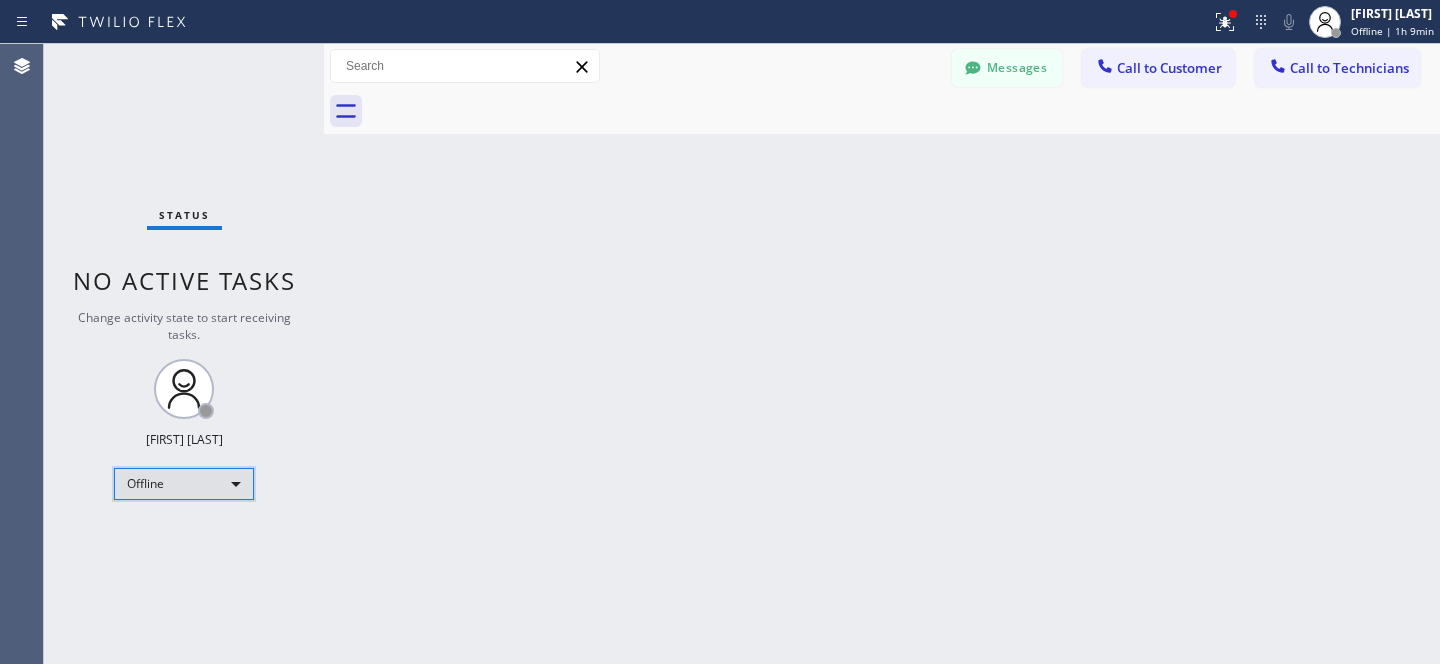scroll, scrollTop: 0, scrollLeft: 0, axis: both 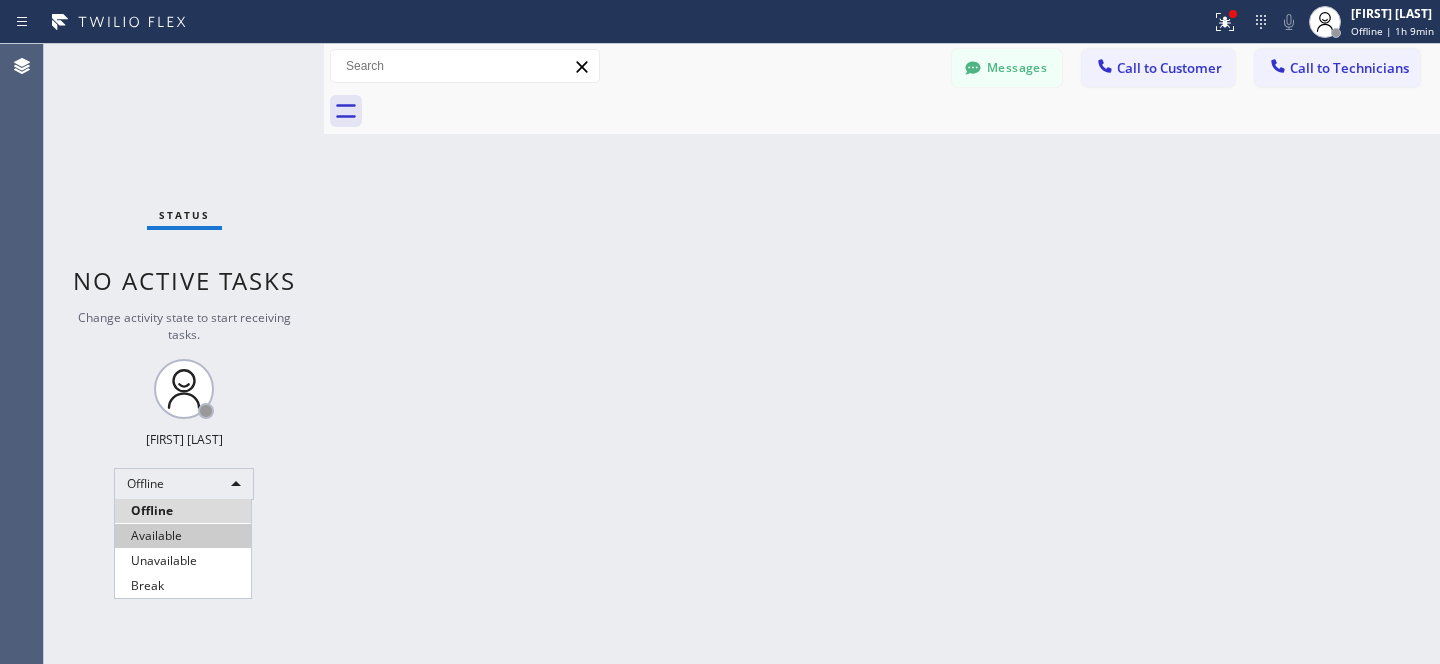 click on "Available" at bounding box center [183, 536] 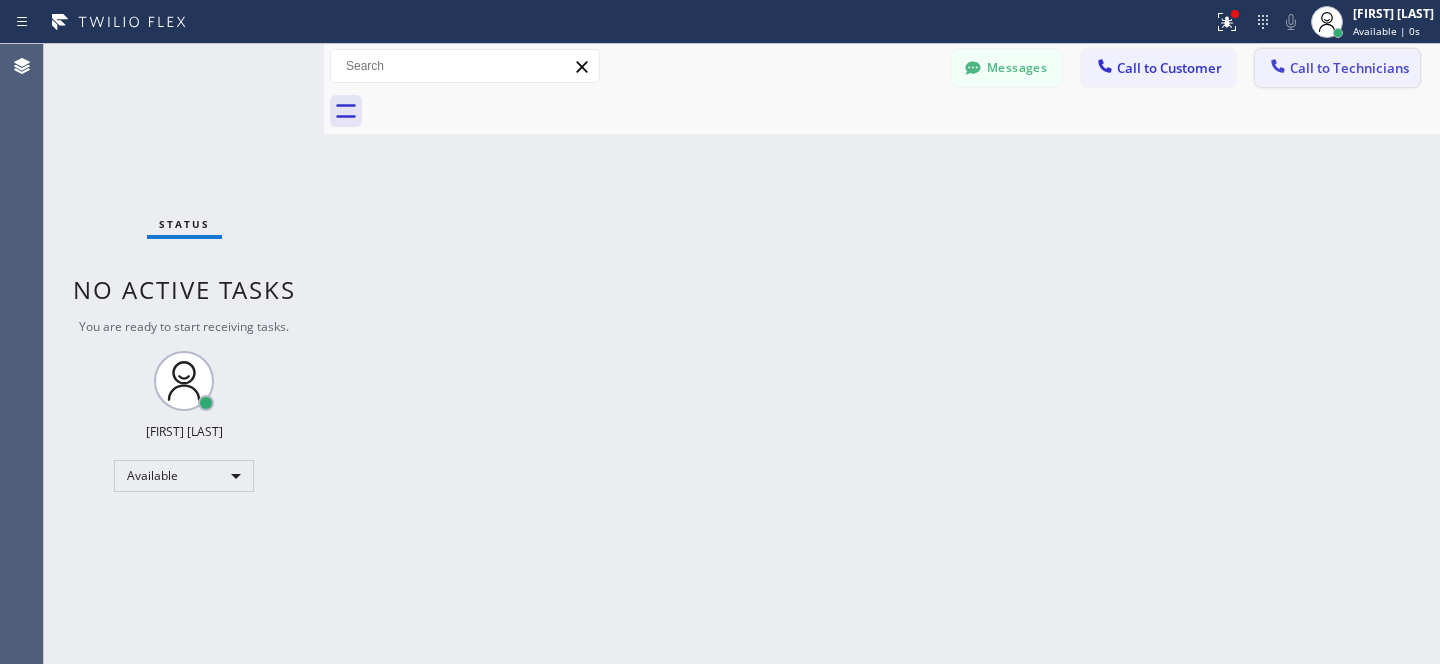 click 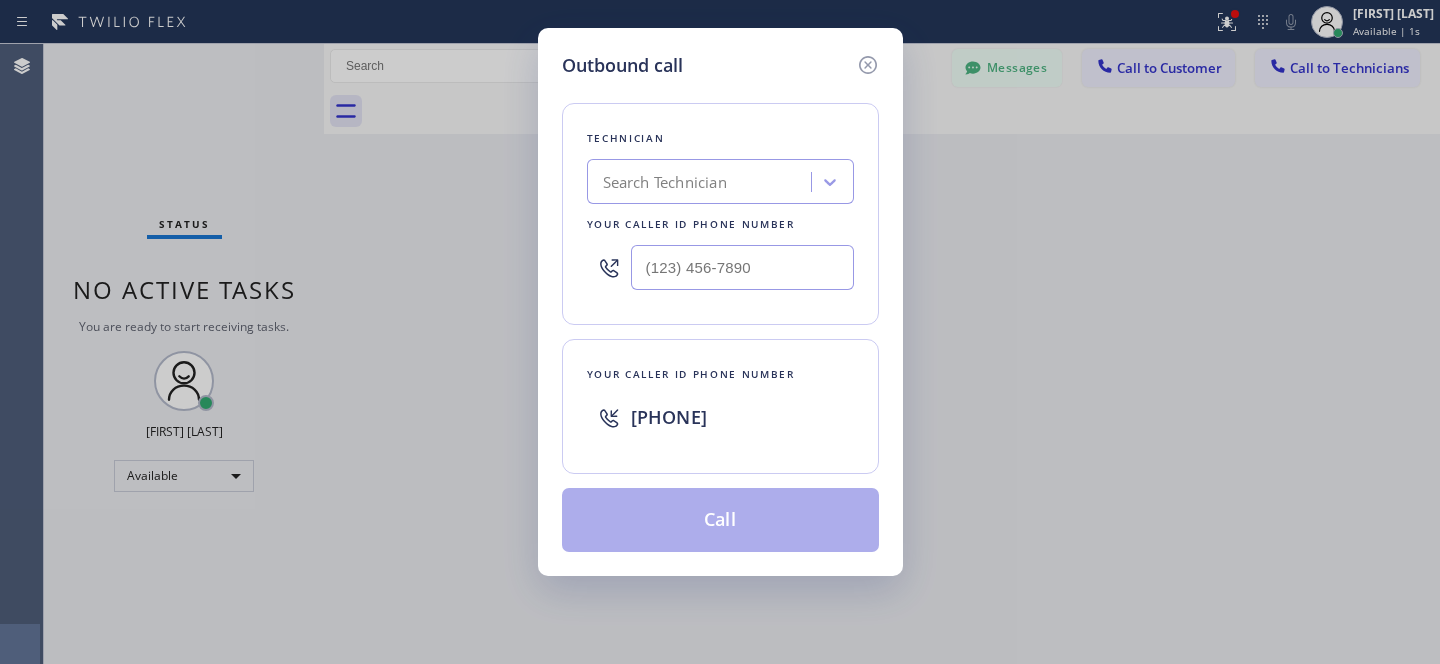 click on "Search Technician" at bounding box center [665, 182] 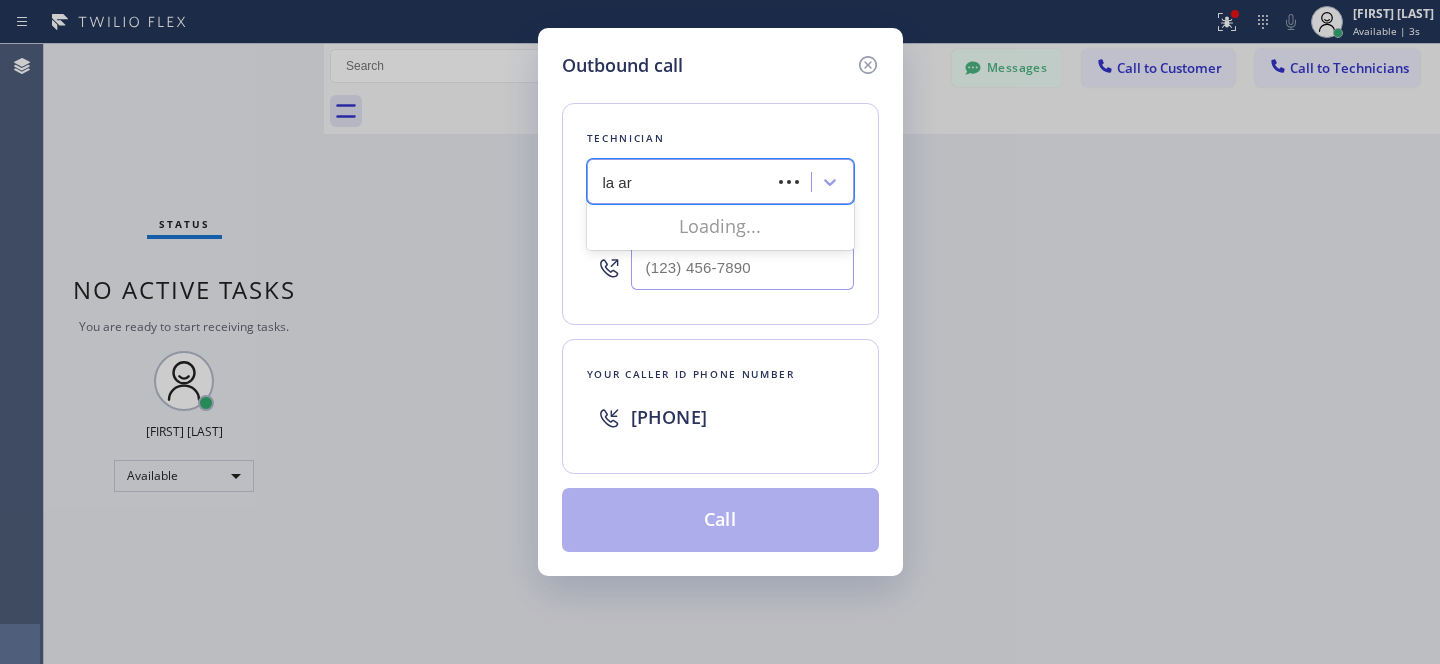 type on "la art" 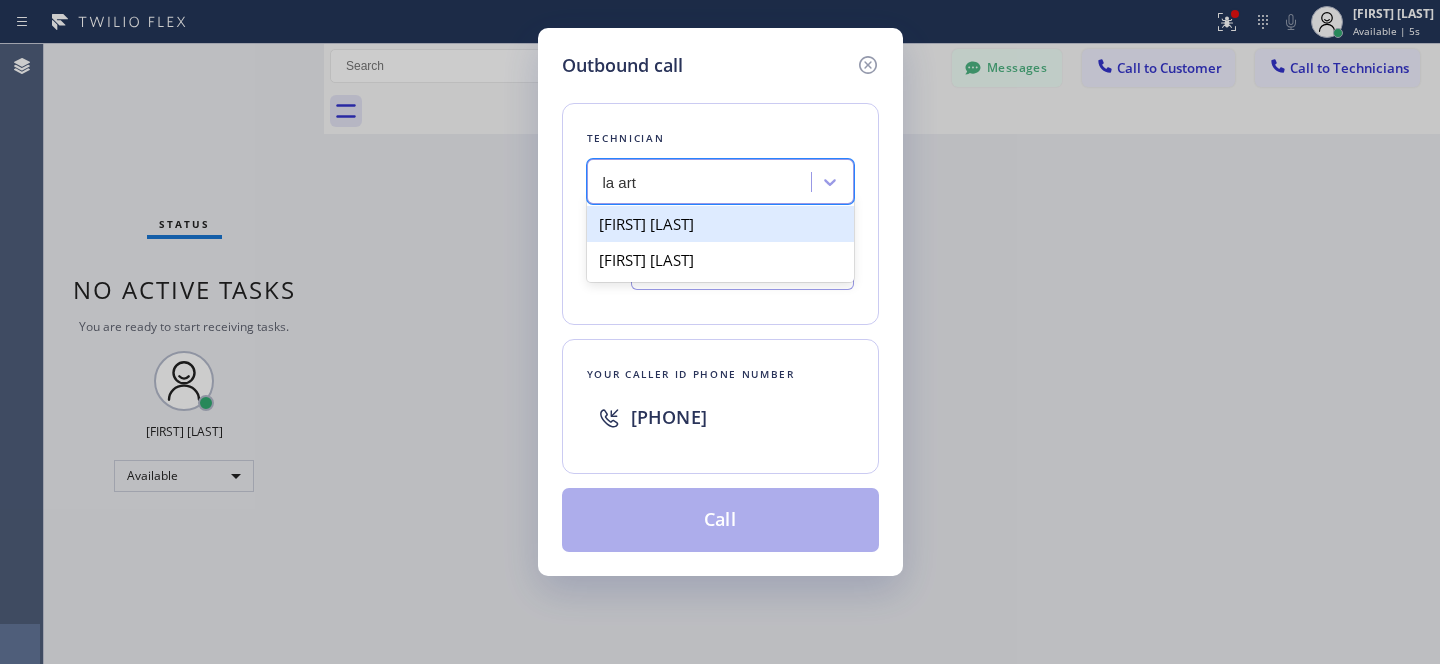 click on "[FIRST] [LAST]" at bounding box center (720, 224) 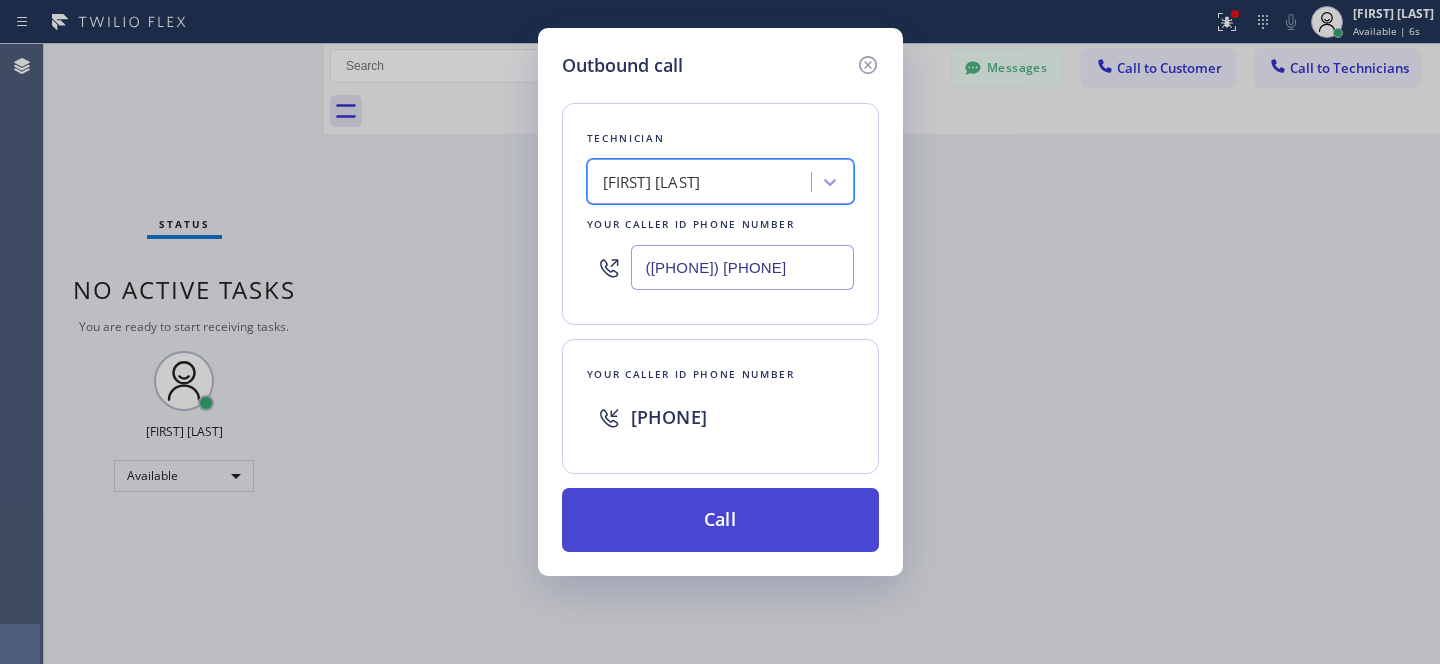click on "Call" at bounding box center (720, 520) 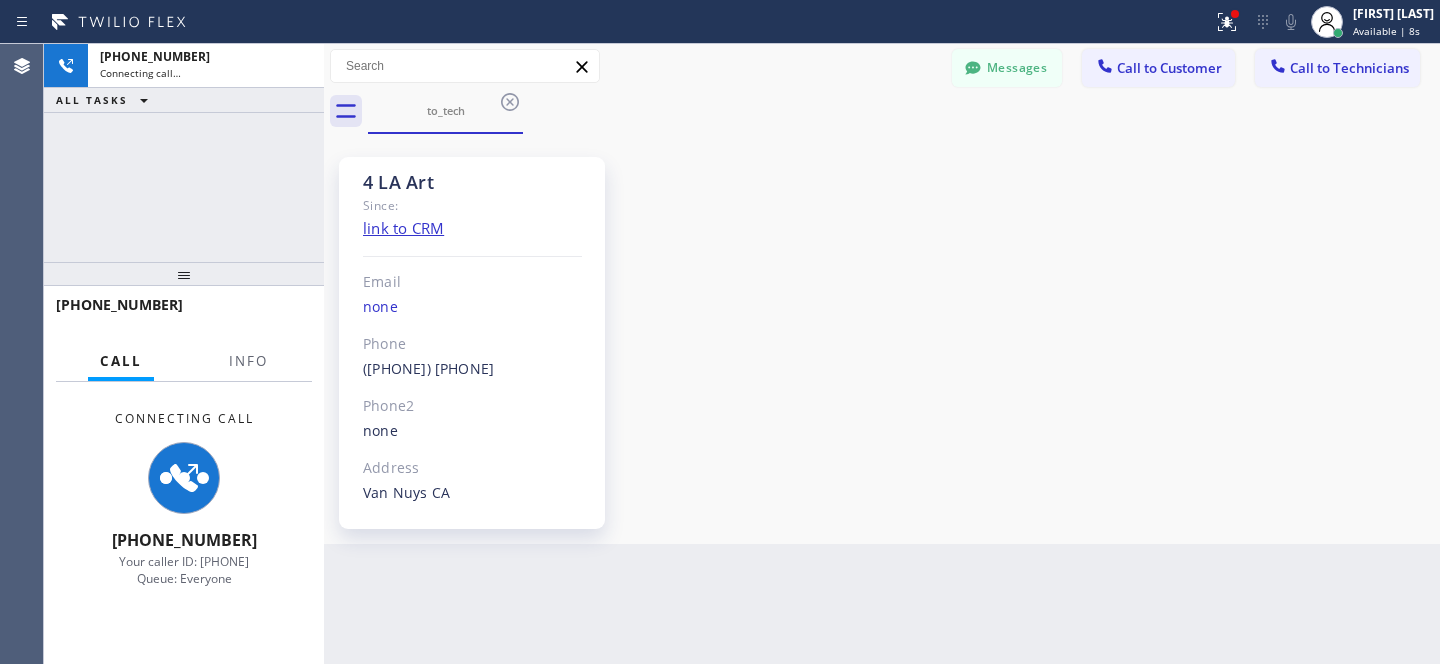 scroll, scrollTop: 145, scrollLeft: 0, axis: vertical 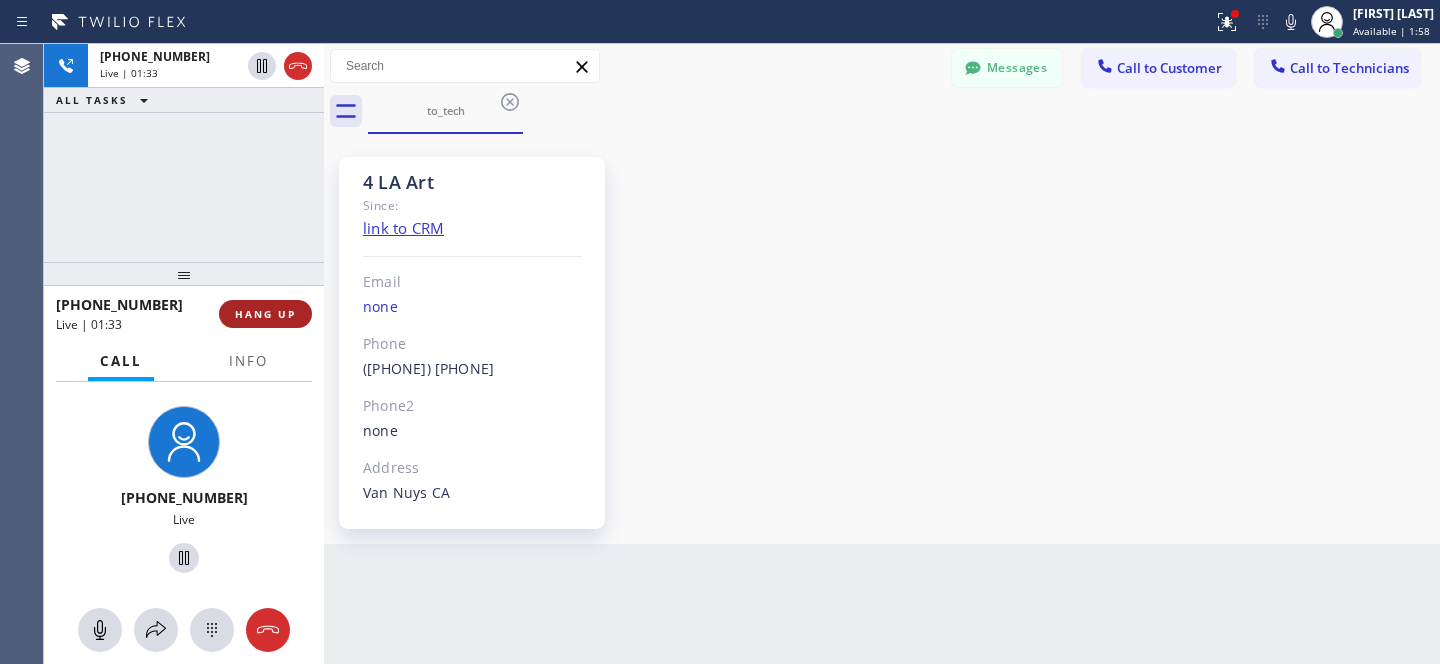 click on "HANG UP" at bounding box center [265, 314] 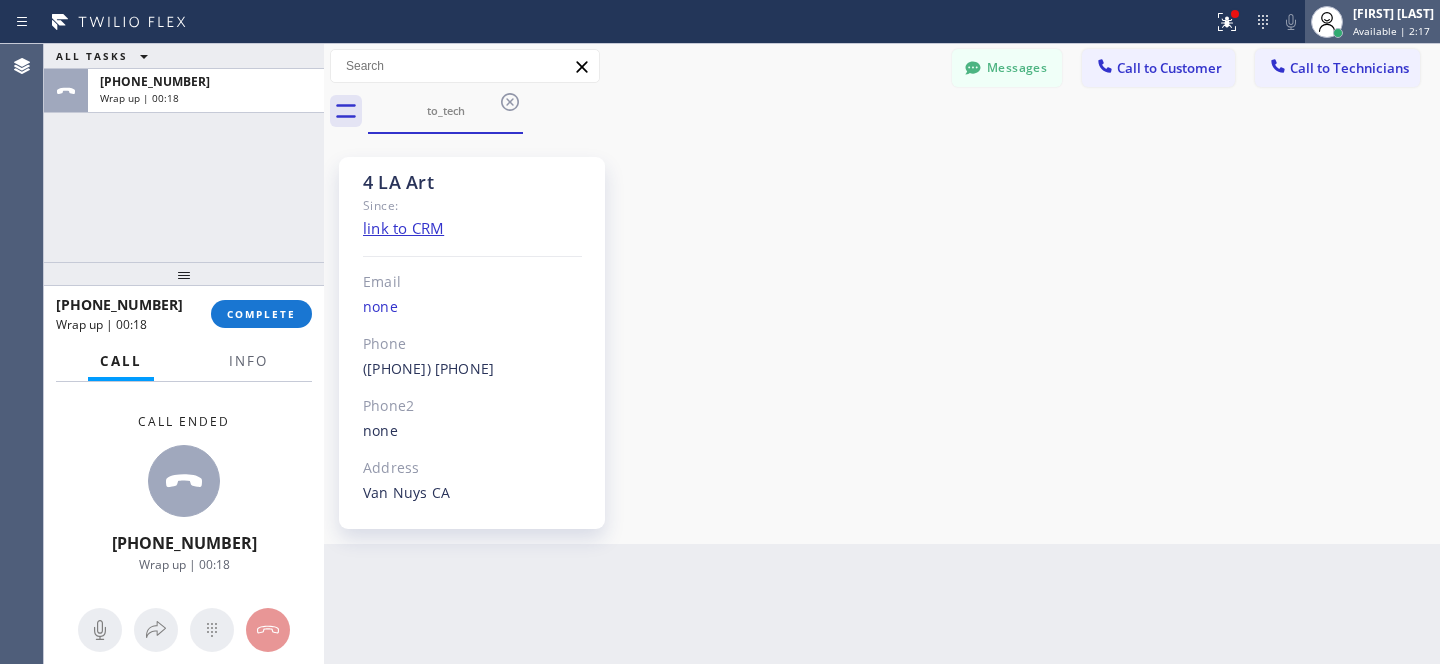 click on "Available | 2:17" at bounding box center (1391, 31) 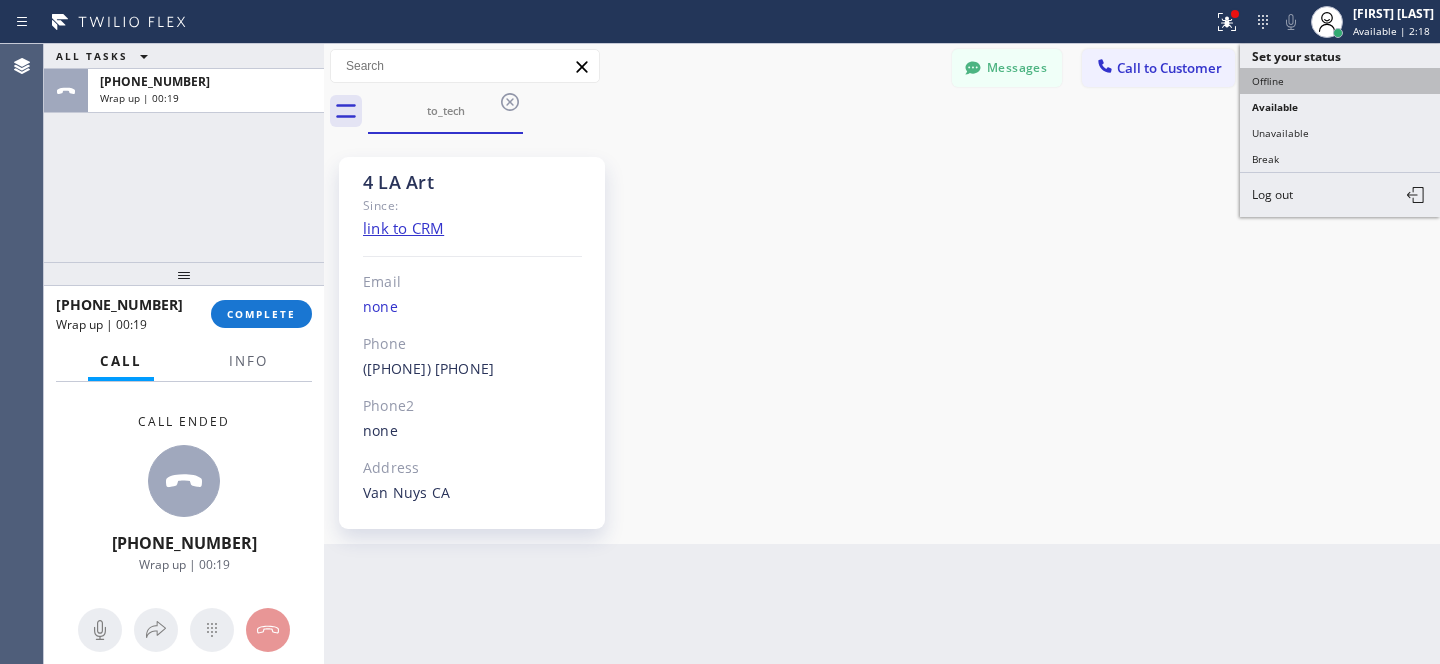 click on "Offline" at bounding box center [1340, 81] 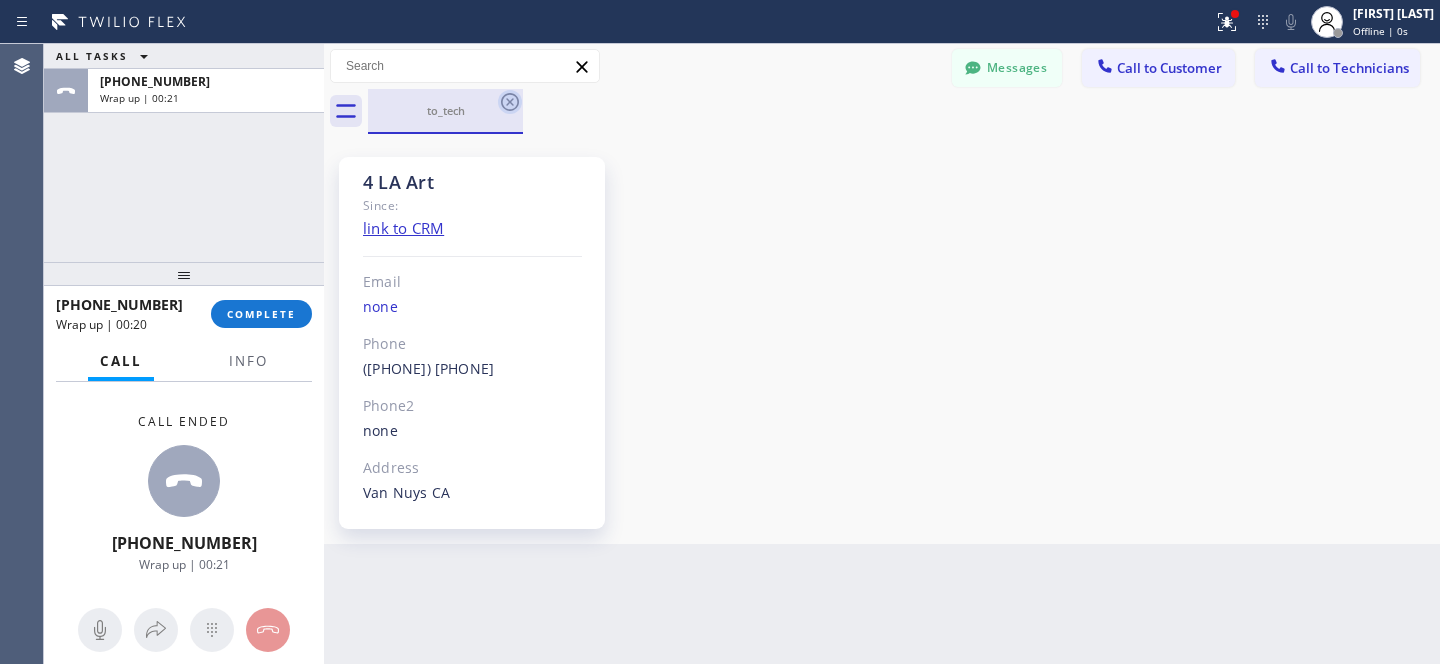 click 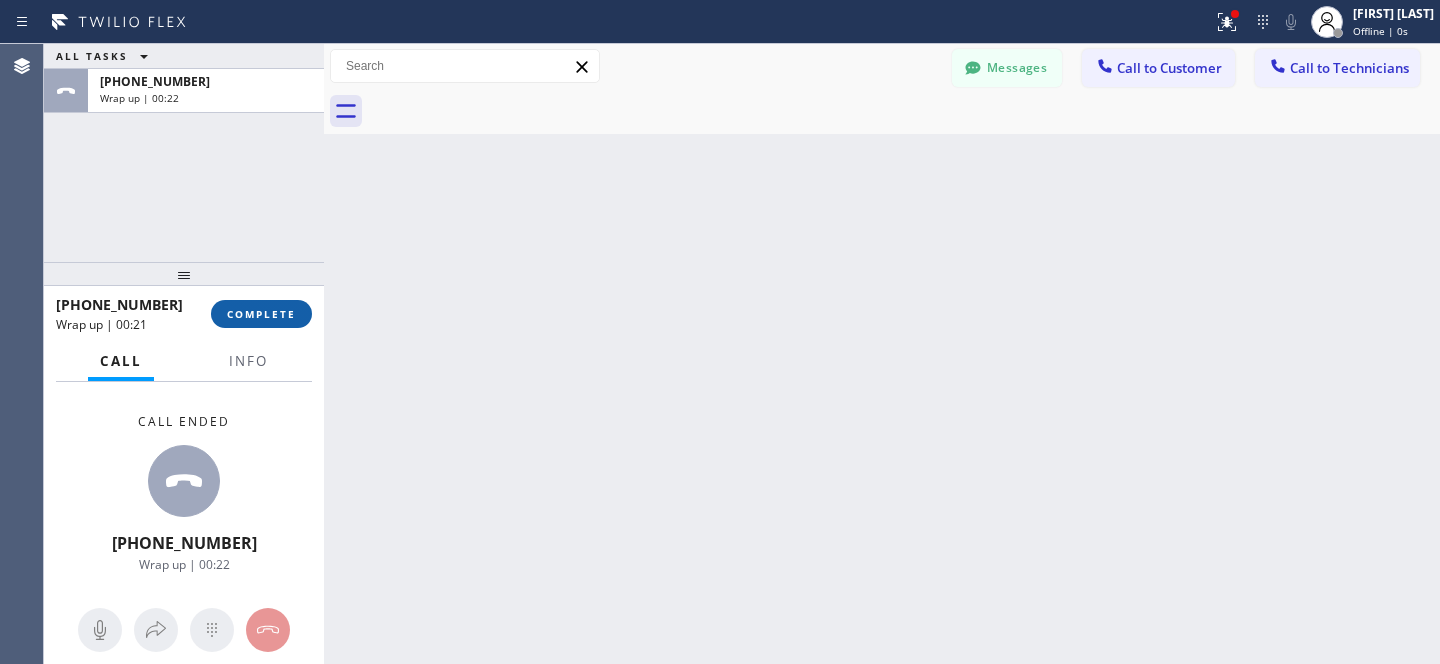 click on "COMPLETE" at bounding box center (261, 314) 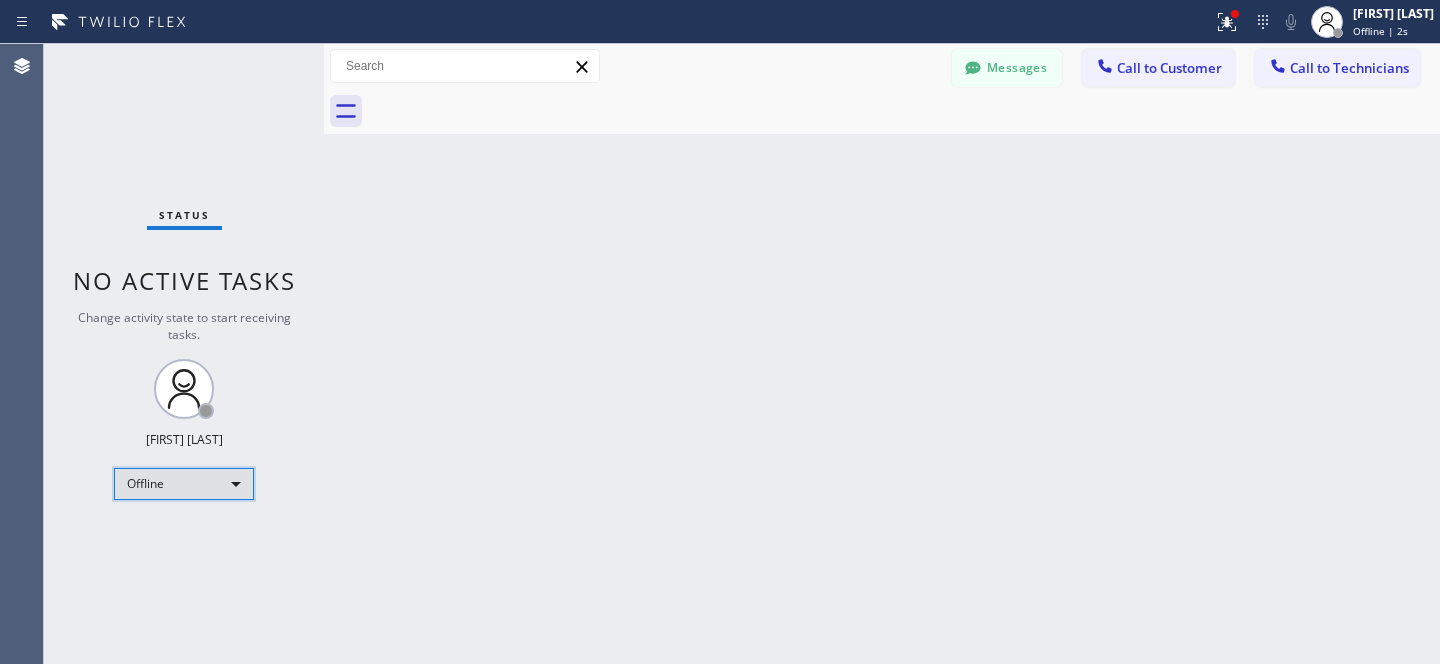 click on "Offline" at bounding box center [184, 484] 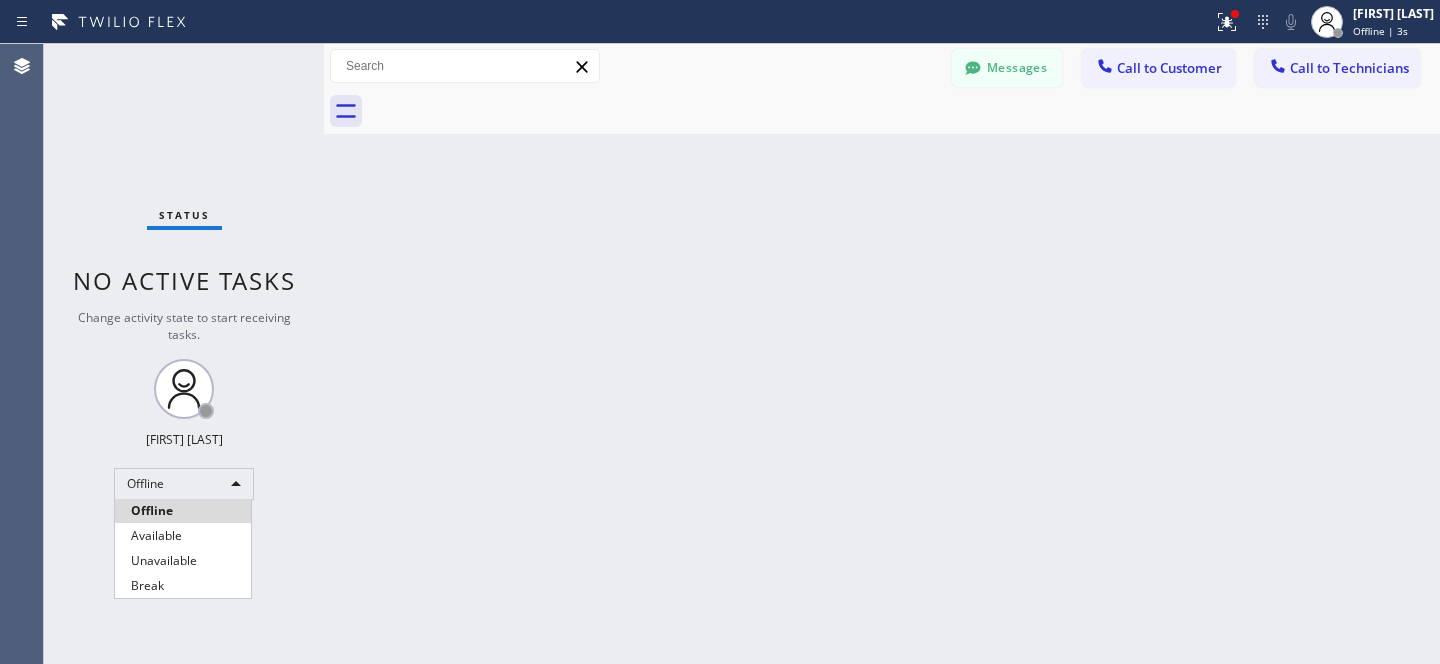 click at bounding box center [720, 332] 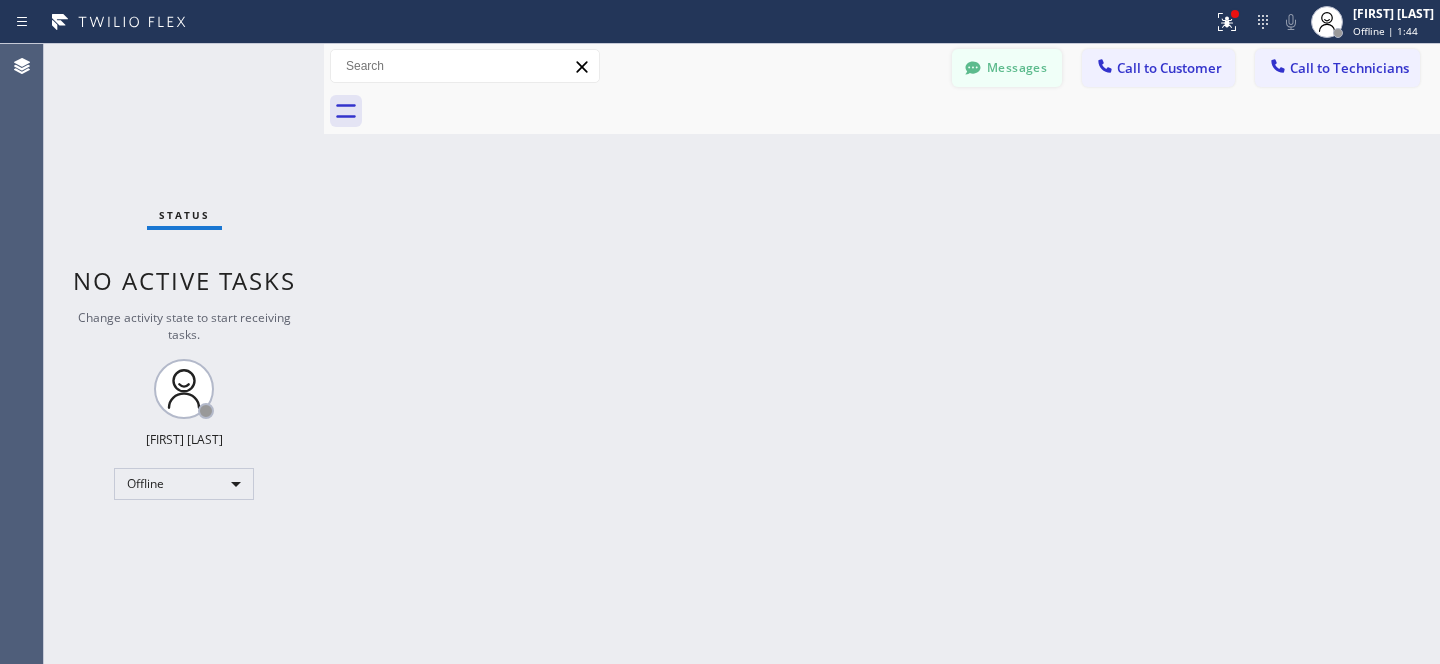 click on "Messages" at bounding box center (1007, 68) 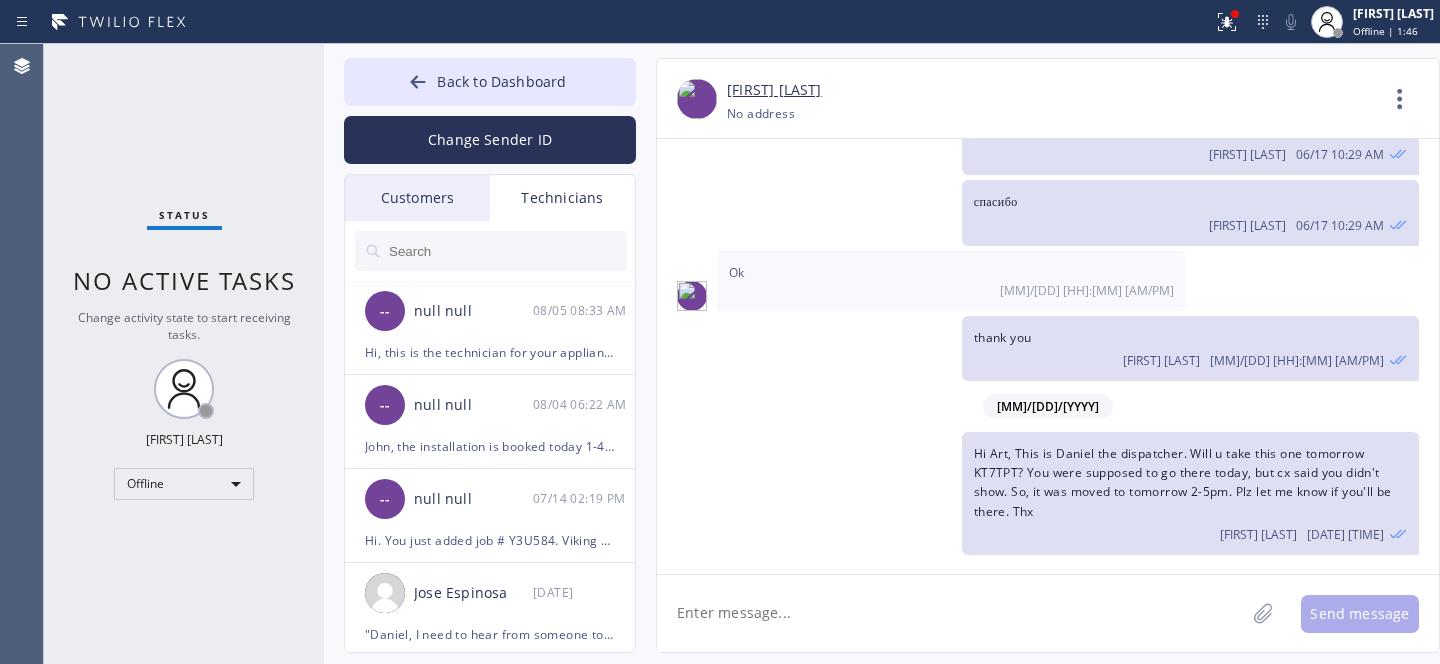 click on "Customers" at bounding box center [417, 198] 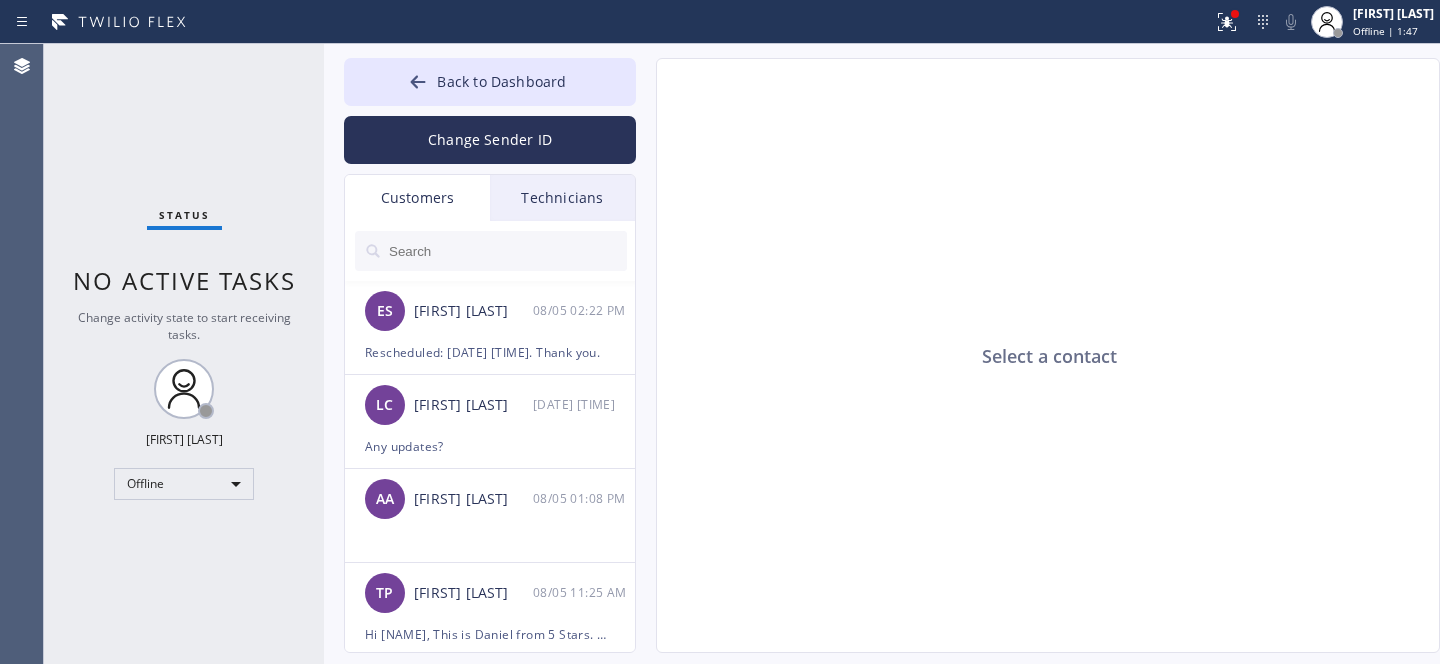 click at bounding box center [507, 251] 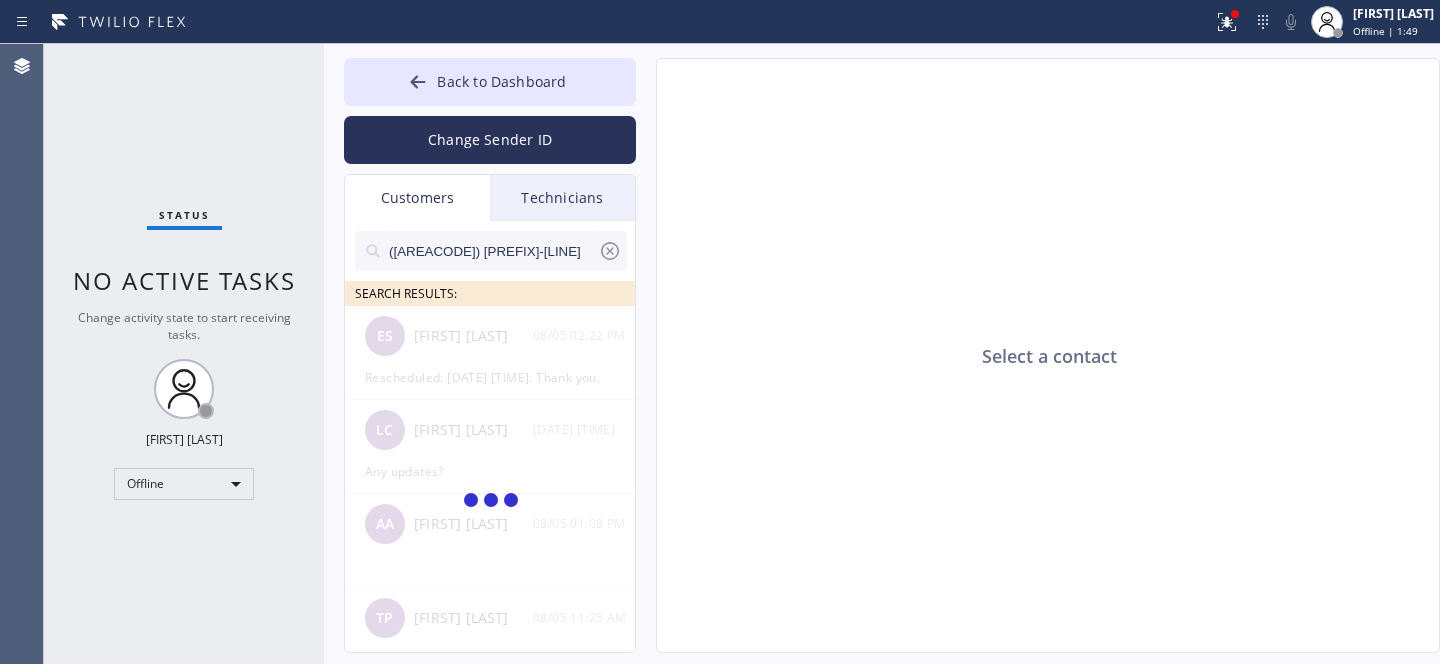 click 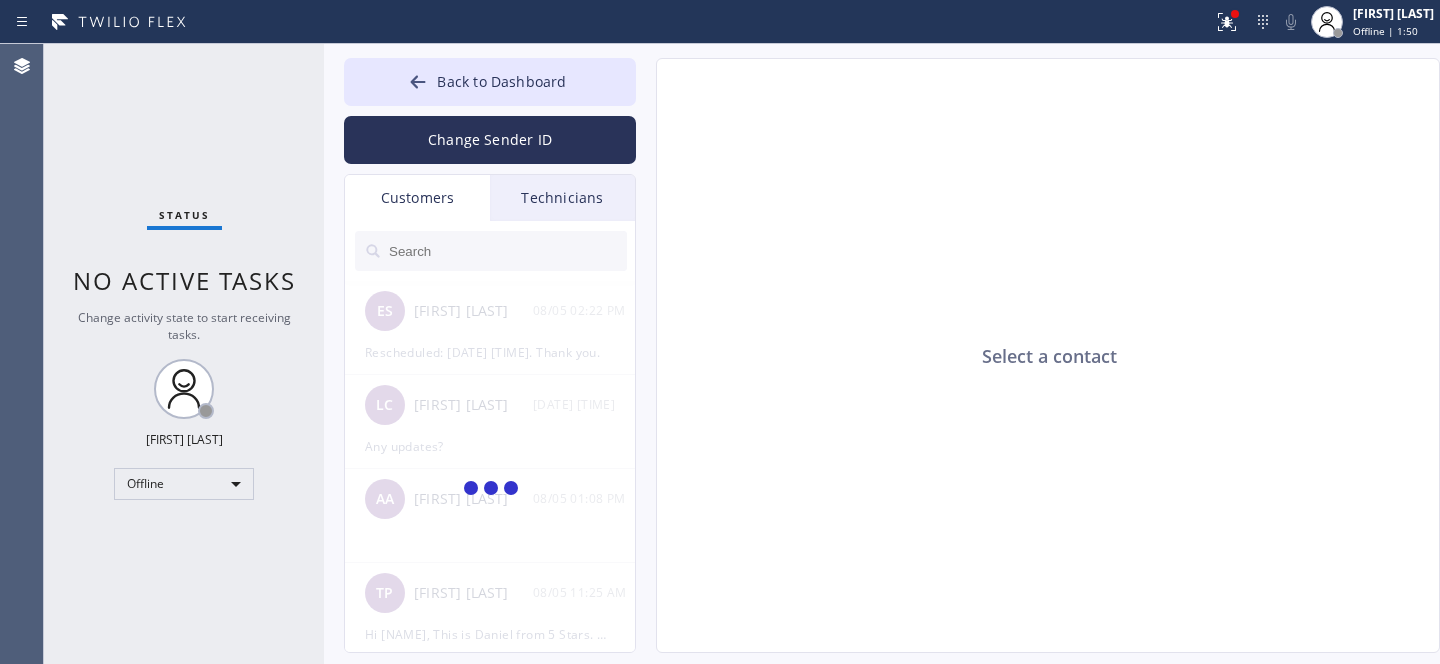 scroll, scrollTop: 29, scrollLeft: 0, axis: vertical 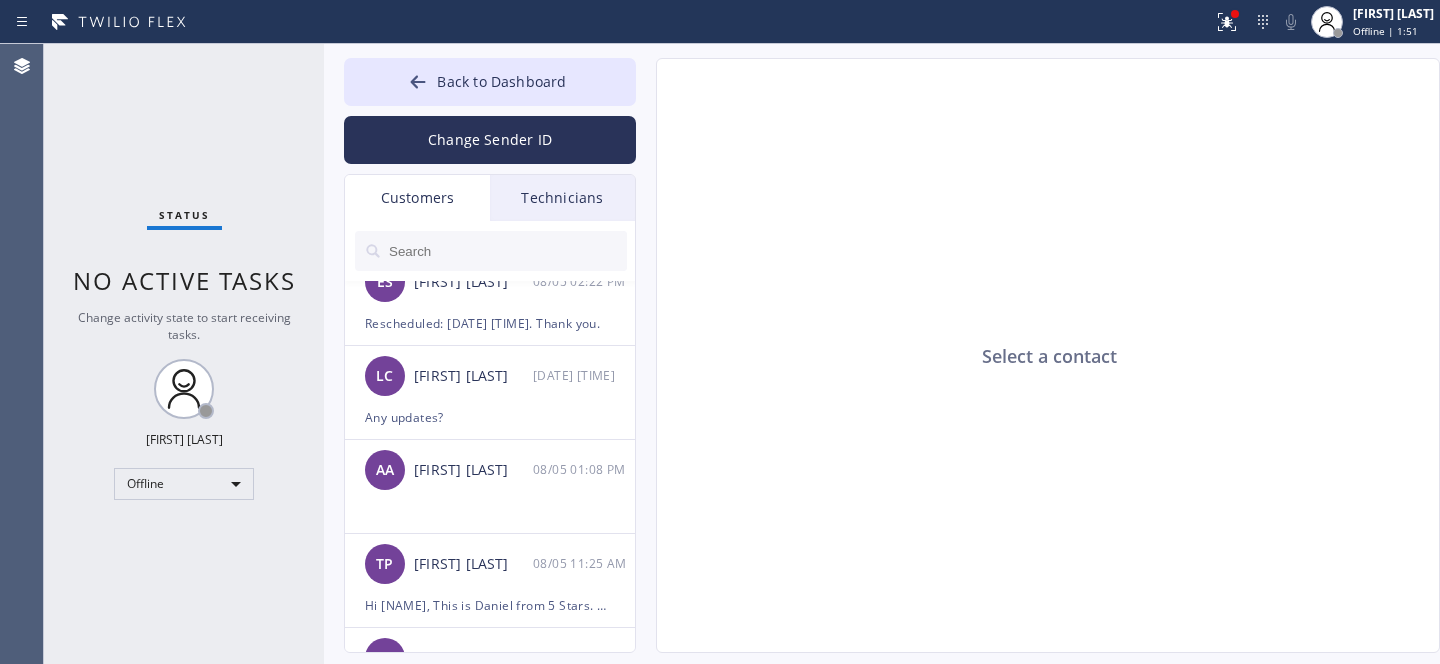 click on "[FIRST] [LAST]" at bounding box center (473, 564) 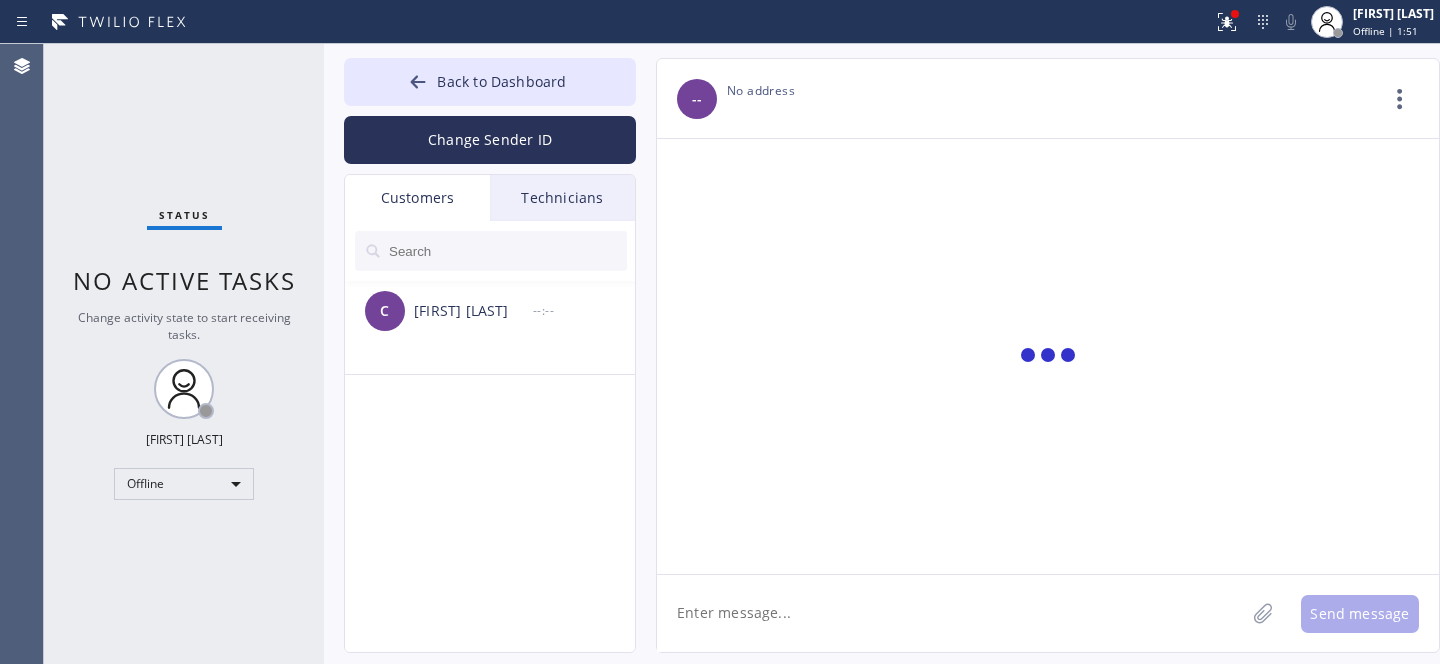 scroll, scrollTop: 0, scrollLeft: 0, axis: both 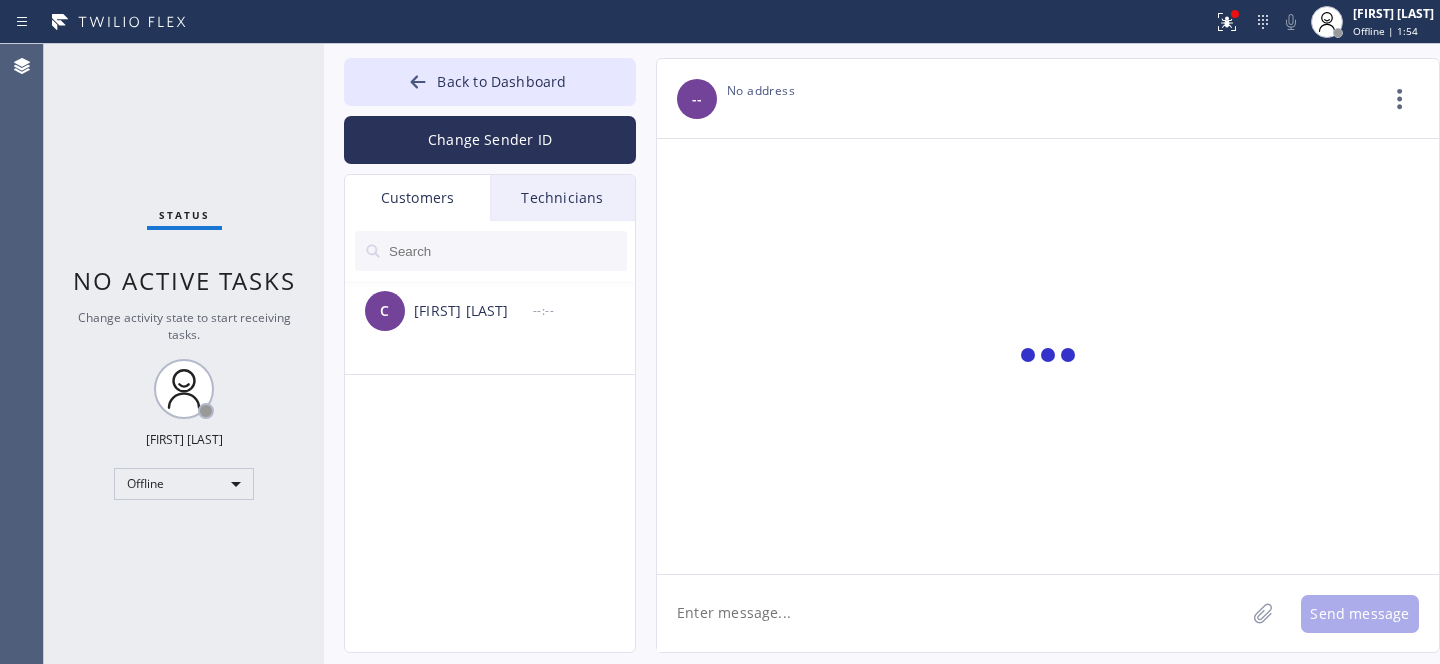 click on "Technicians" at bounding box center (562, 198) 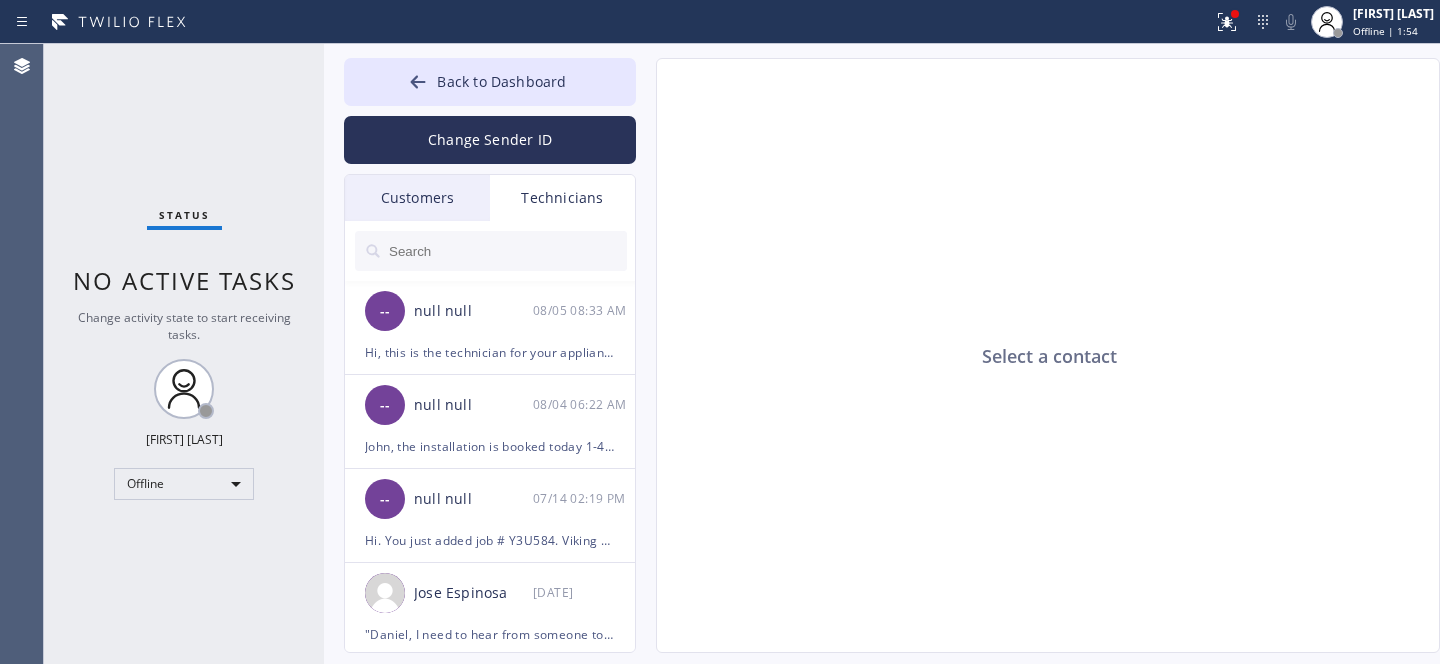 click on "Customers" at bounding box center [417, 198] 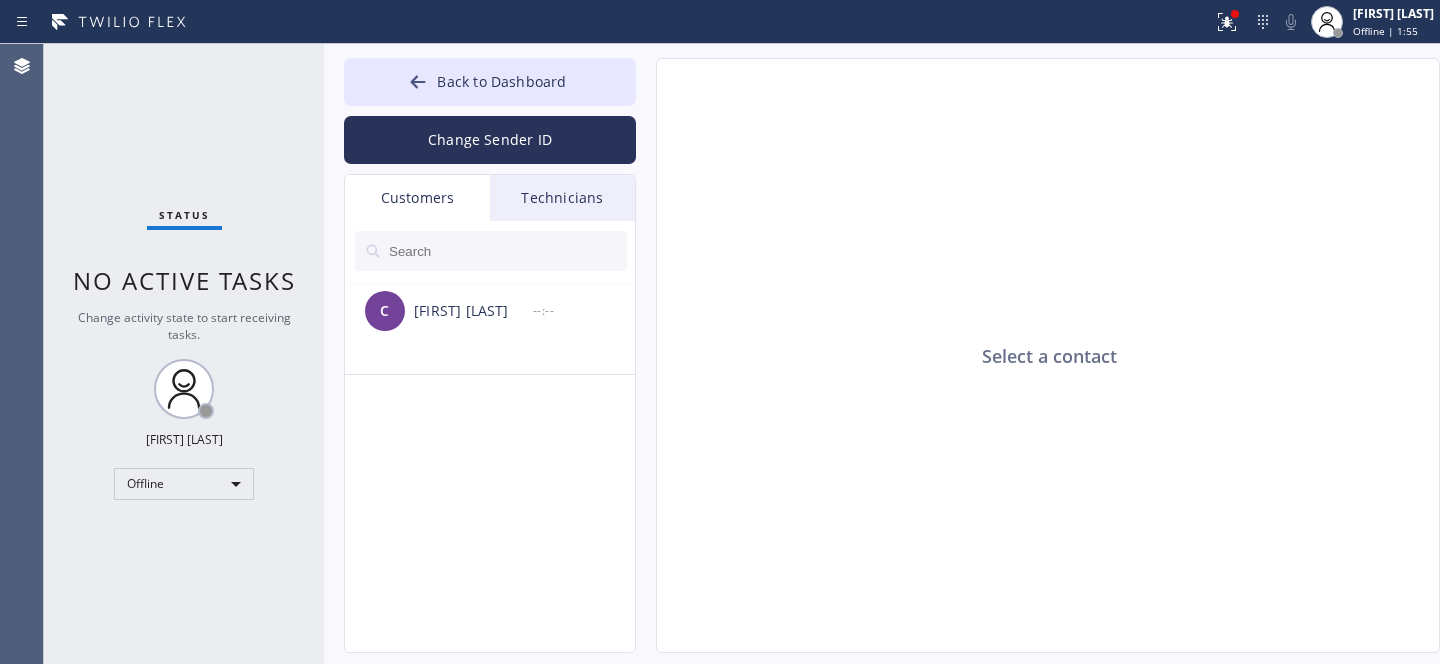 click at bounding box center (507, 251) 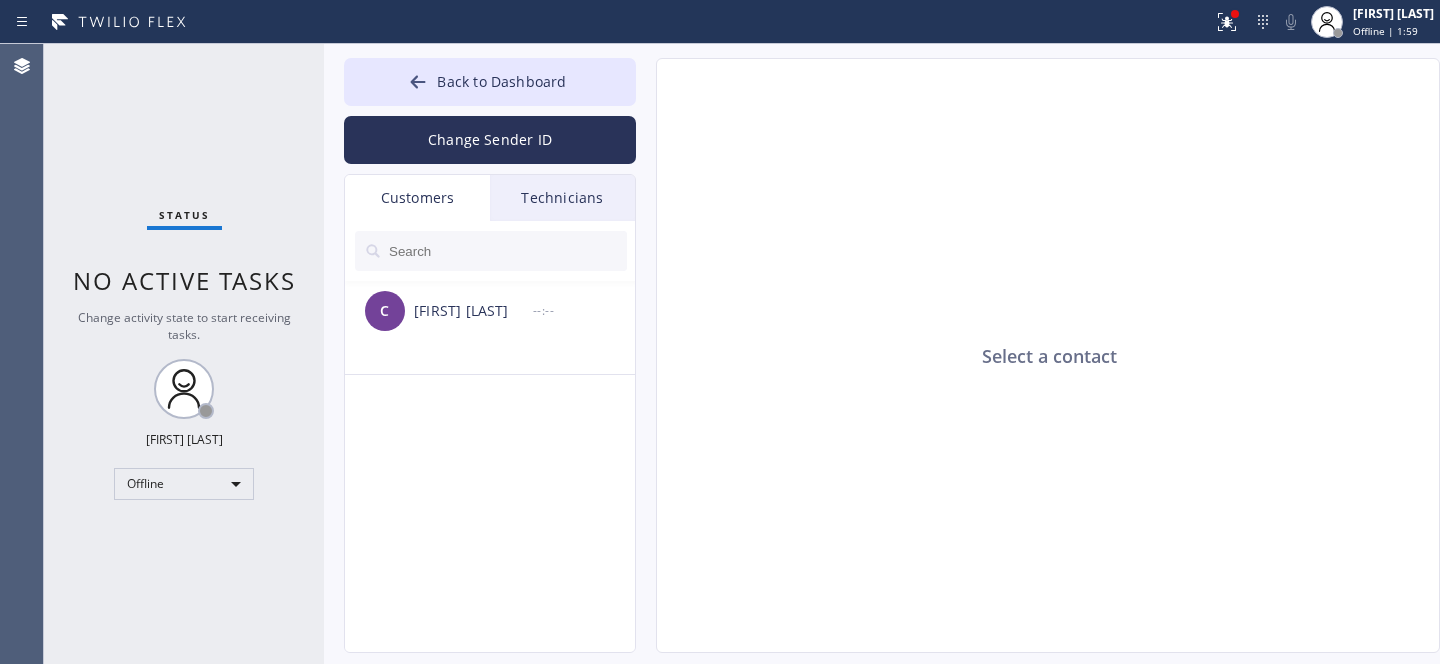 click at bounding box center (507, 251) 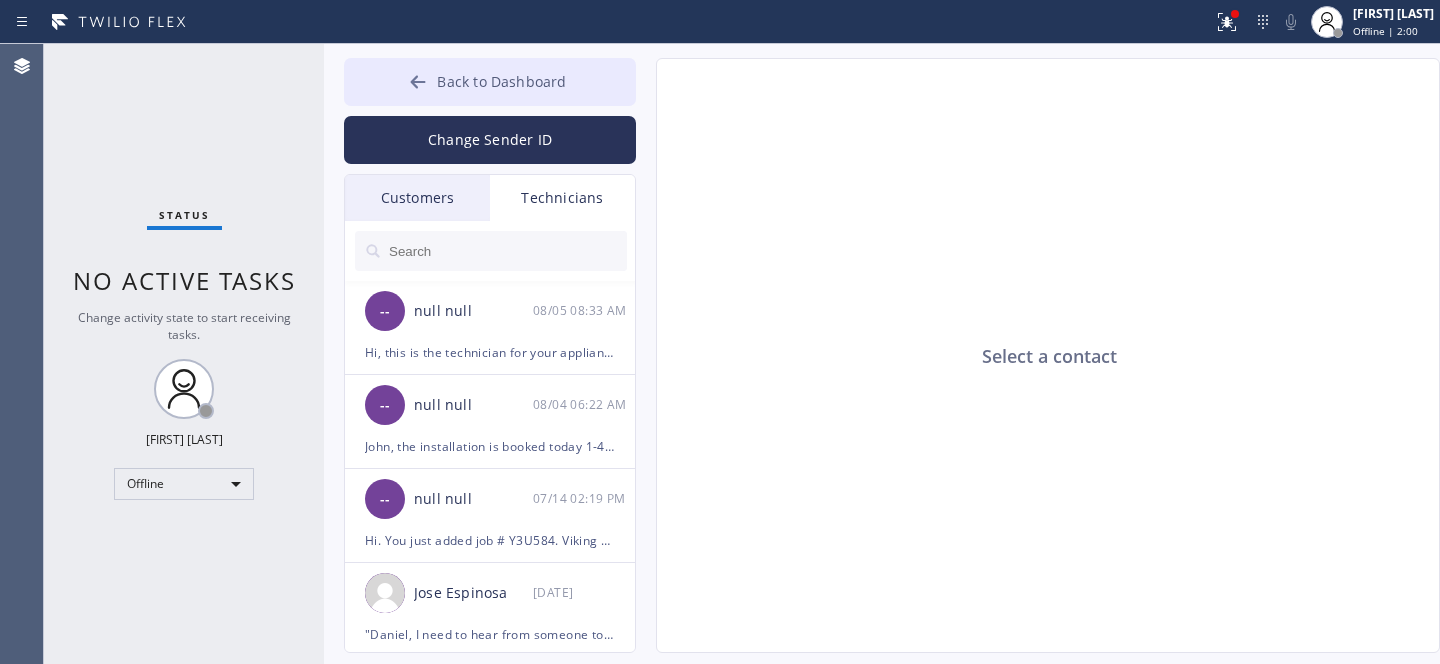 click on "Back to Dashboard" at bounding box center [501, 81] 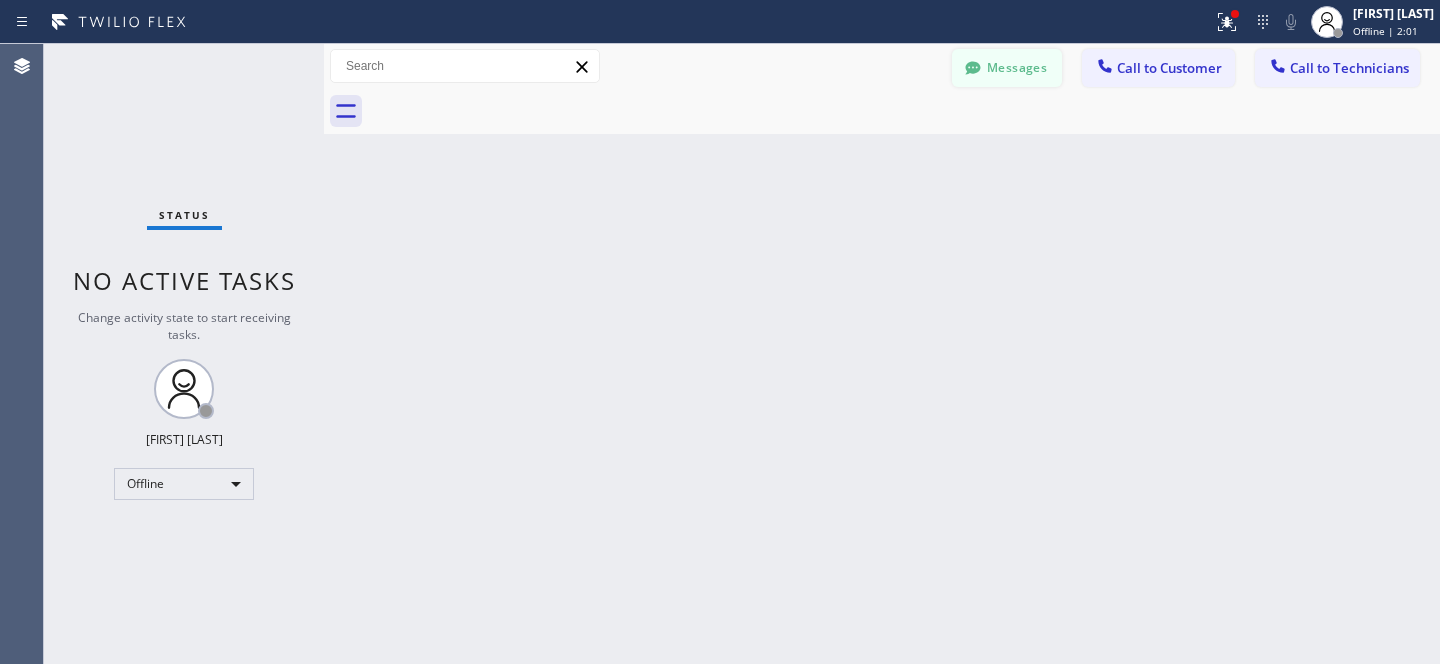 click on "Messages" at bounding box center [1007, 68] 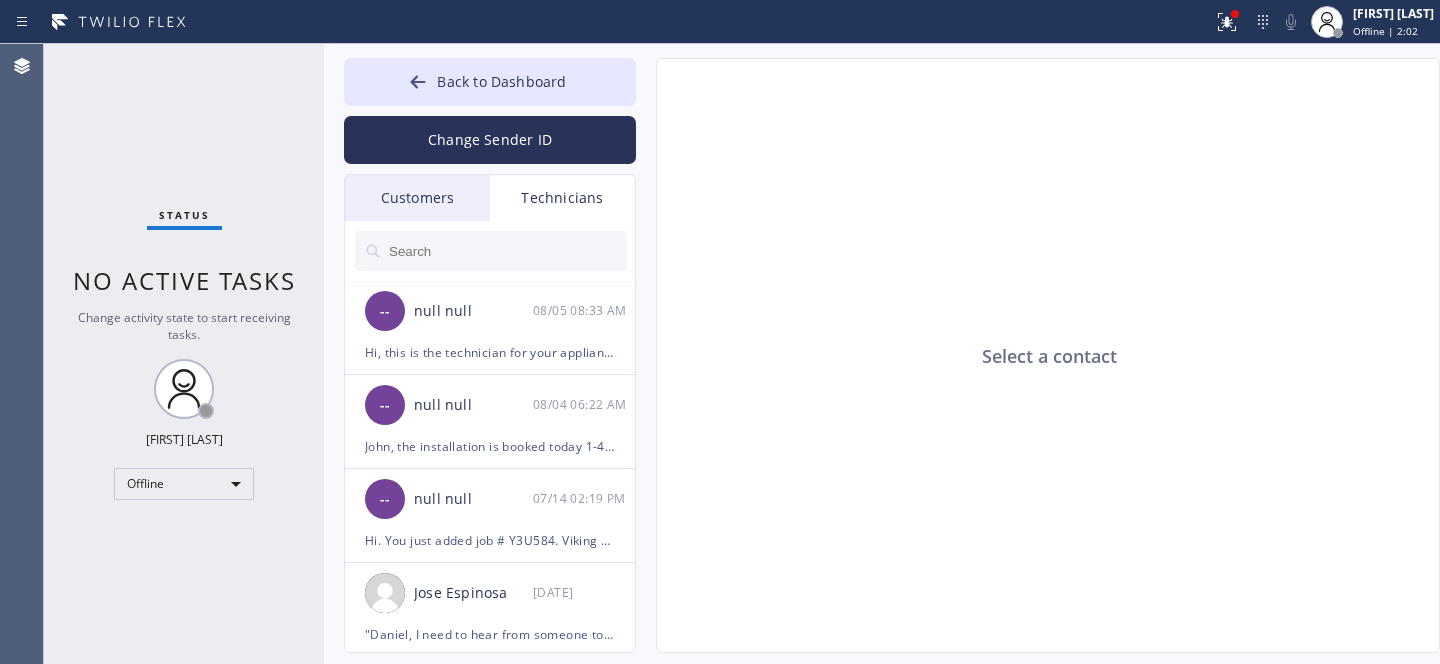click on "Customers" at bounding box center (417, 198) 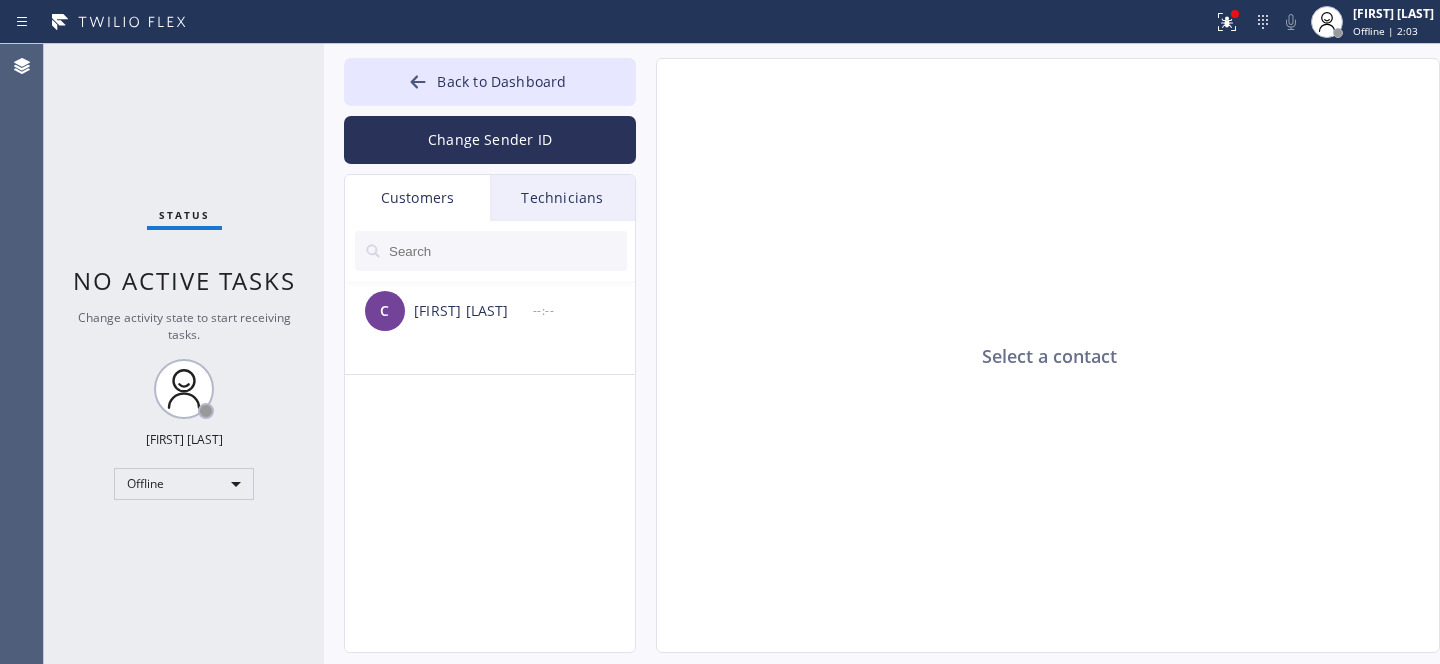 click at bounding box center (507, 251) 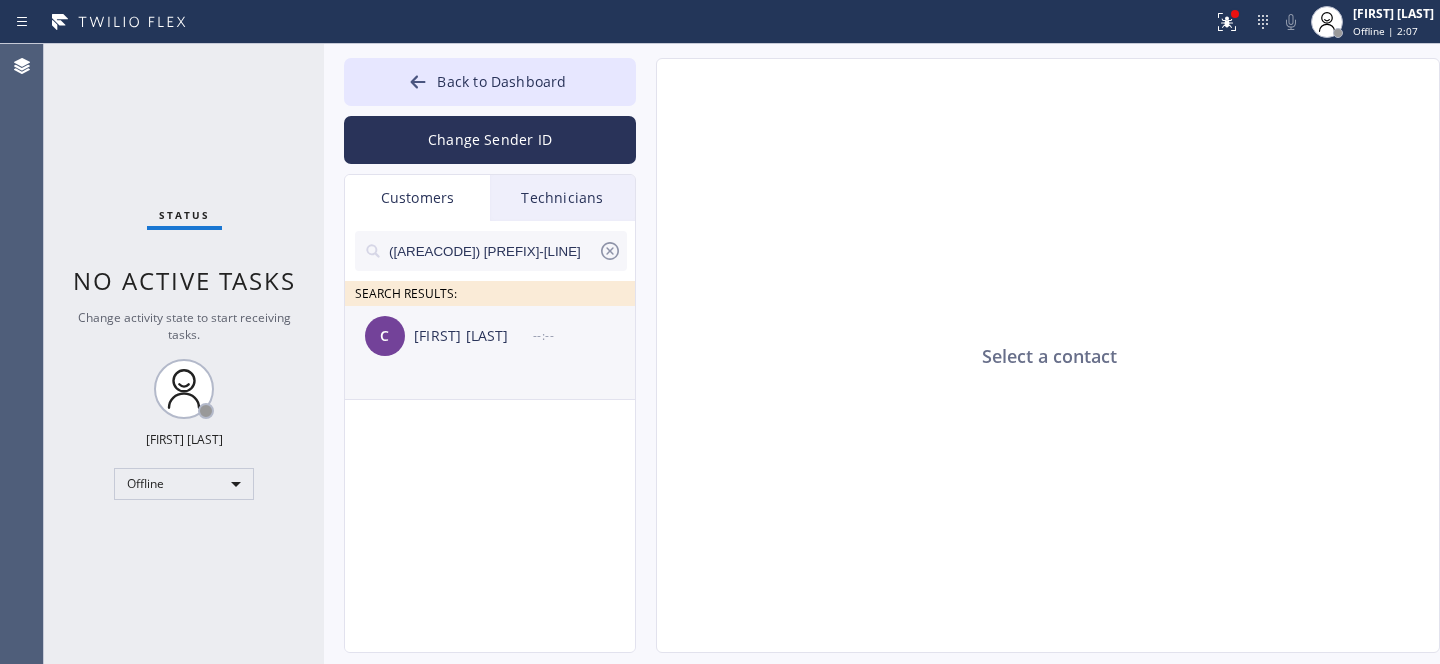 click on "[FIRST] [LAST]" at bounding box center (473, 336) 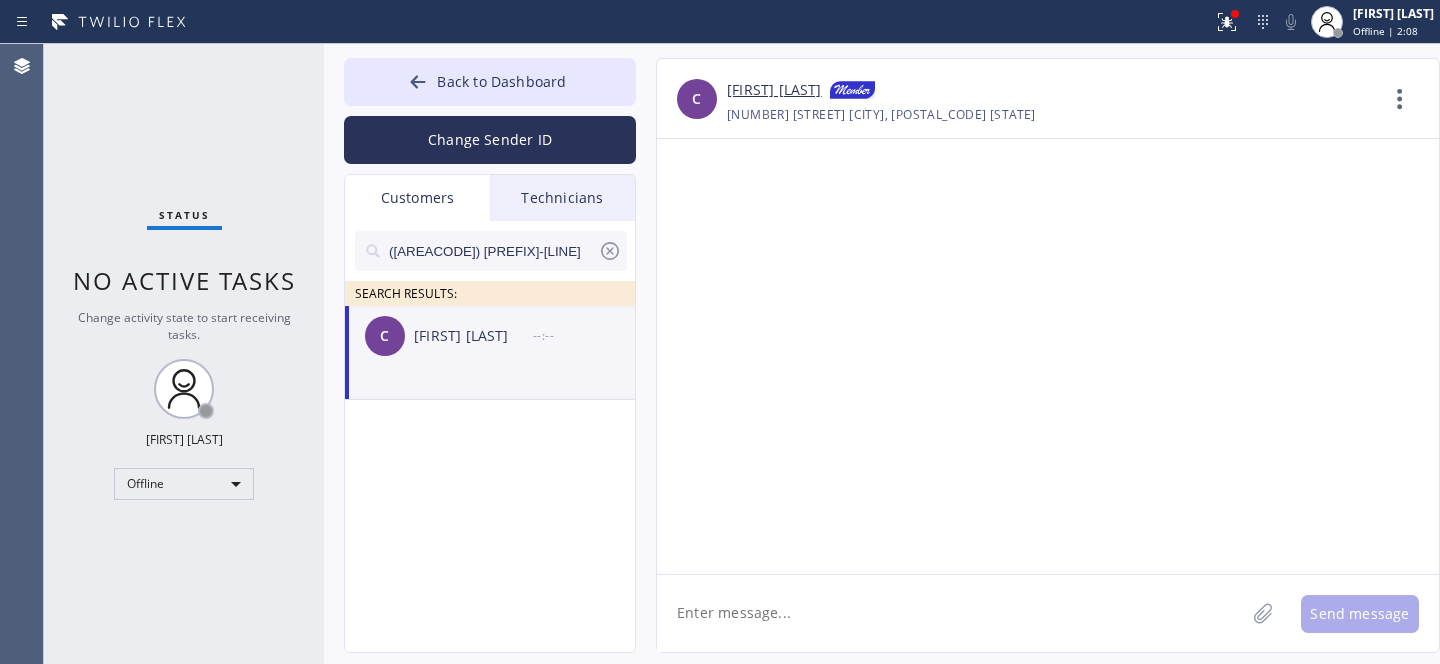 click 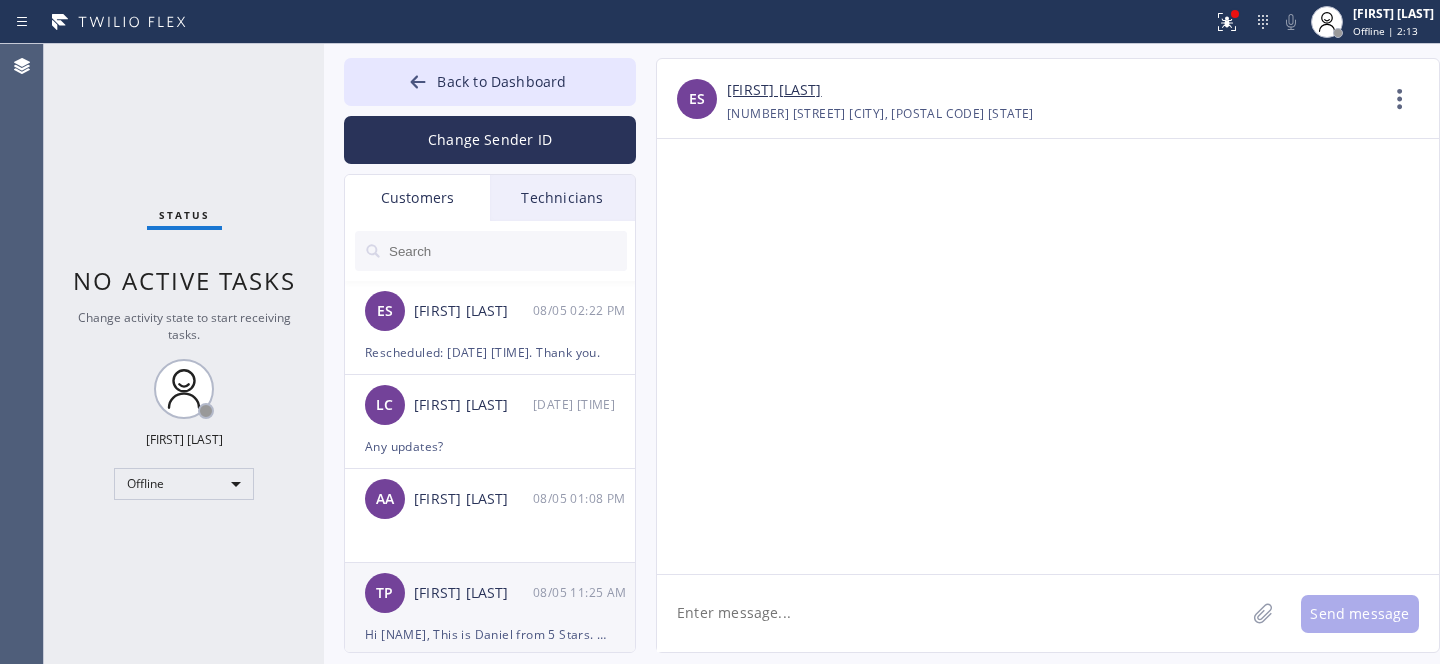 click on "Hi [NAME], This is Daniel from 5 Stars. Unfortunately, the office will have to cancel the appointment for your washer that we’ve booked with you on [DATE] as we don’t have available technicians for this type of appliance in the area. Thank you. Br," at bounding box center [490, 634] 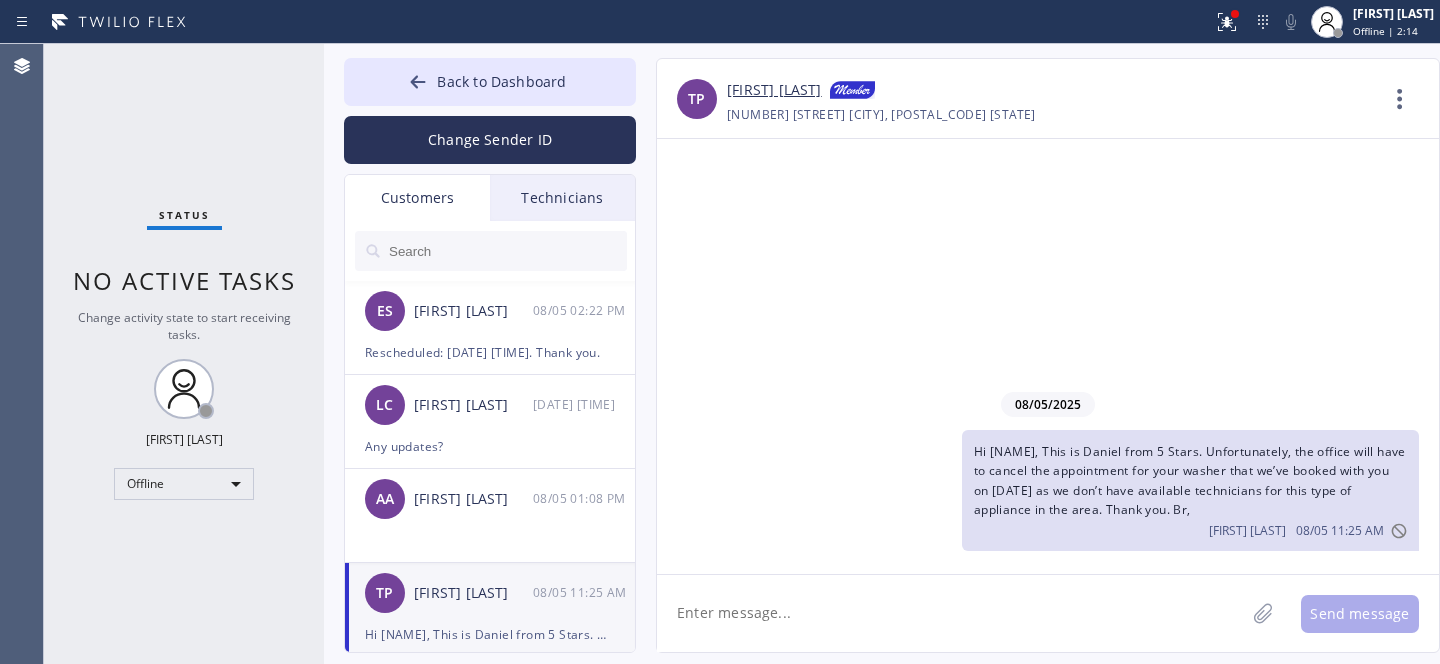 click at bounding box center [507, 251] 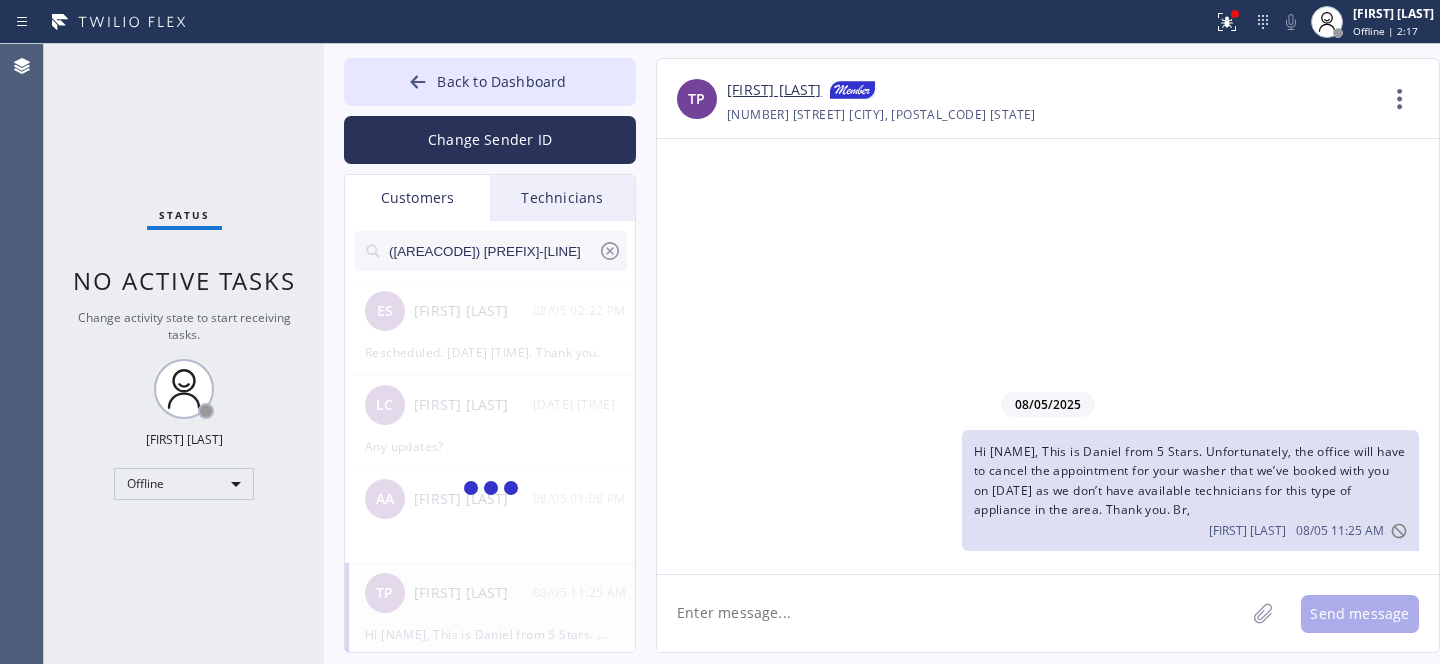 click on "Hi [NAME], This is Daniel from 5 Stars. Unfortunately, the office will have to cancel the appointment for your washer that we’ve booked with you on [DATE] as we don’t have available technicians for this type of appliance in the area. Thank you. Br," at bounding box center [1190, 480] 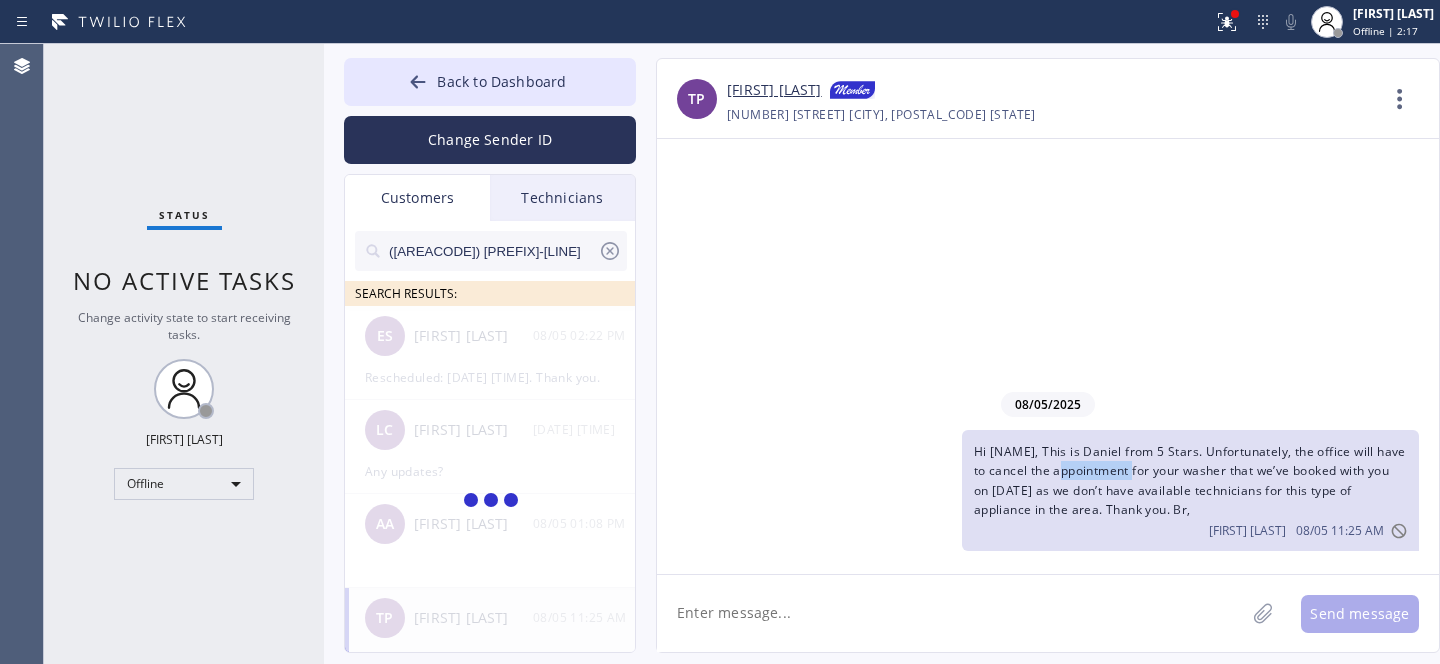 click on "Hi [NAME], This is Daniel from 5 Stars. Unfortunately, the office will have to cancel the appointment for your washer that we’ve booked with you on [DATE] as we don’t have available technicians for this type of appliance in the area. Thank you. Br," at bounding box center (1190, 480) 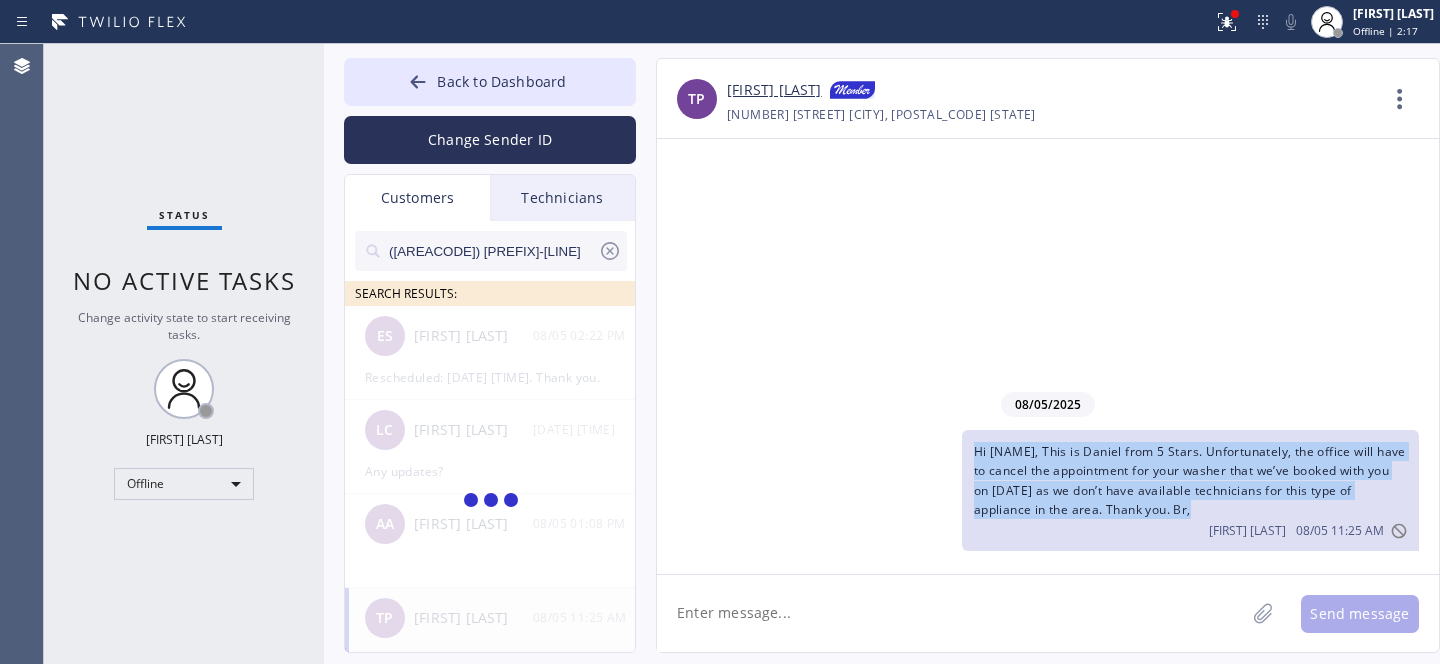 click on "Hi [NAME], This is Daniel from 5 Stars. Unfortunately, the office will have to cancel the appointment for your washer that we’ve booked with you on [DATE] as we don’t have available technicians for this type of appliance in the area. Thank you. Br," at bounding box center (1190, 480) 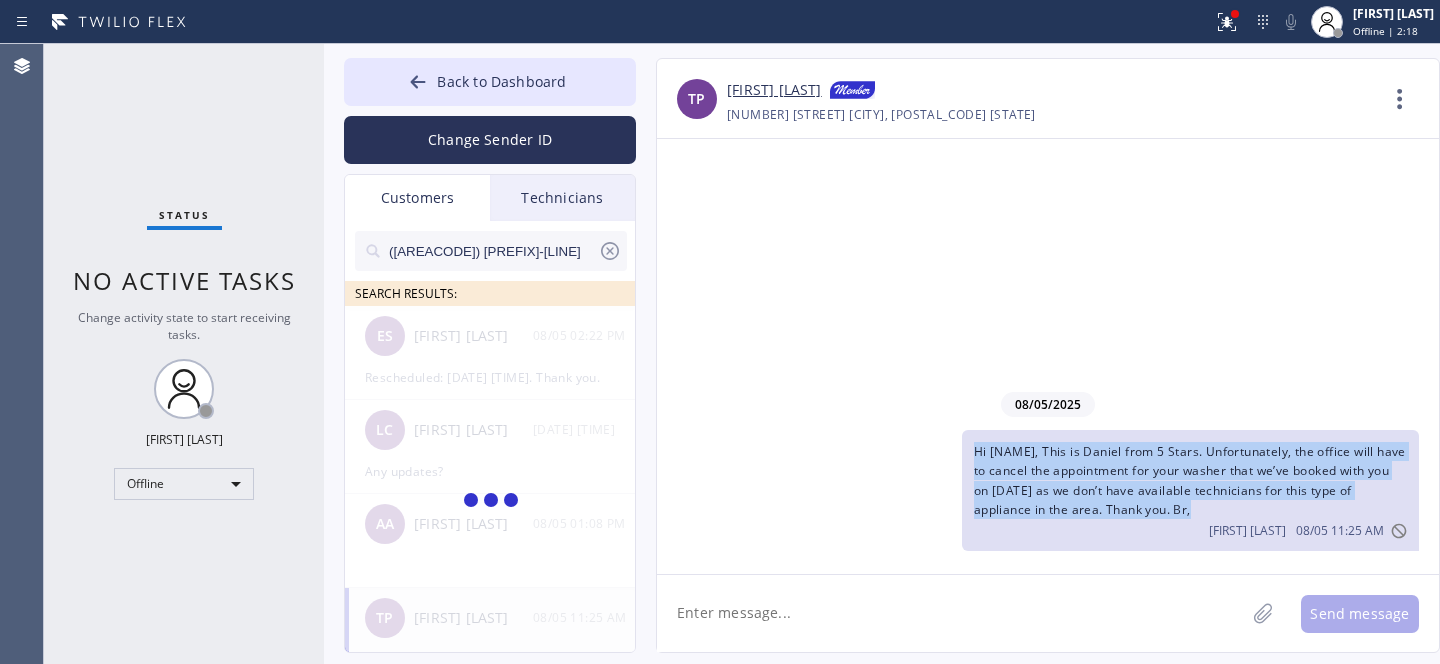 copy on "Hi [NAME], This is Daniel from 5 Stars. Unfortunately, the office will have to cancel the appointment for your washer that we’ve booked with you on [DATE] as we don’t have available technicians for this type of appliance in the area. Thank you. Br," 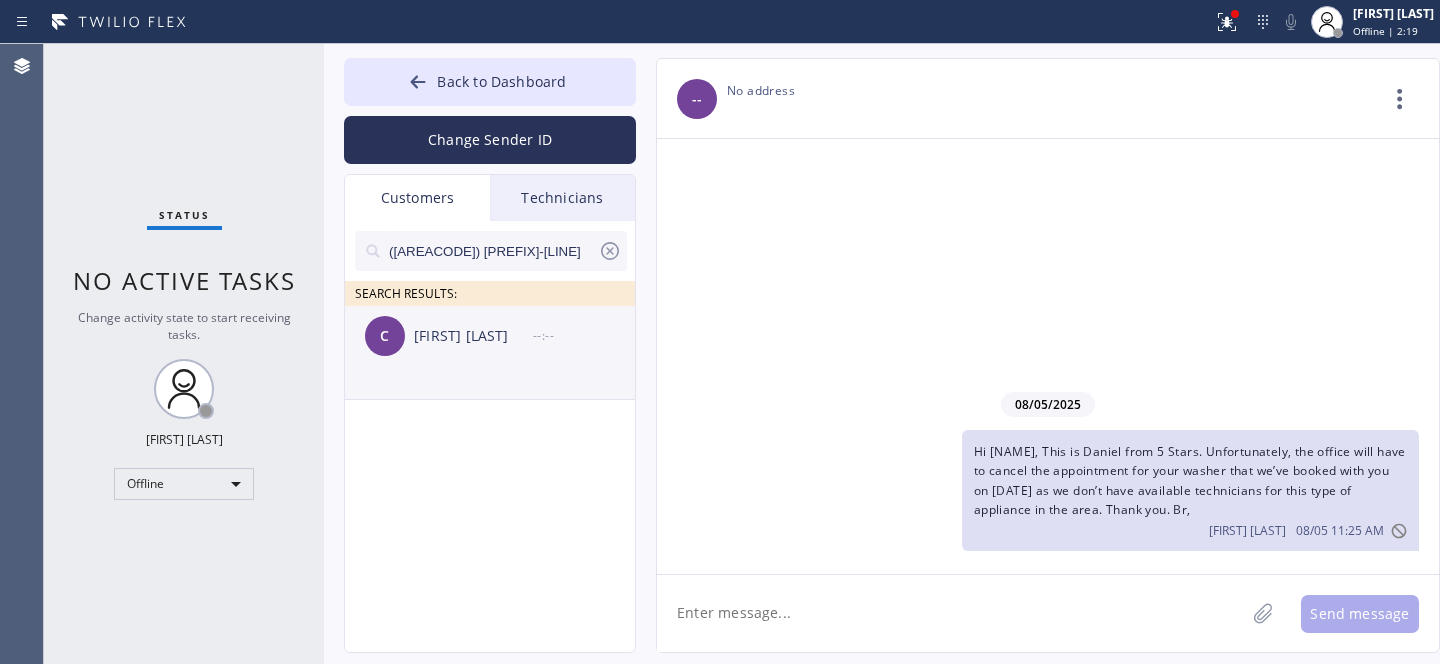 click on "[FIRST] [LAST]" at bounding box center (473, 336) 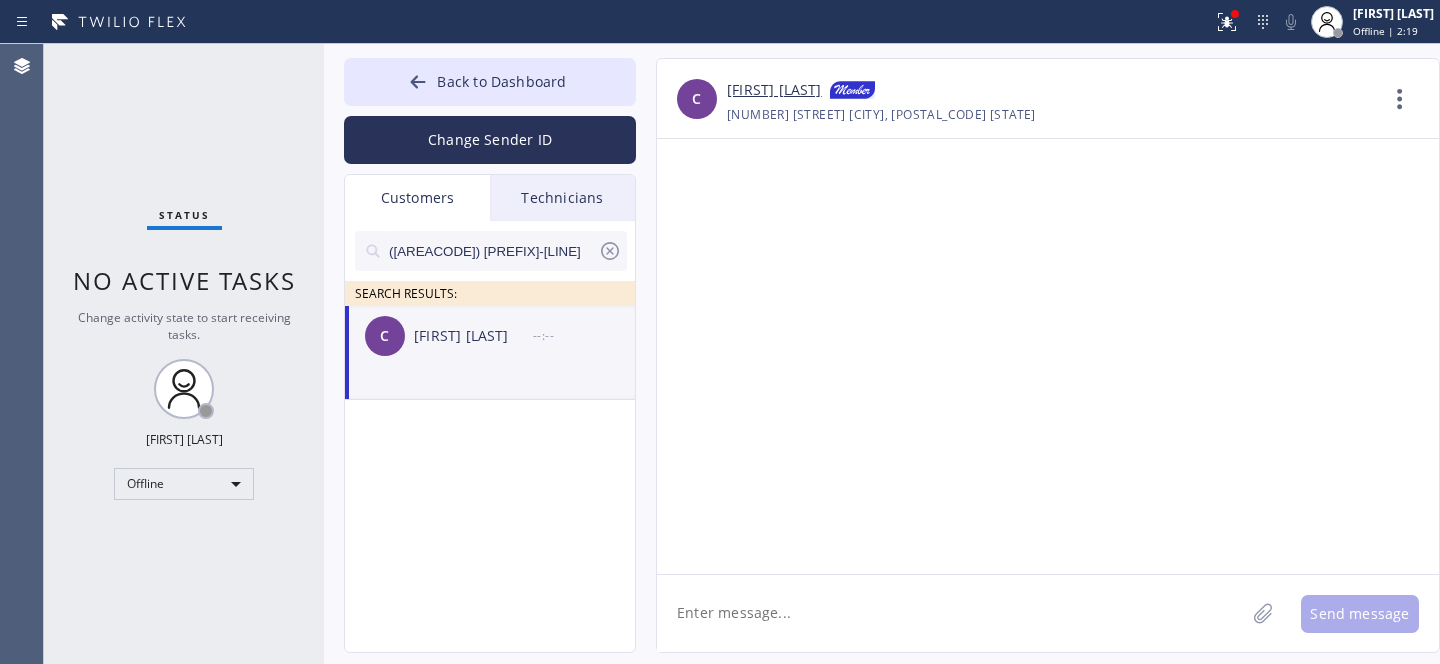 click 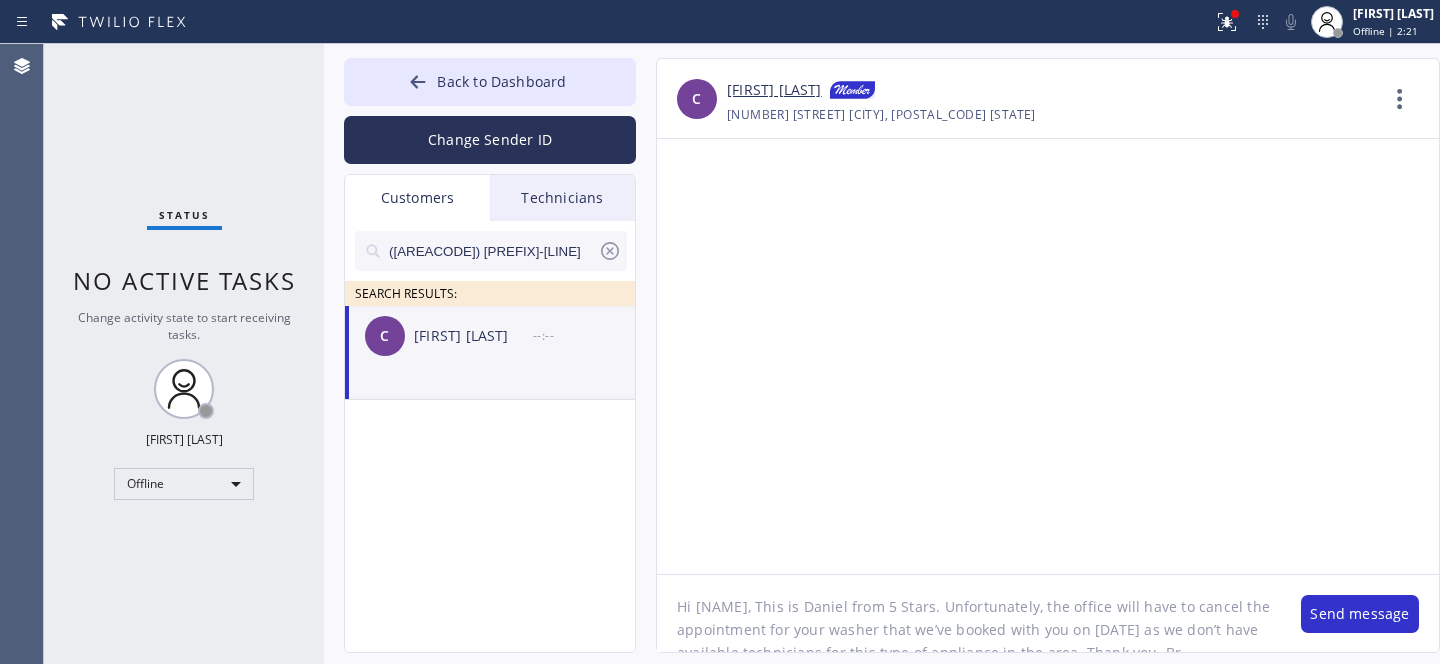 scroll, scrollTop: 5, scrollLeft: 0, axis: vertical 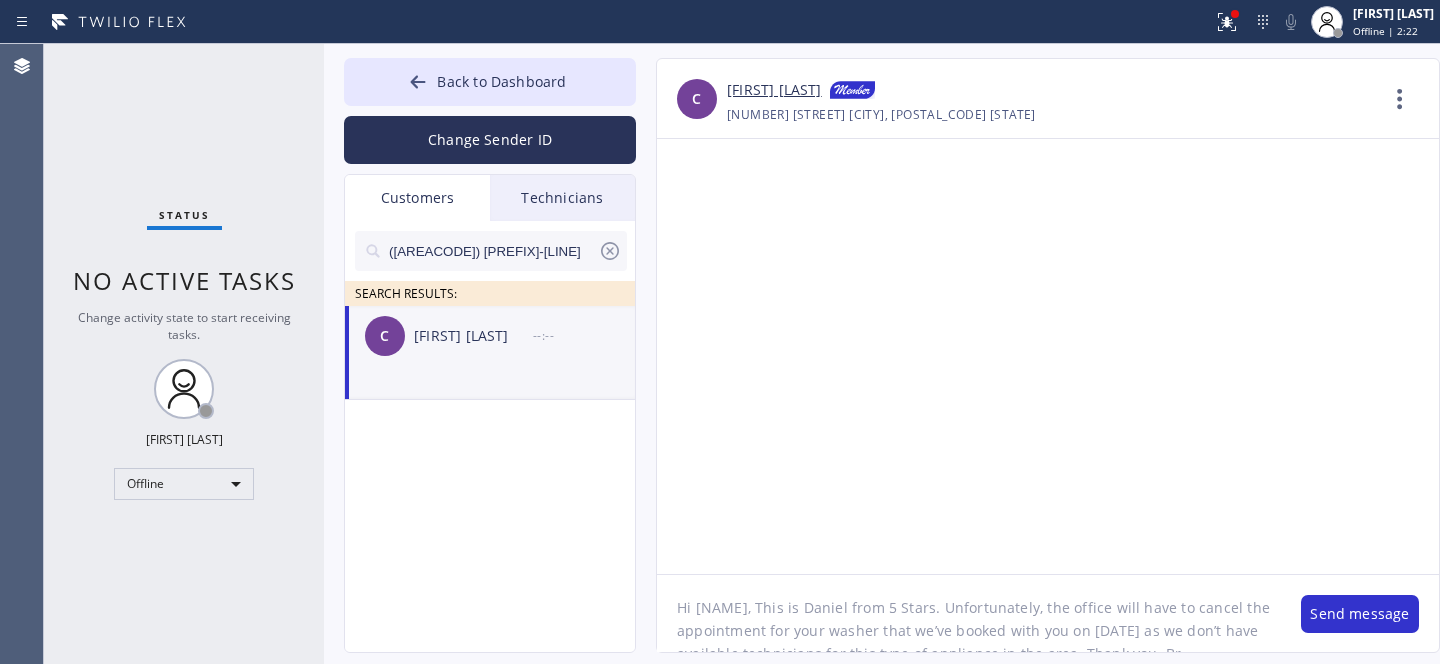 click on "Hi [NAME], This is Daniel from 5 Stars. Unfortunately, the office will have to cancel the appointment for your washer that we’ve booked with you on [DATE] as we don’t have available technicians for this type of appliance in the area. Thank you. Br," 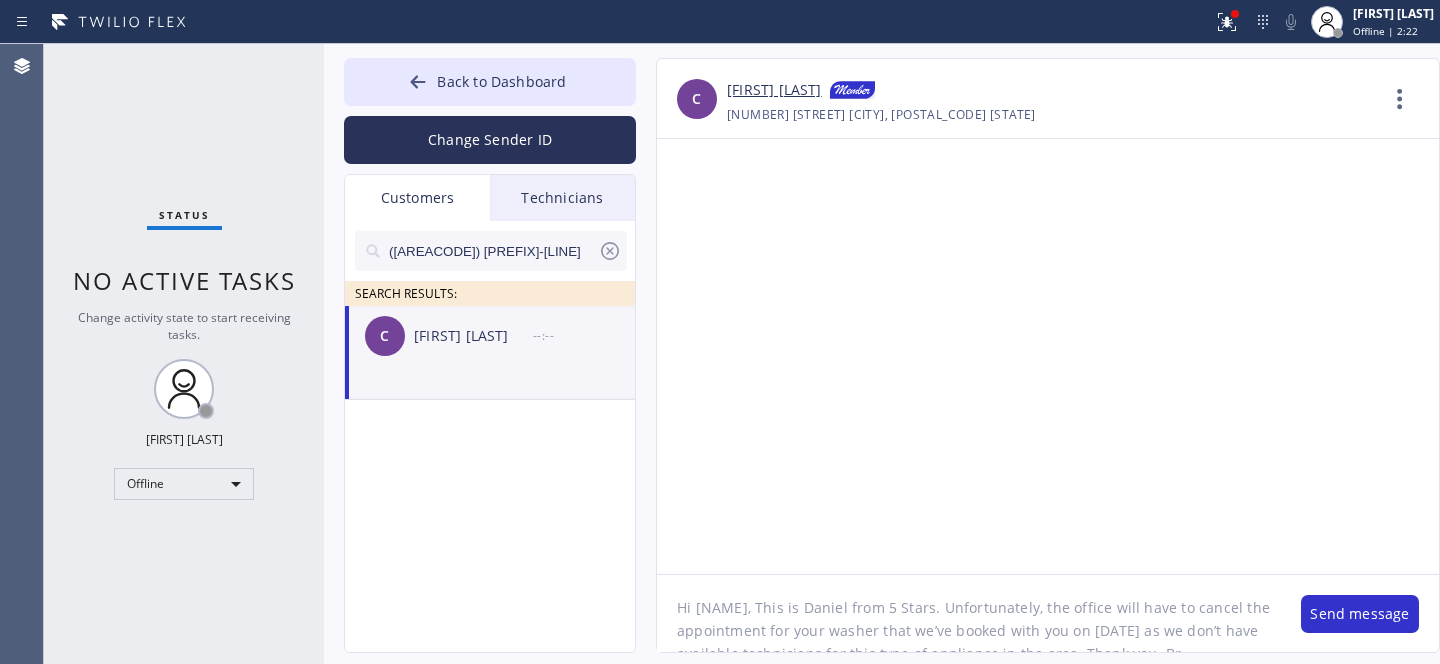 click on "Hi [NAME], This is Daniel from 5 Stars. Unfortunately, the office will have to cancel the appointment for your washer that we’ve booked with you on [DATE] as we don’t have available technicians for this type of appliance in the area. Thank you. Br," 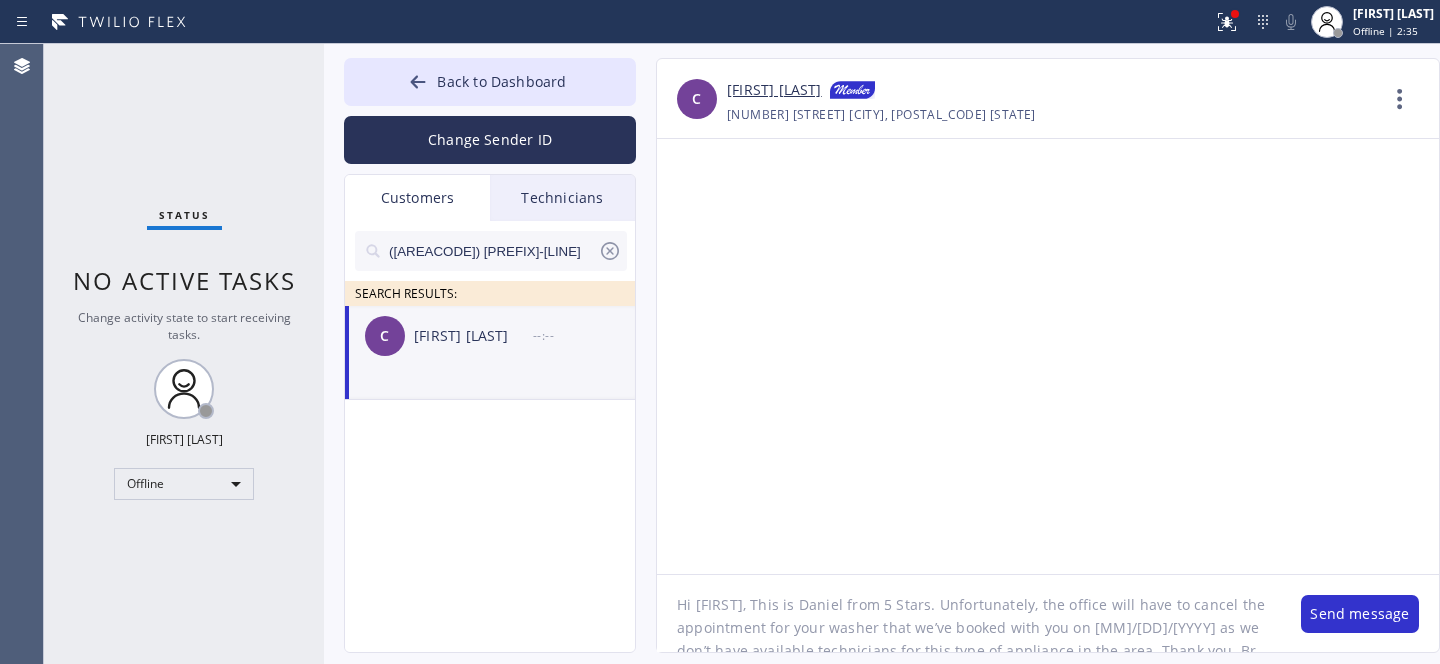 scroll, scrollTop: 9, scrollLeft: 0, axis: vertical 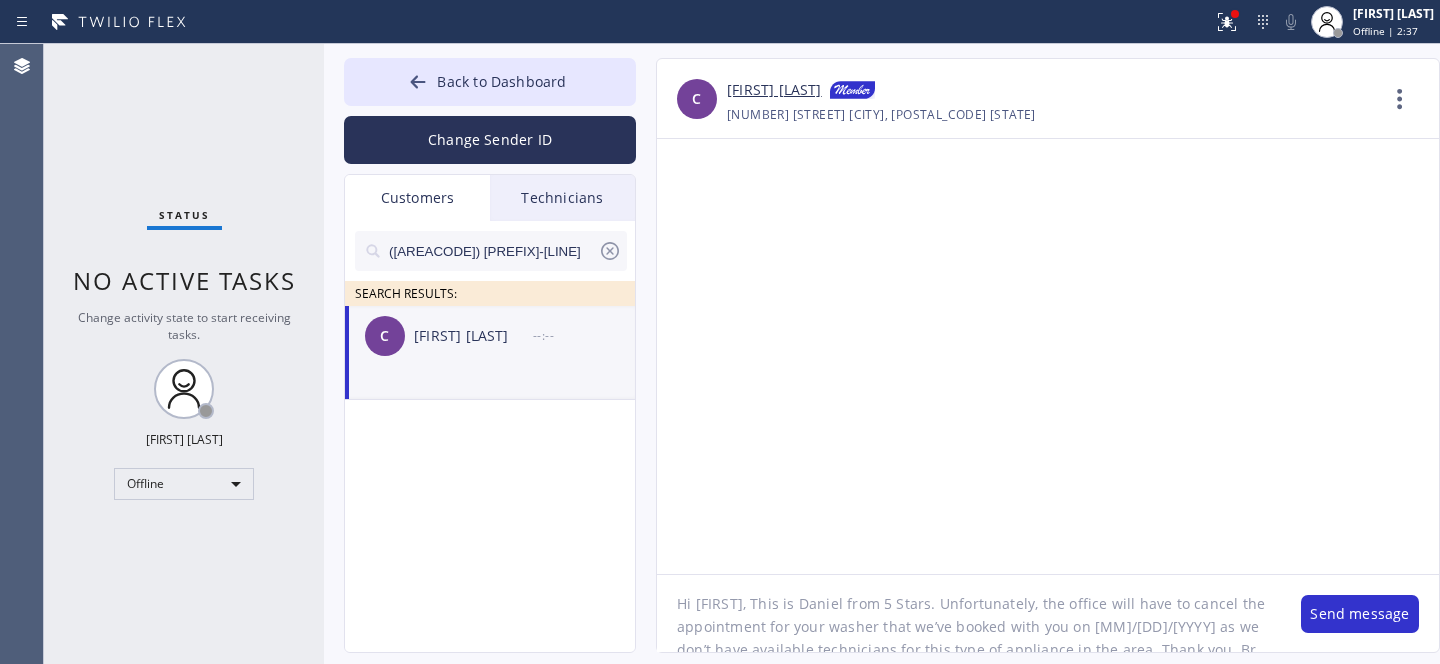 click on "Hi [FIRST], This is Daniel from 5 Stars. Unfortunately, the office will have to cancel the appointment for your washer that we’ve booked with you on [MM]/[DD]/[YYYY] as we don’t have available technicians for this type of appliance in the area. Thank you. Br," 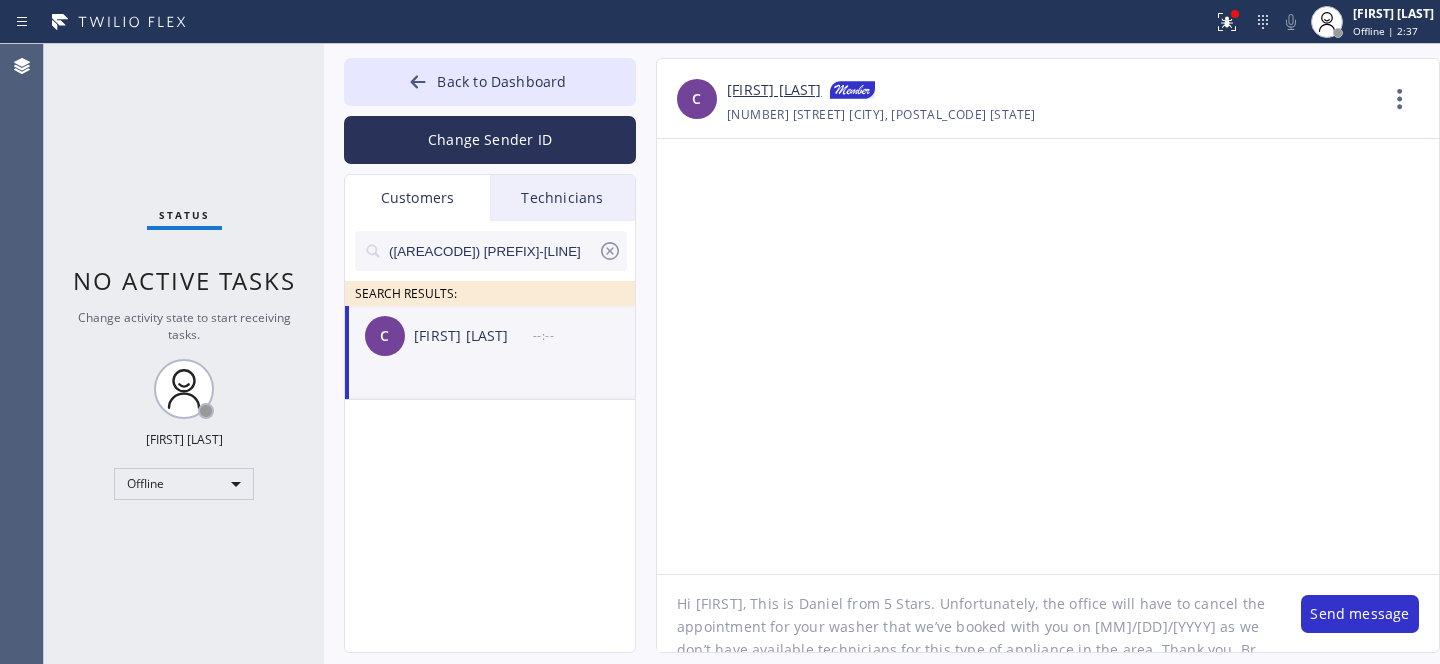 click on "Hi [FIRST], This is Daniel from 5 Stars. Unfortunately, the office will have to cancel the appointment for your washer that we’ve booked with you on [MM]/[DD]/[YYYY] as we don’t have available technicians for this type of appliance in the area. Thank you. Br," 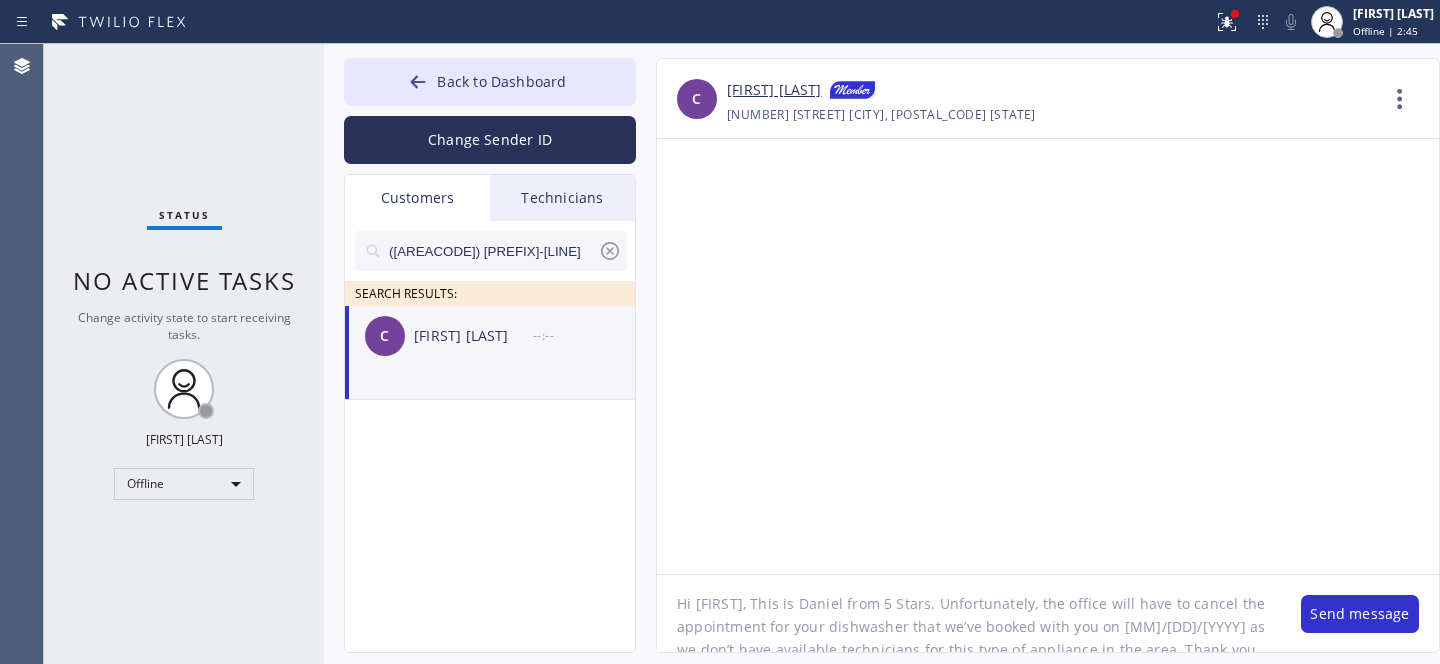 drag, startPoint x: 1111, startPoint y: 630, endPoint x: 1187, endPoint y: 622, distance: 76.41989 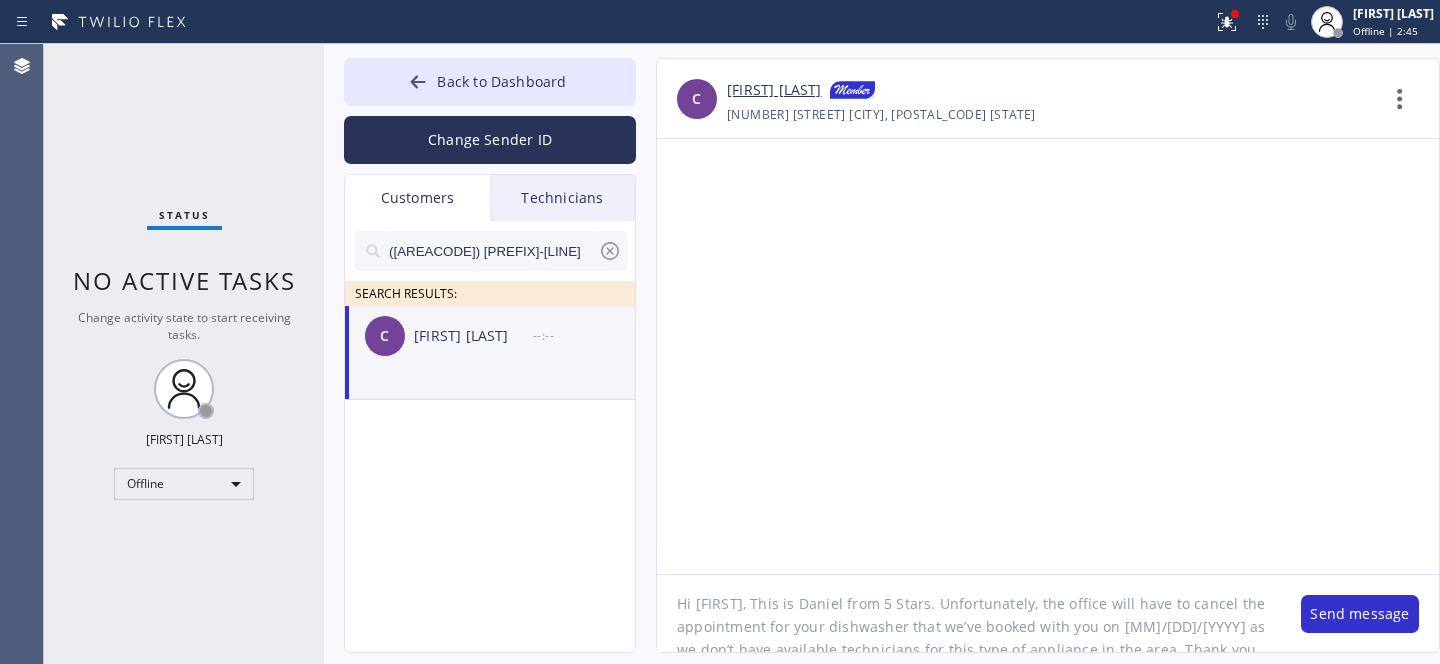 click on "Hi [FIRST], This is Daniel from 5 Stars. Unfortunately, the office will have to cancel the appointment for your dishwasher that we’ve booked with you on [MM]/[DD]/[YYYY] as we don’t have available technicians for this type of appliance in the area. Thank you. Br," 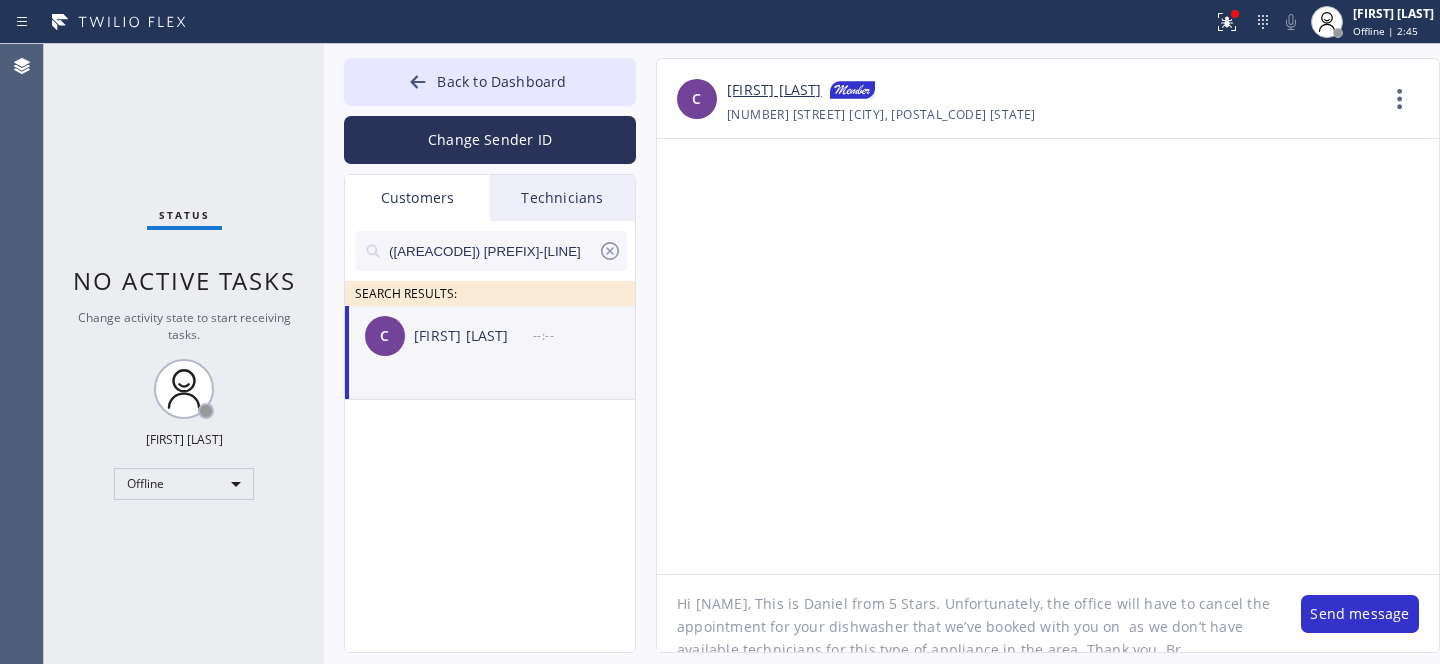 paste on "08/07/2025" 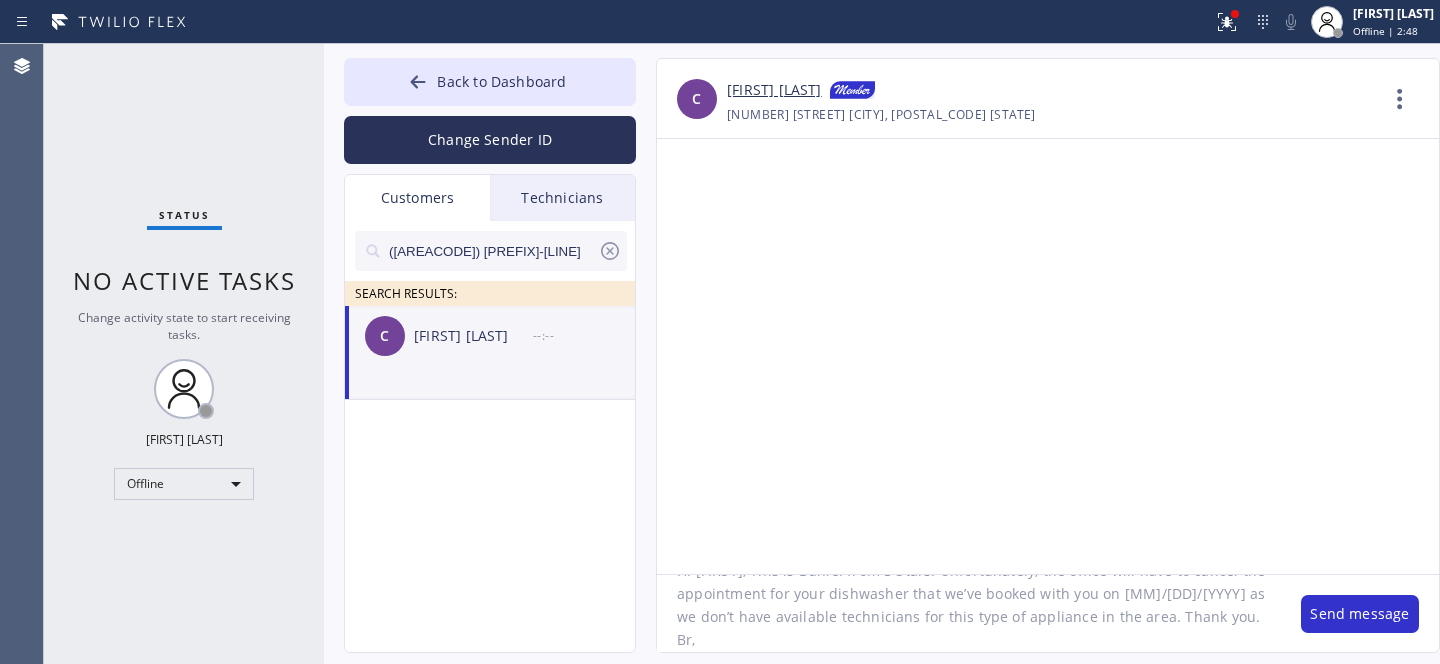 scroll, scrollTop: 0, scrollLeft: 0, axis: both 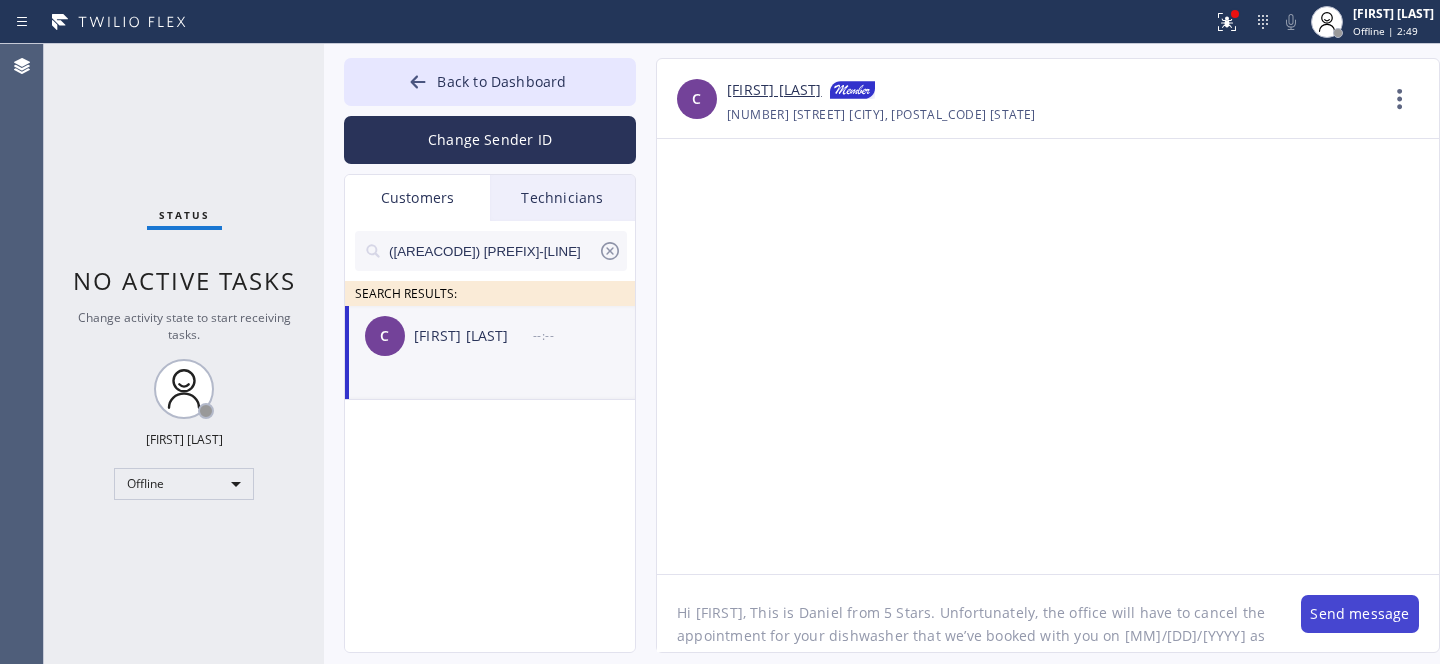 type on "Hi [FIRST], This is Daniel from 5 Stars. Unfortunately, the office will have to cancel the appointment for your dishwasher that we’ve booked with you on [MM]/[DD]/[YYYY] as we don’t have available technicians for this type of appliance in the area. Thank you. Br," 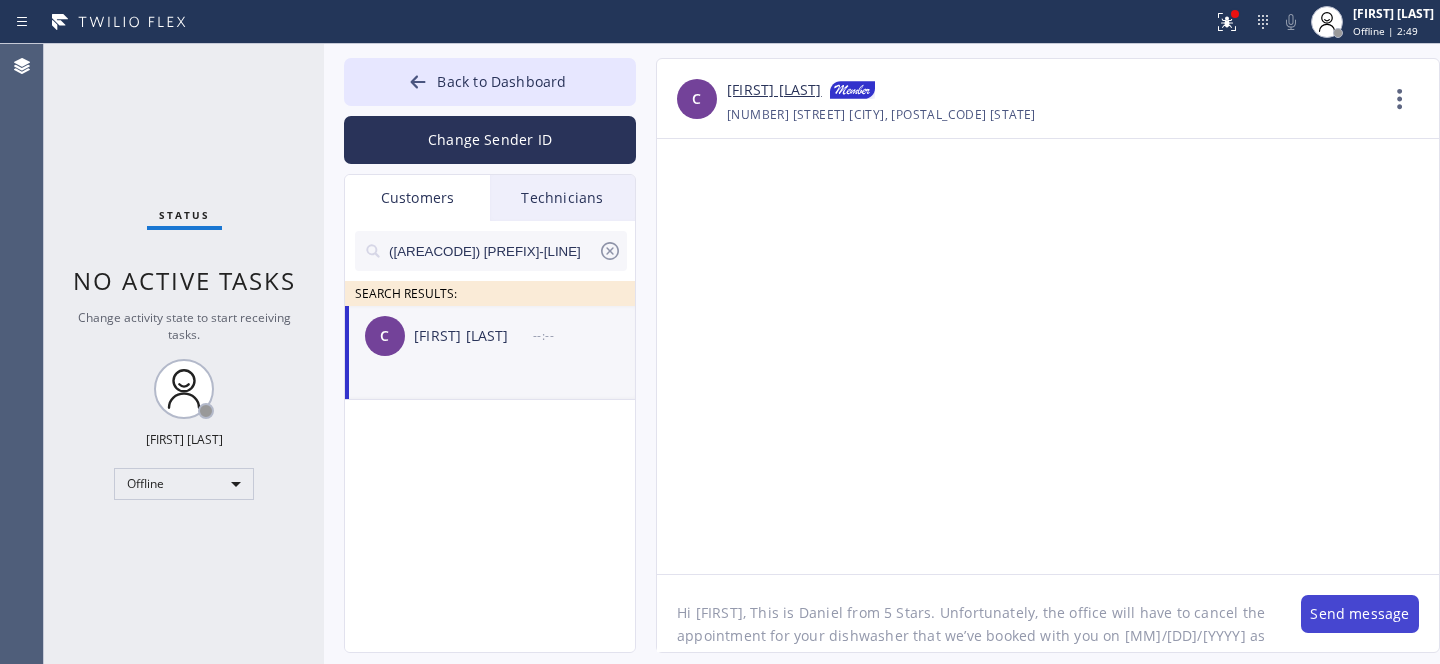 click on "Send message" at bounding box center [1360, 614] 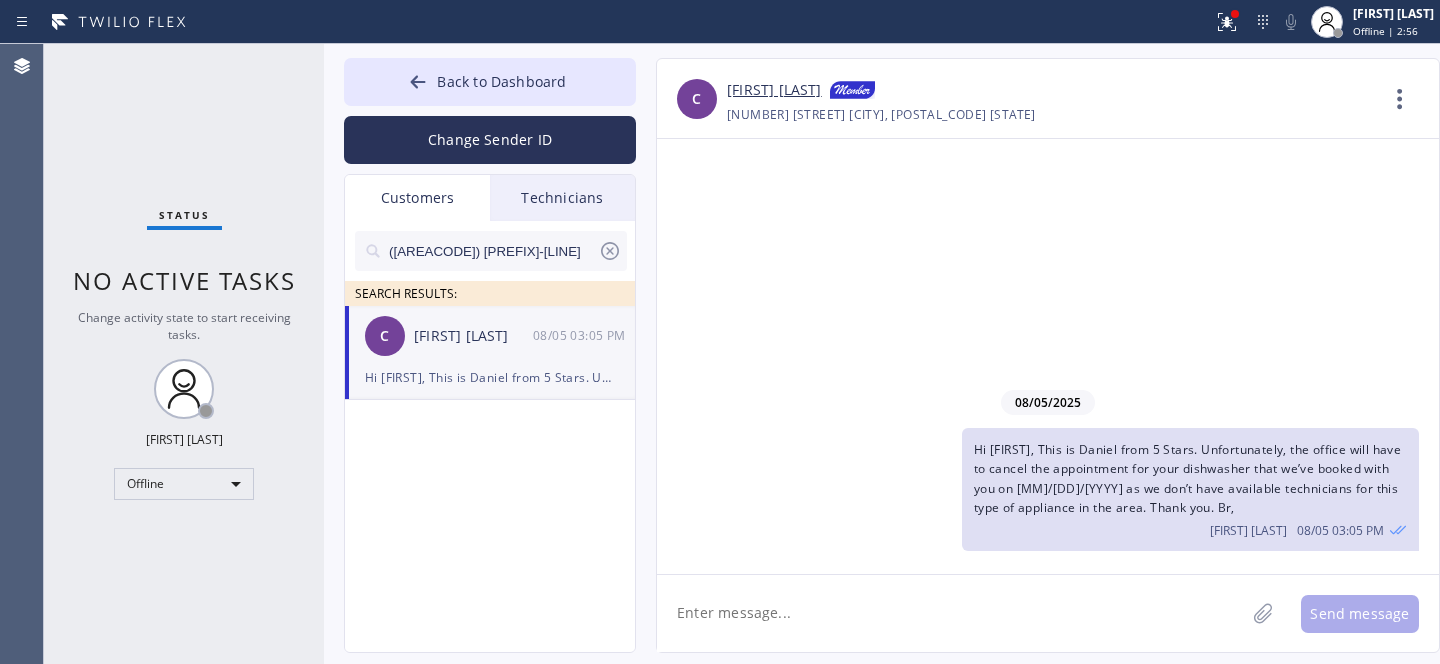 click 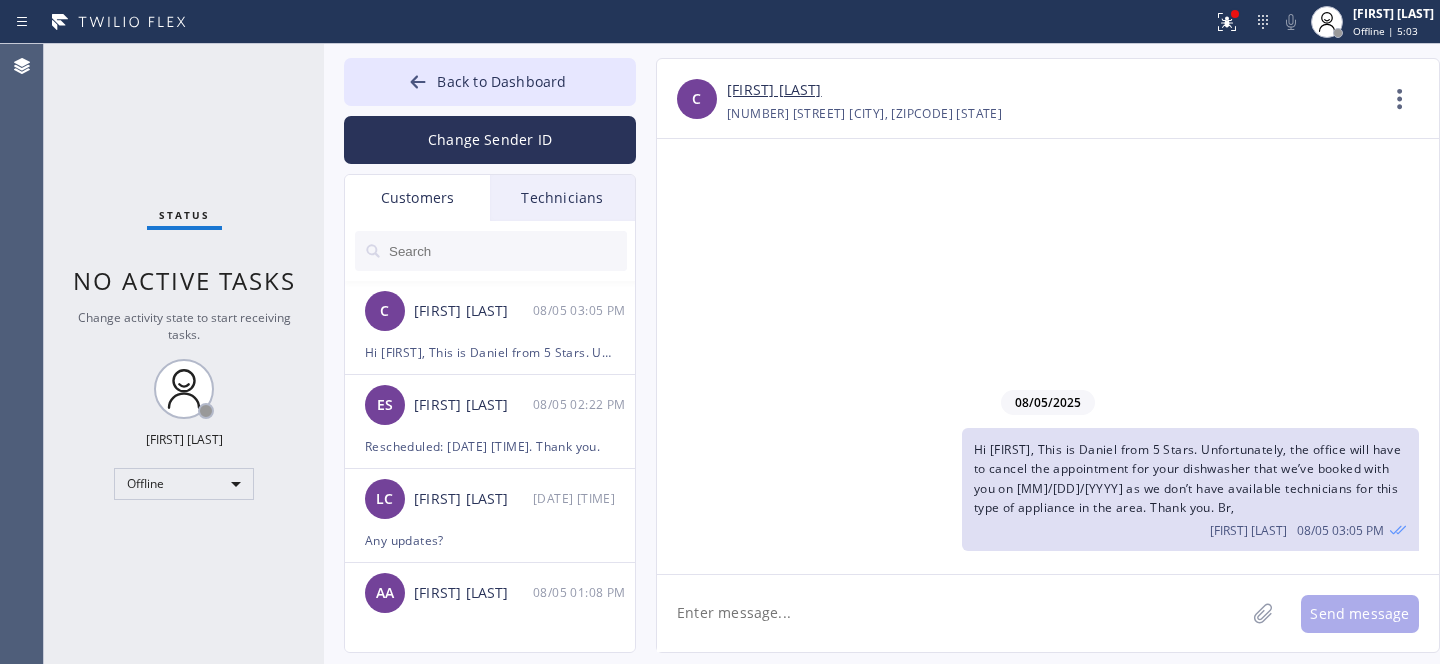 click at bounding box center (507, 251) 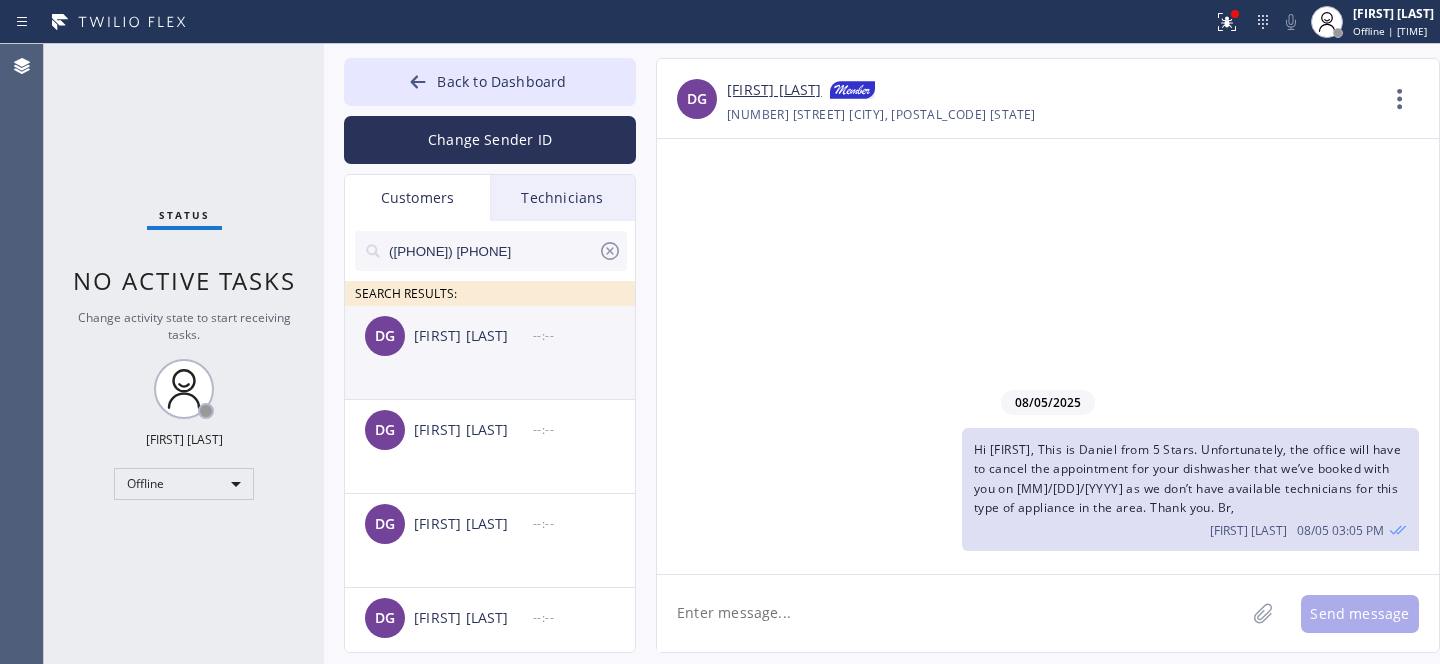 click on "[FIRST] [LAST] --:--" at bounding box center (491, 336) 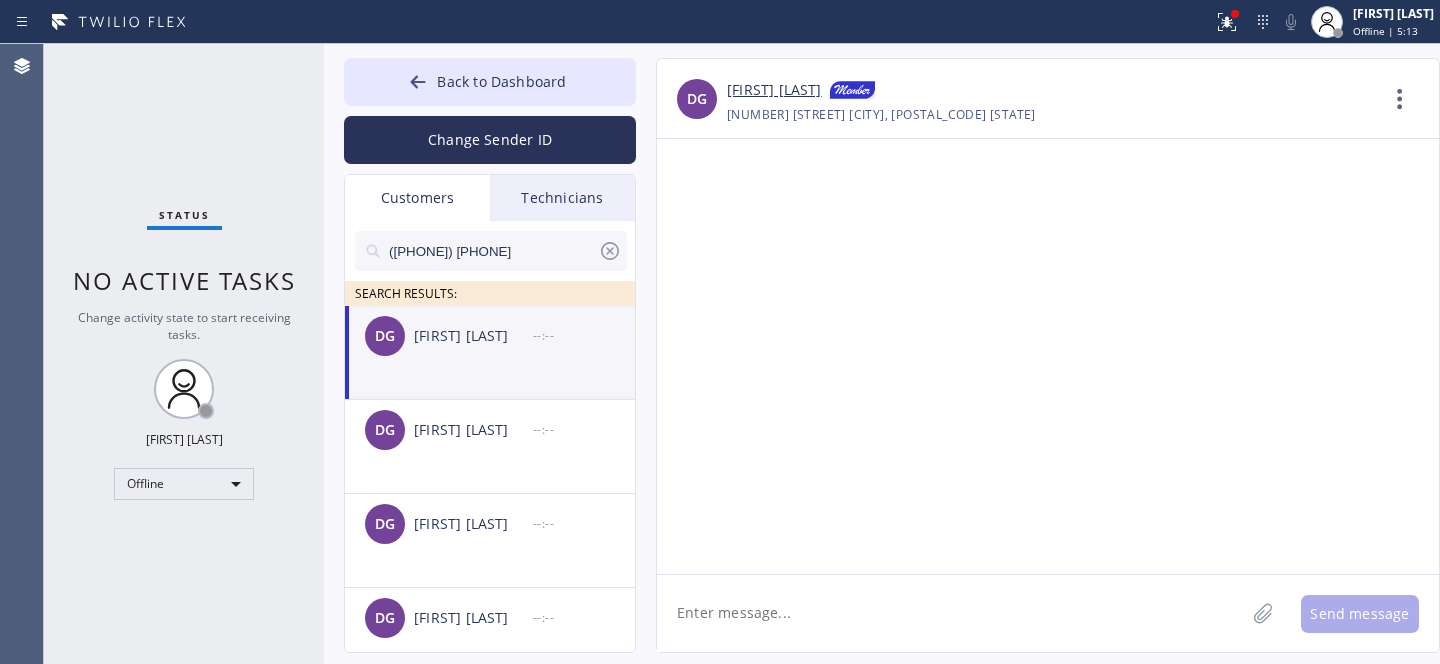 click 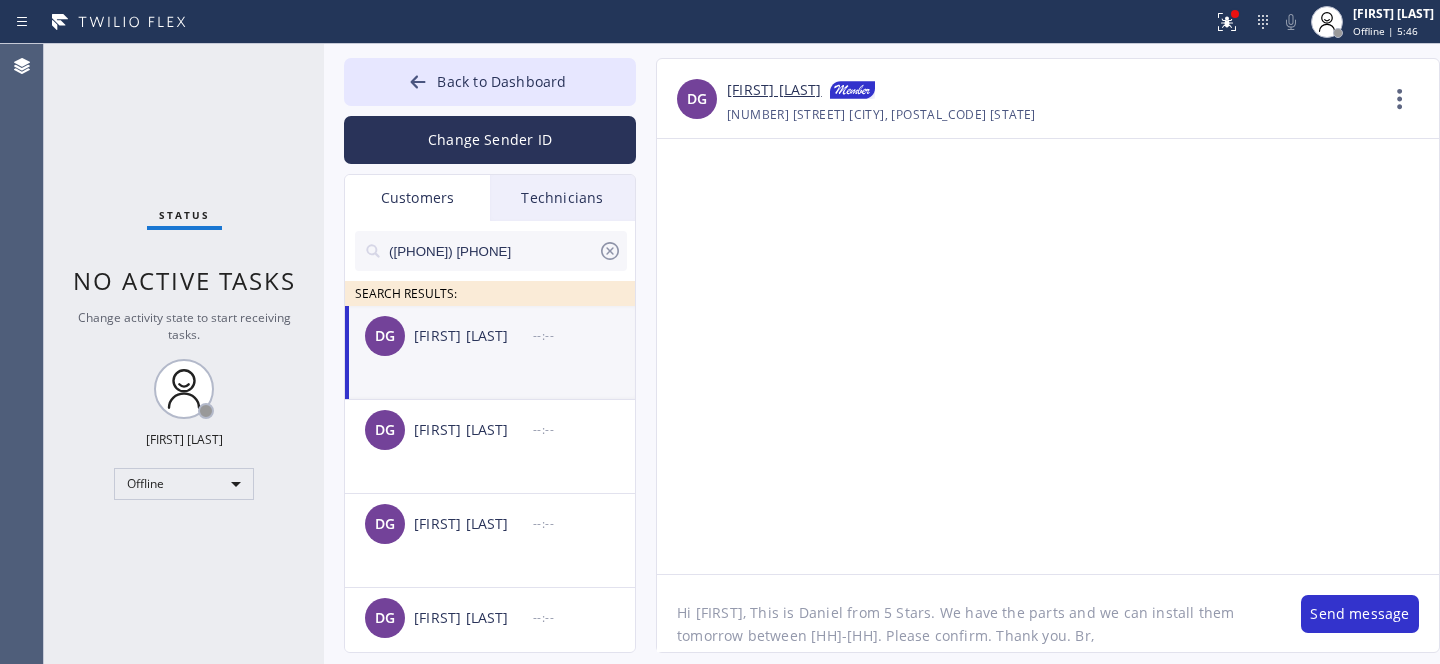 type on "Hi [FIRST], This is Daniel from 5 Stars. We have the parts and we can install them tomorrow between [HH]-[HH]. Please confirm. Thank you. Br," 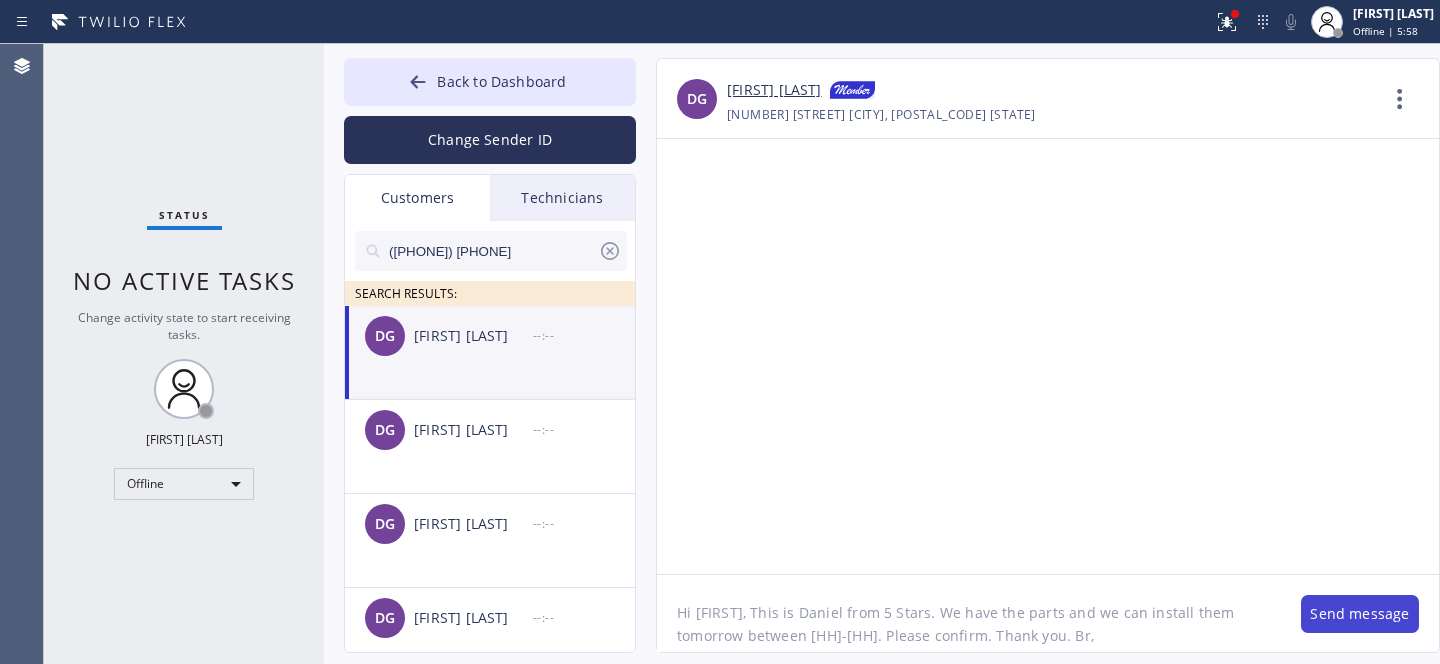 click on "Send message" at bounding box center (1360, 614) 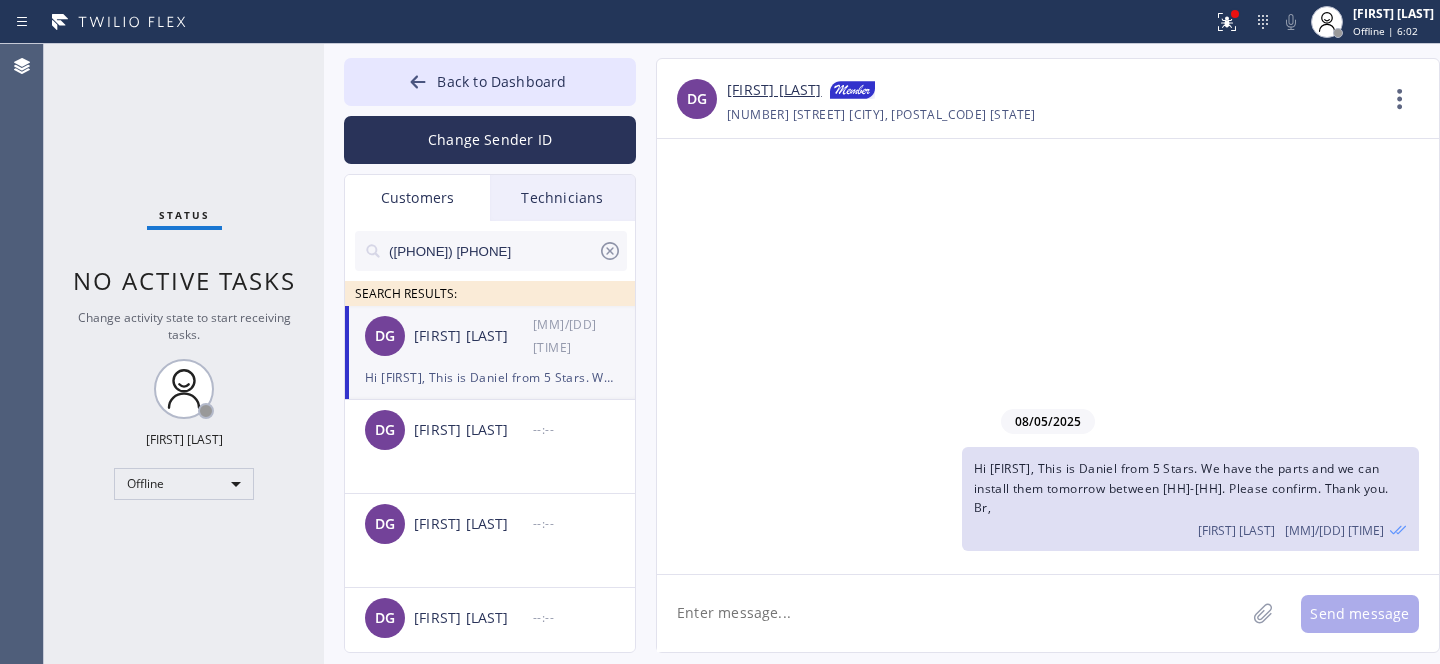 click 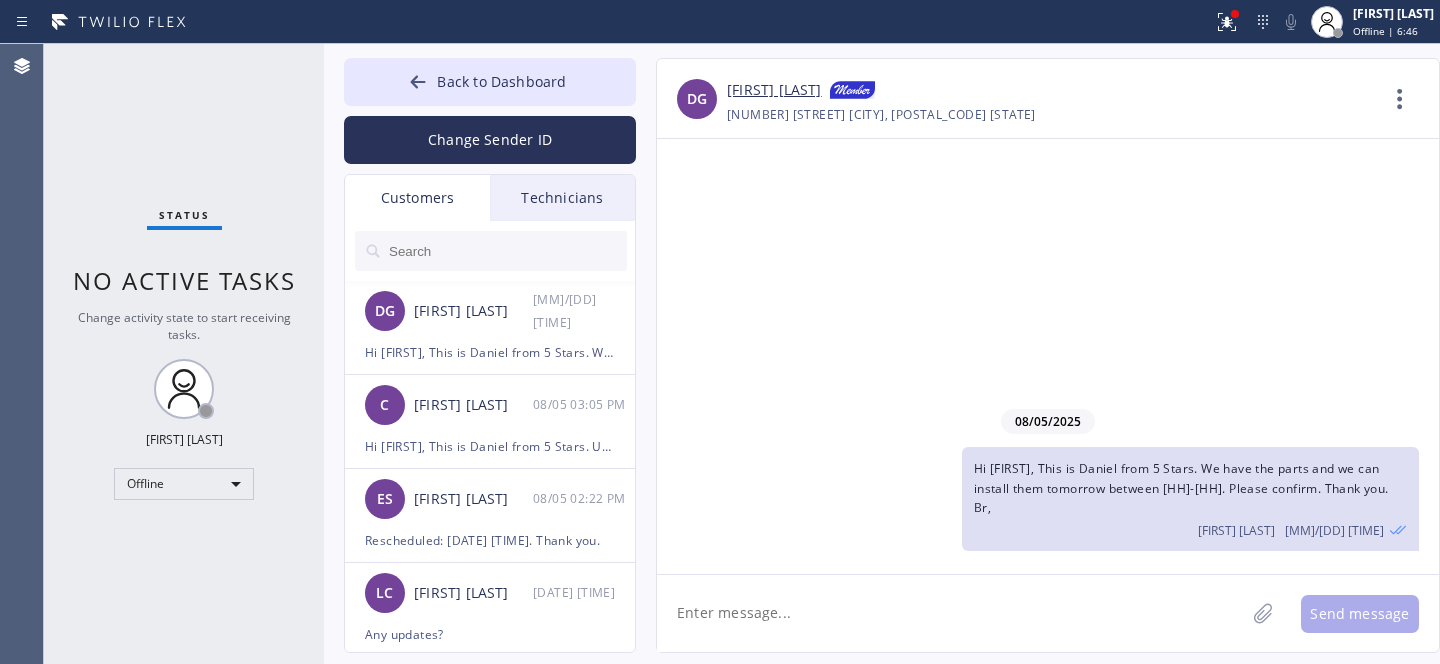 click at bounding box center (507, 251) 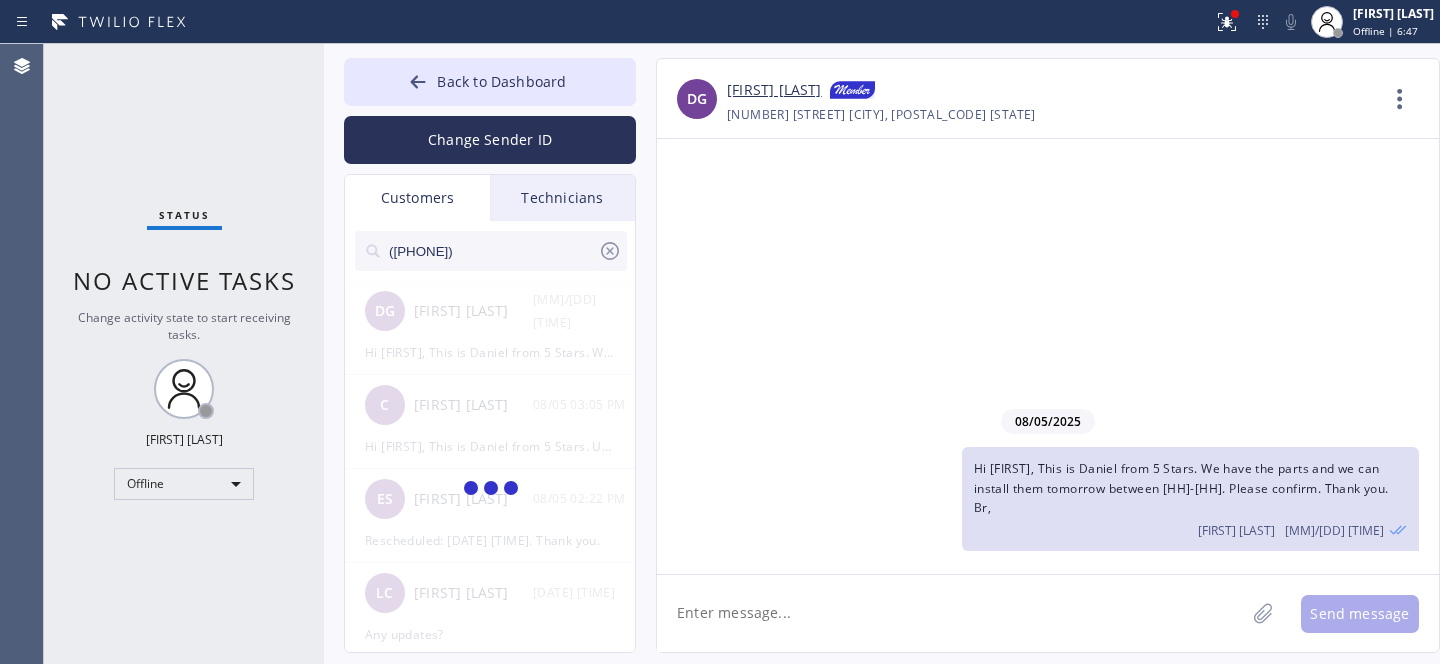 click on "Hi [FIRST], This is Daniel from 5 Stars. We have the parts and we can install them tomorrow between [HH]-[HH]. Please confirm. Thank you. Br," at bounding box center [1181, 487] 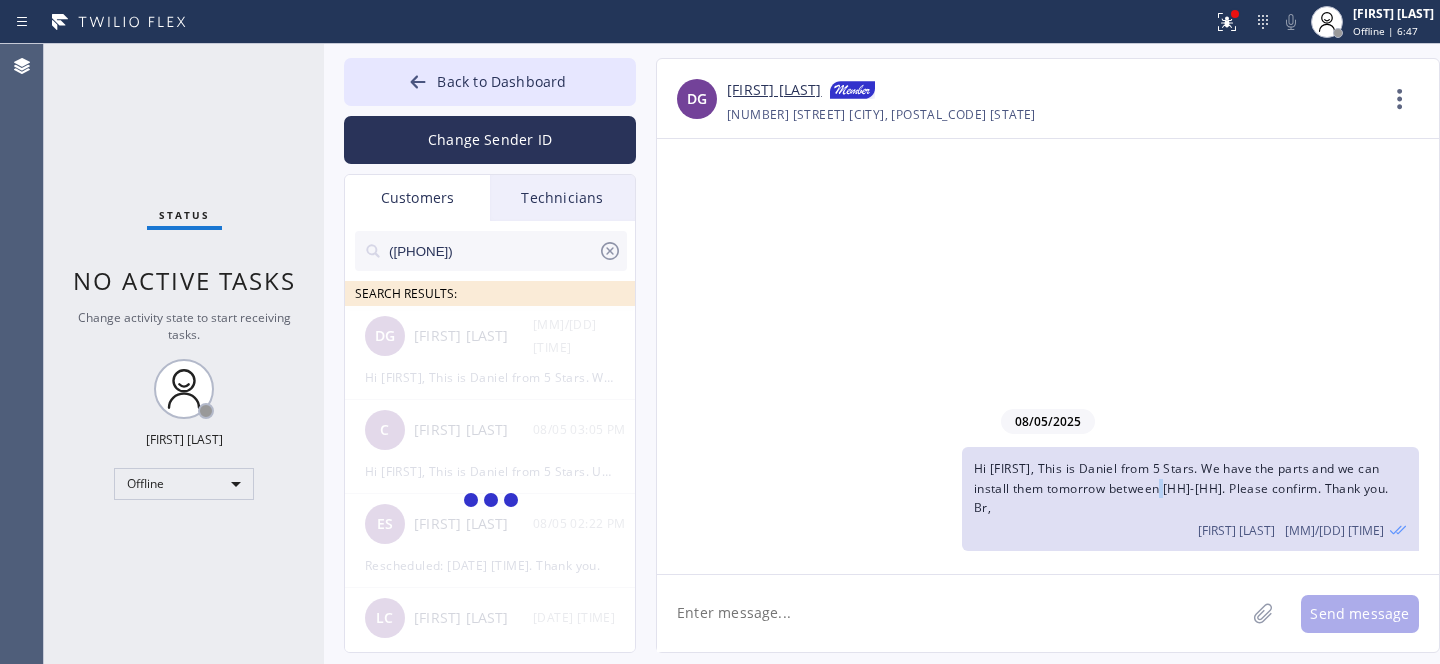 click on "Hi [FIRST], This is Daniel from 5 Stars. We have the parts and we can install them tomorrow between [HH]-[HH]. Please confirm. Thank you. Br," at bounding box center [1181, 487] 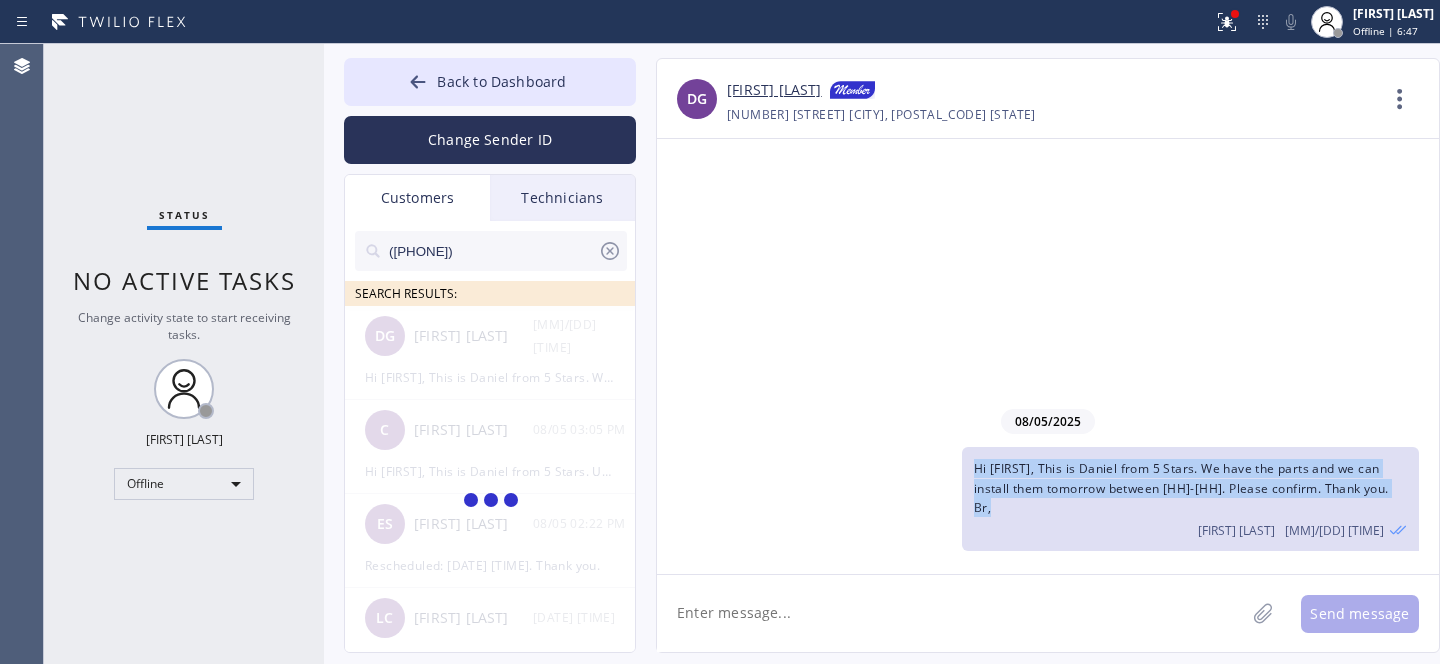 click on "Hi [FIRST], This is Daniel from 5 Stars. We have the parts and we can install them tomorrow between [HH]-[HH]. Please confirm. Thank you. Br," at bounding box center (1181, 487) 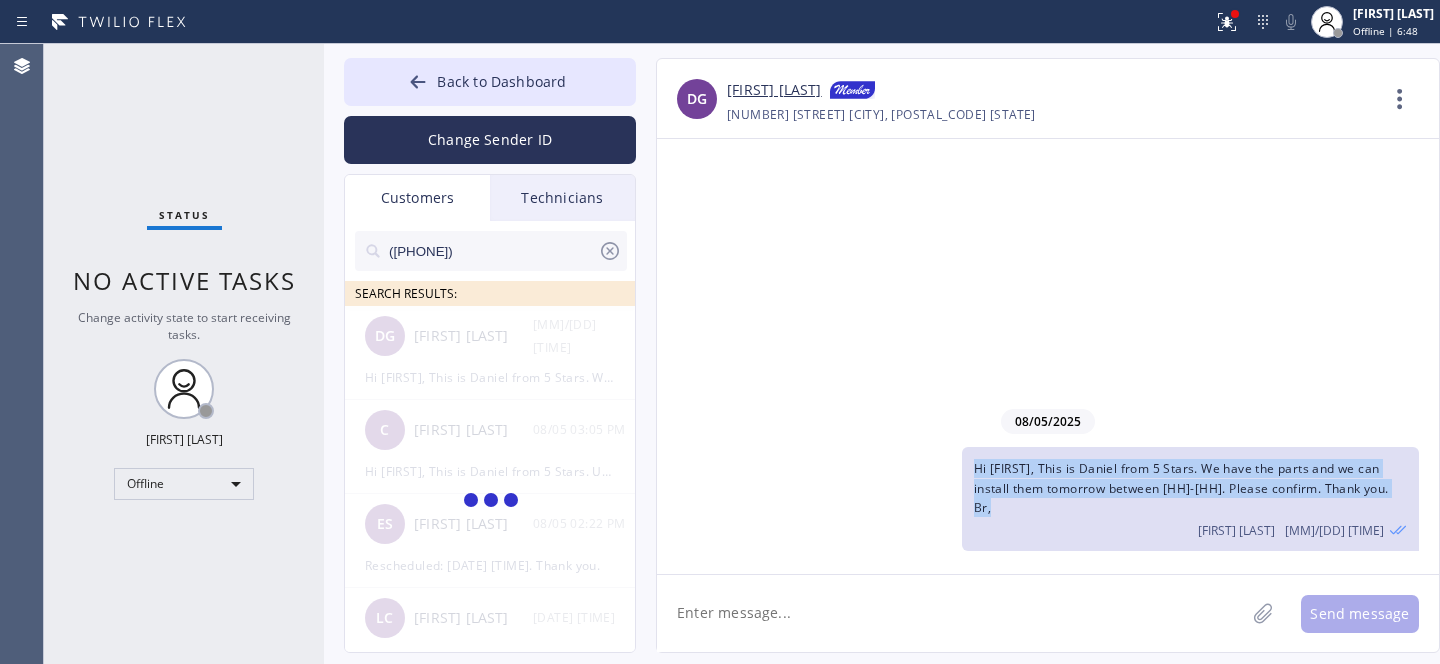 copy on "Hi [FIRST], This is Daniel from 5 Stars. We have the parts and we can install them tomorrow between [HH]-[HH]. Please confirm. Thank you. Br," 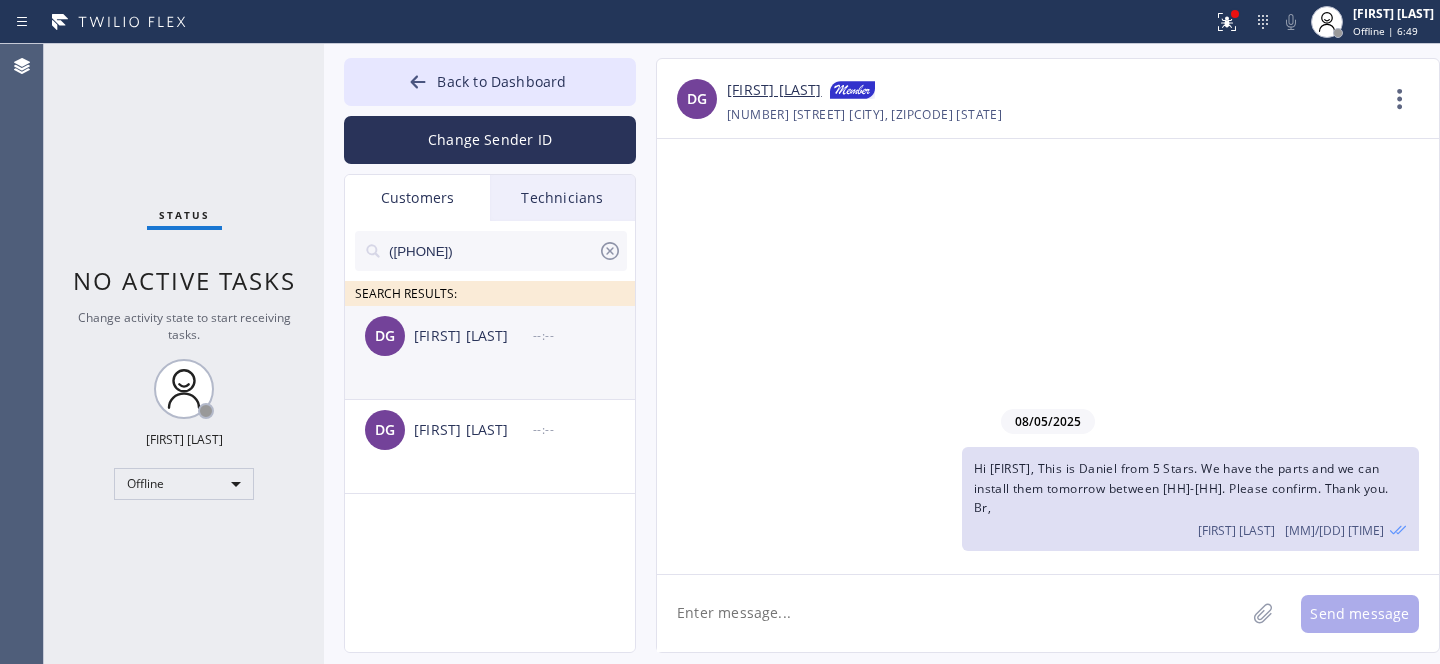 click on "[FIRST] [LAST] --:--" at bounding box center [491, 336] 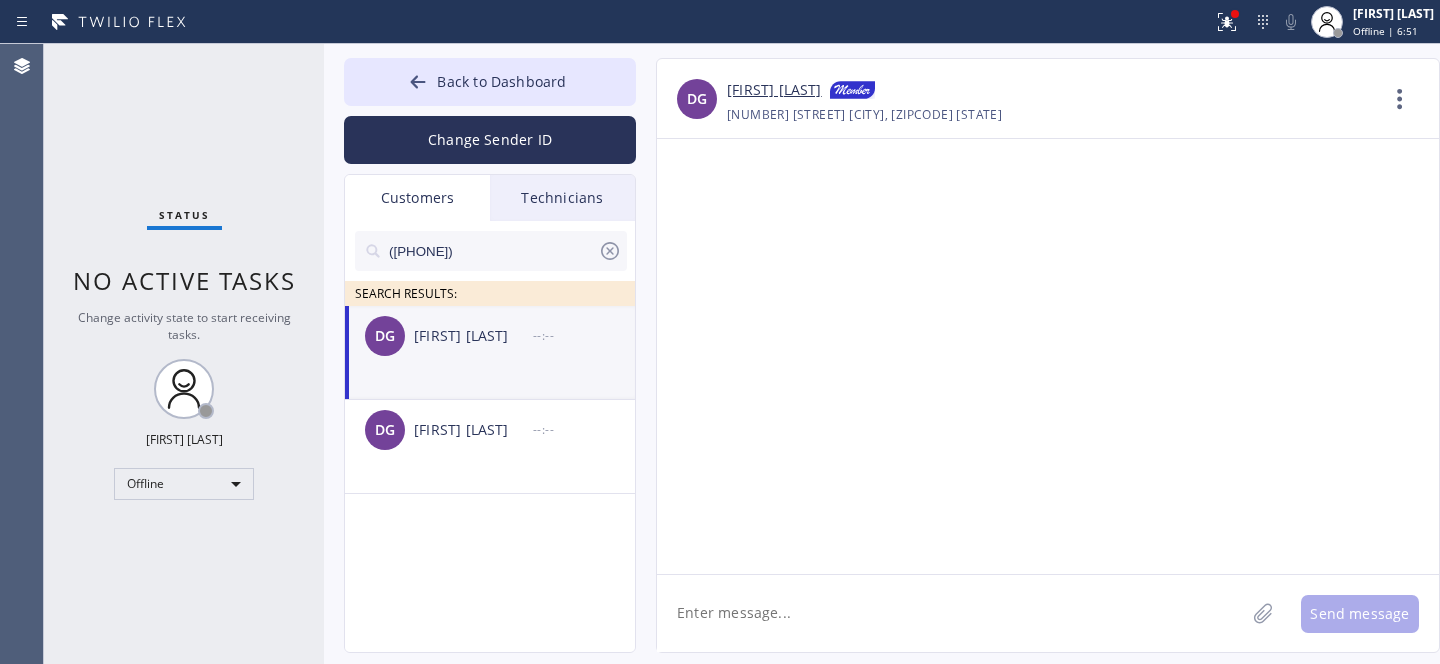 click 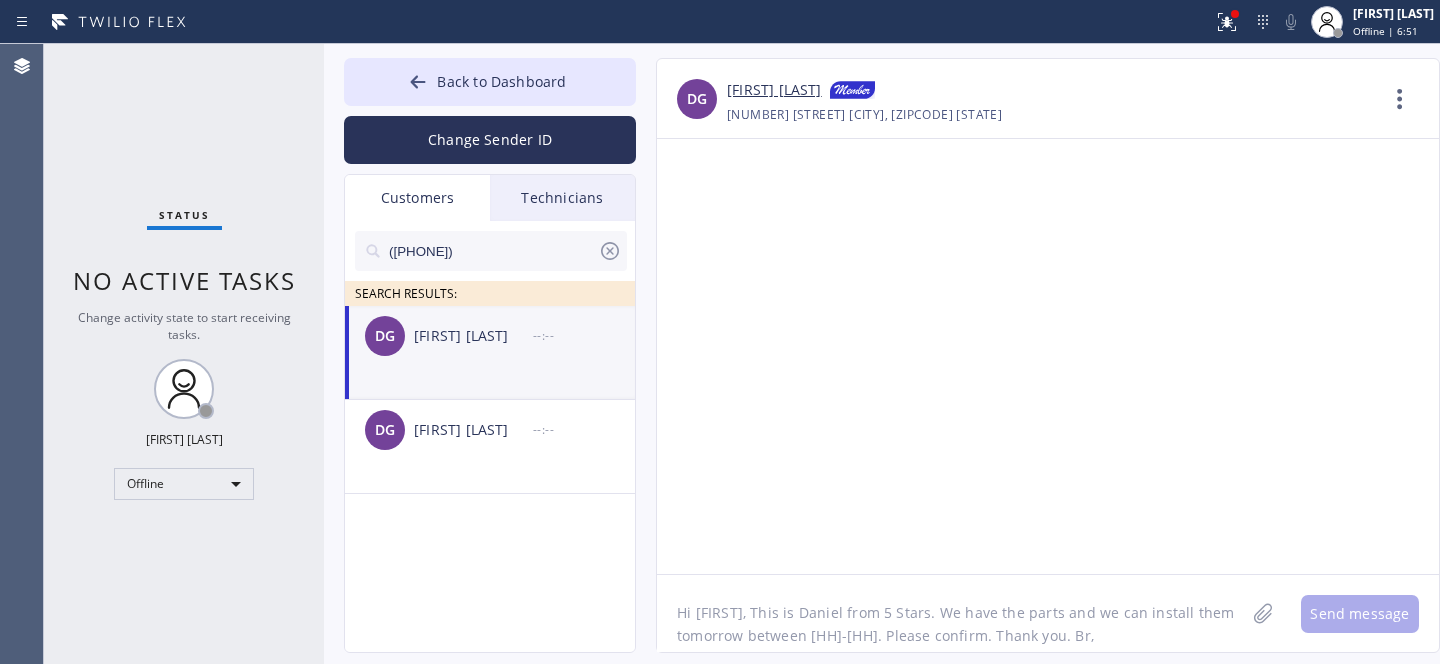 scroll, scrollTop: 16, scrollLeft: 0, axis: vertical 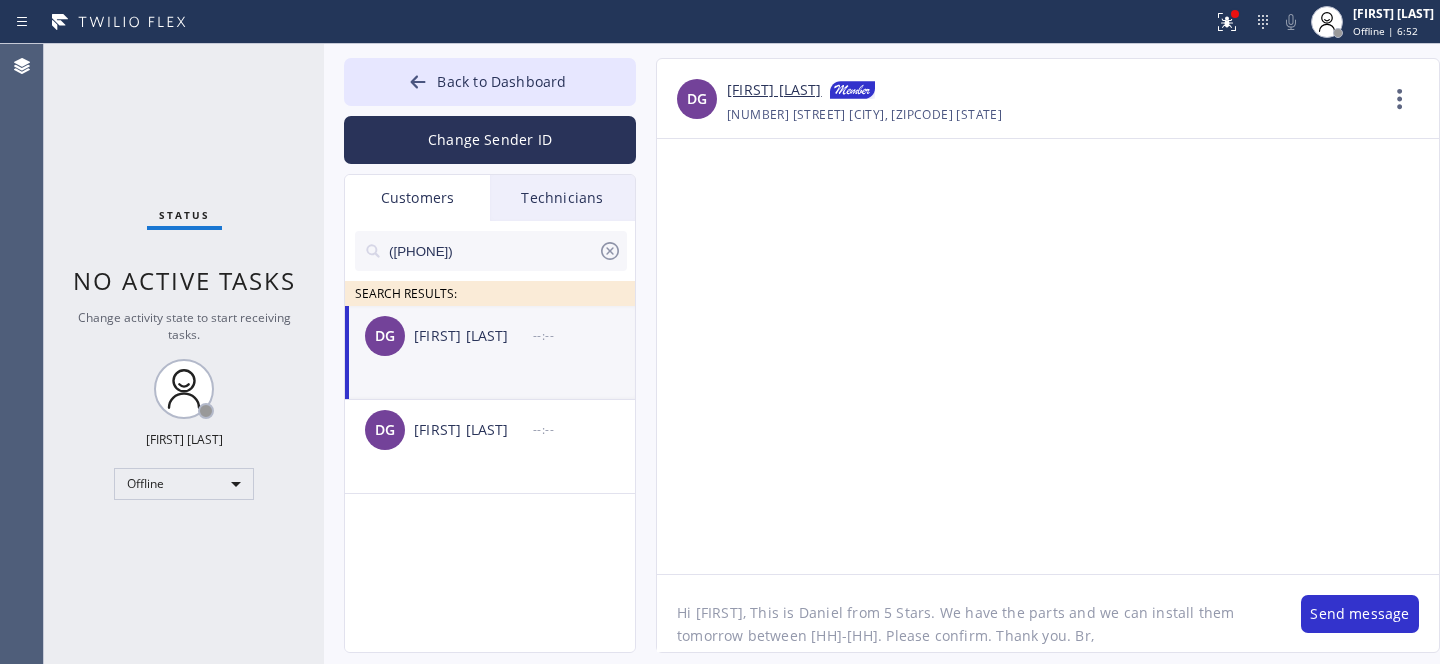 click on "Hi [FIRST], This is Daniel from 5 Stars. We have the parts and we can install them tomorrow between [HH]-[HH]. Please confirm. Thank you. Br," 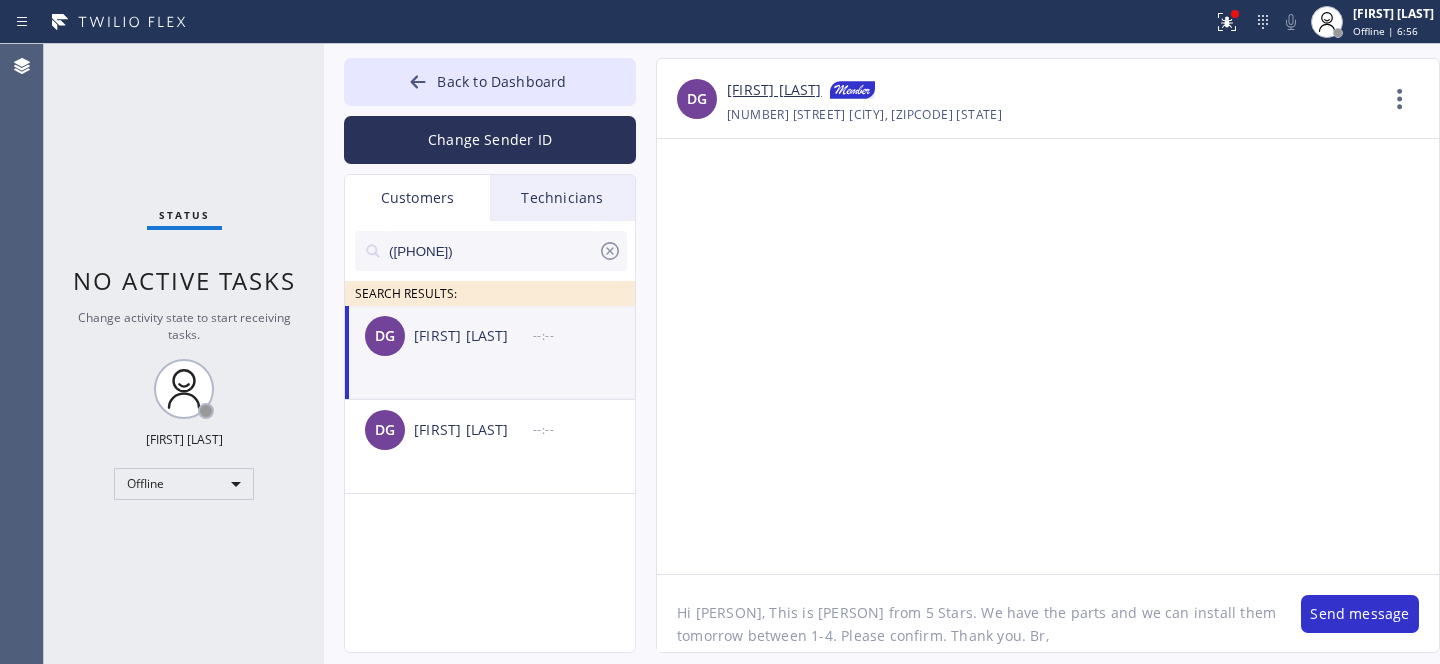 drag, startPoint x: 810, startPoint y: 622, endPoint x: 829, endPoint y: 618, distance: 19.416489 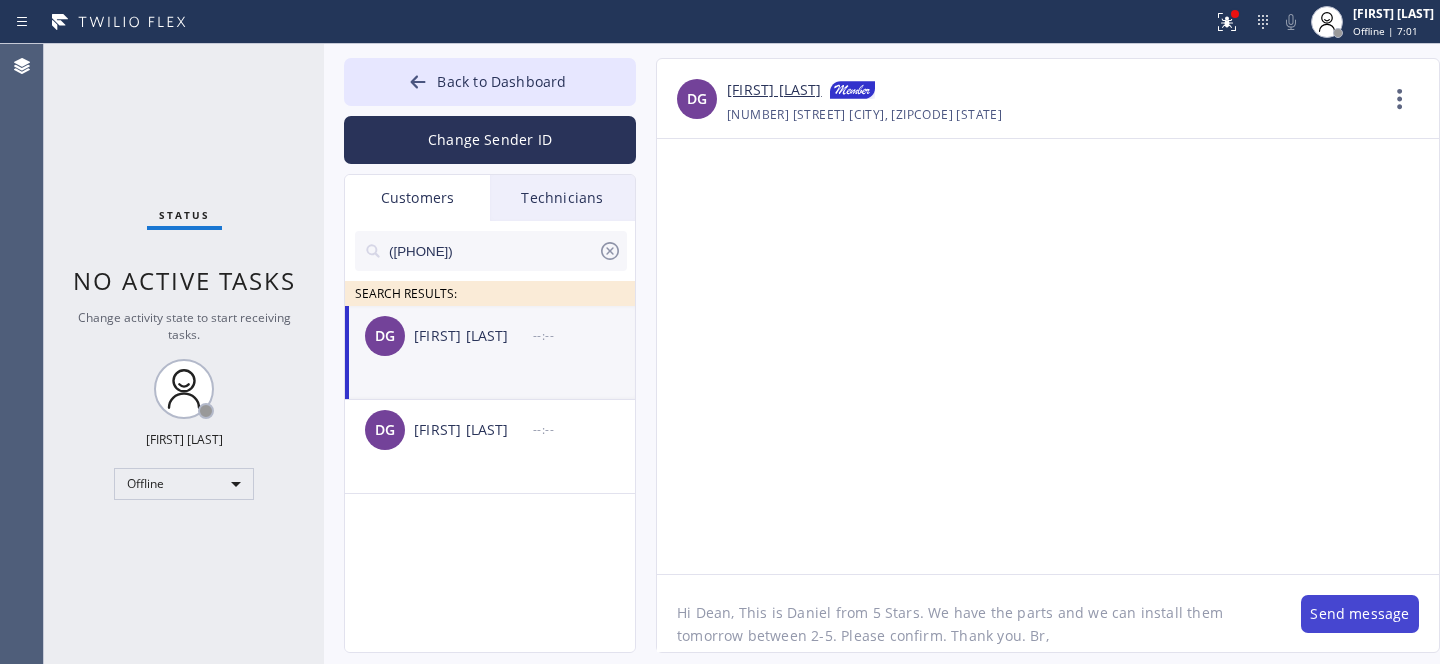 type on "Hi Dean, This is Daniel from 5 Stars. We have the parts and we can install them tomorrow between 2-5. Please confirm. Thank you. Br," 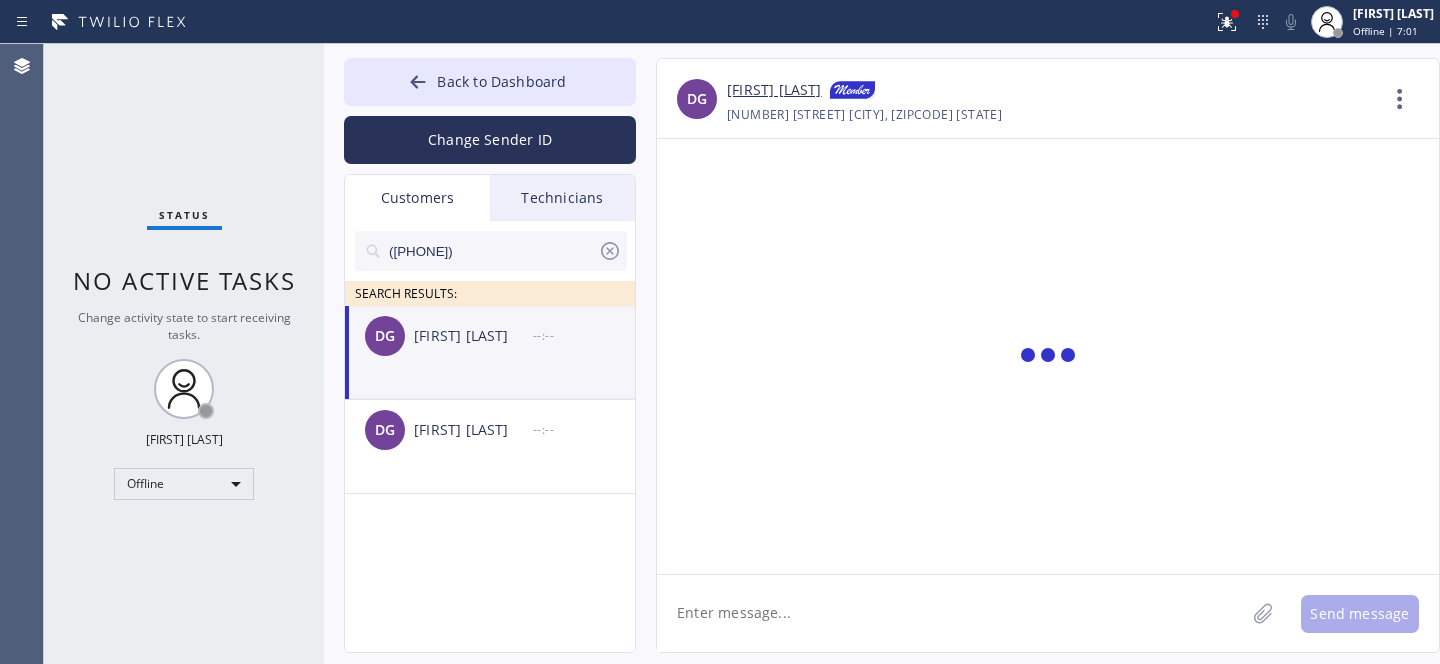 scroll, scrollTop: 0, scrollLeft: 0, axis: both 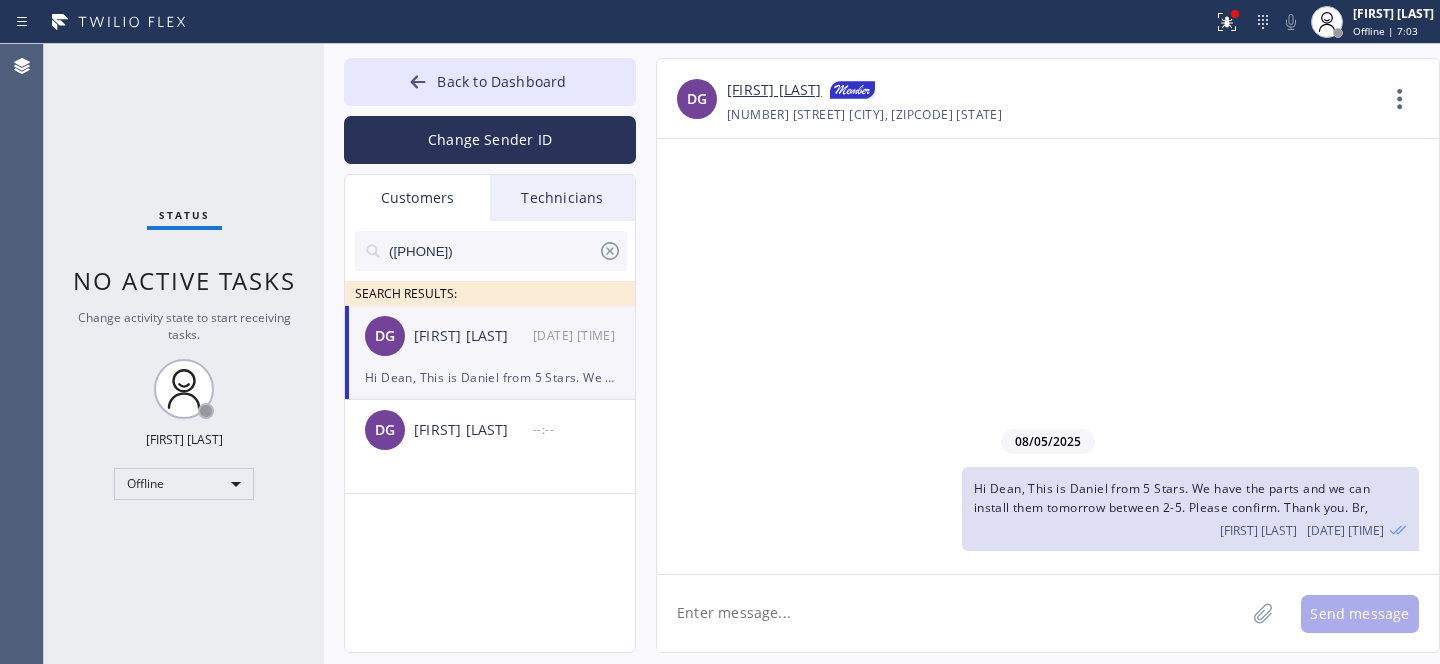 click 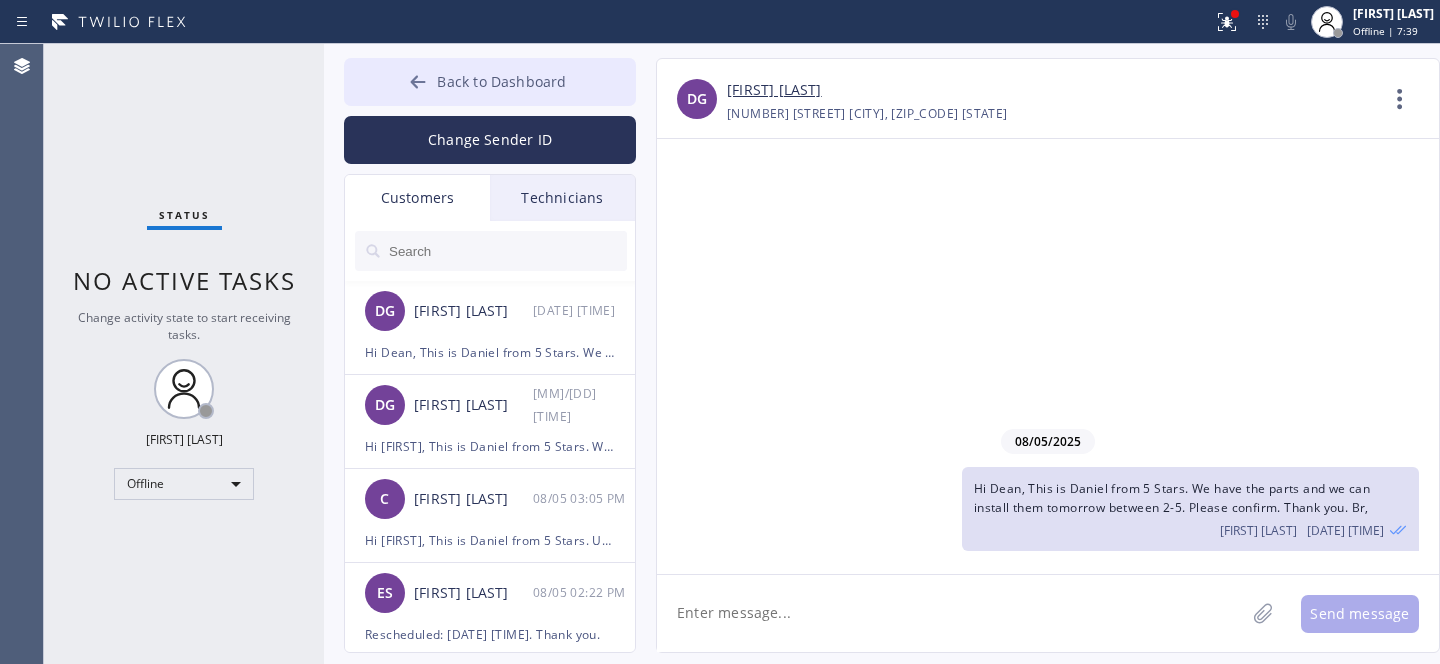 click on "Back to Dashboard" at bounding box center (501, 81) 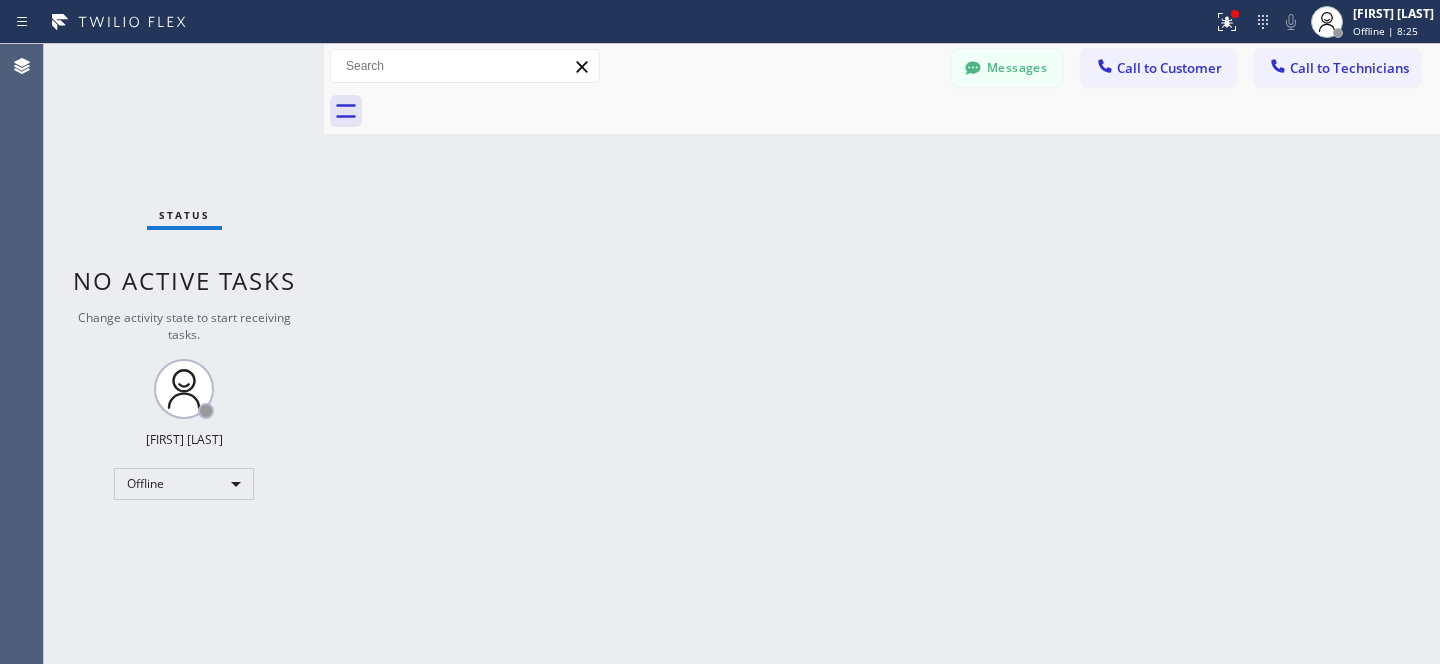 drag, startPoint x: 1025, startPoint y: 66, endPoint x: 528, endPoint y: 233, distance: 524.3072 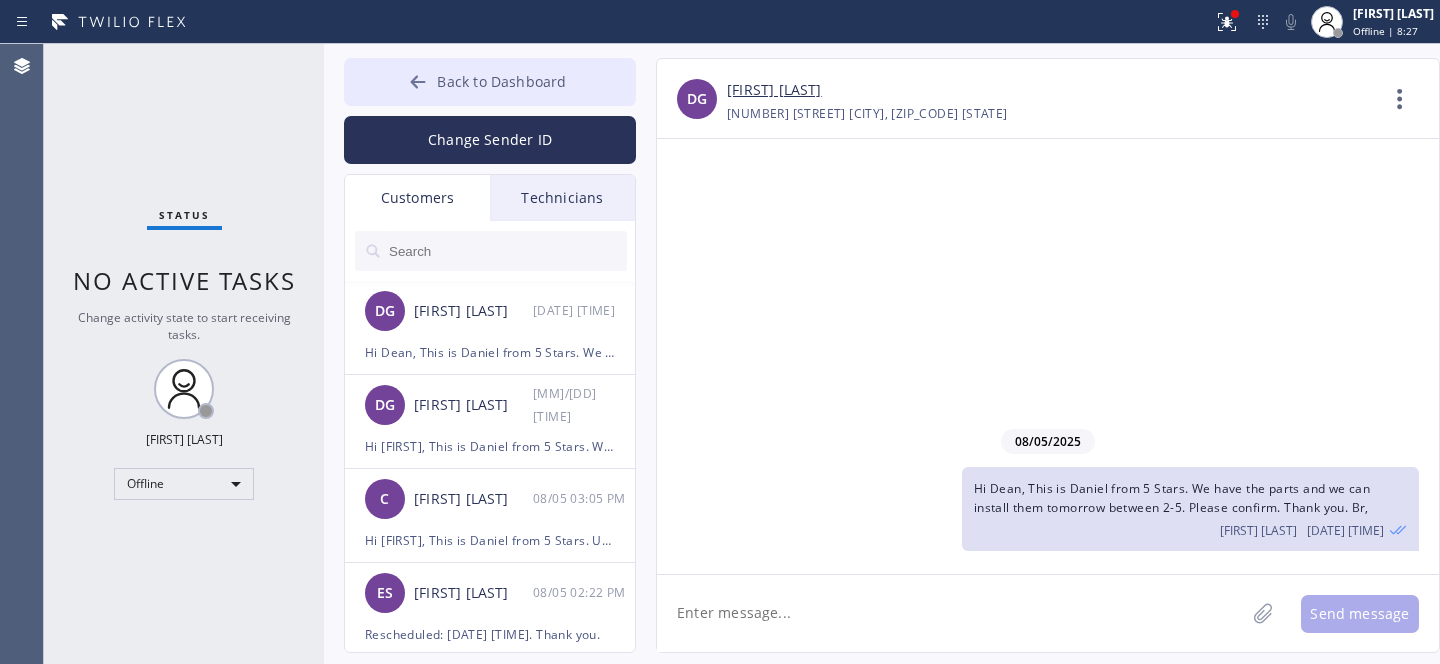 click on "Back to Dashboard" at bounding box center [490, 82] 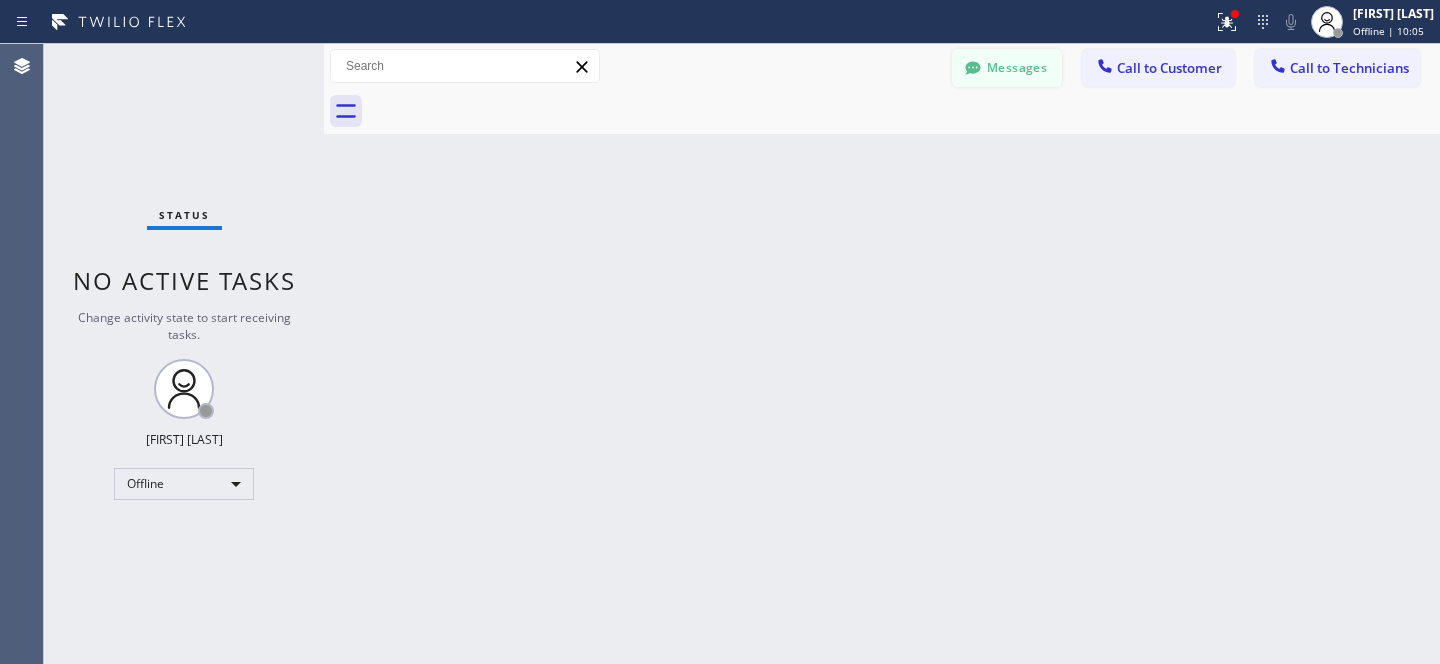 click on "Messages" at bounding box center [1007, 68] 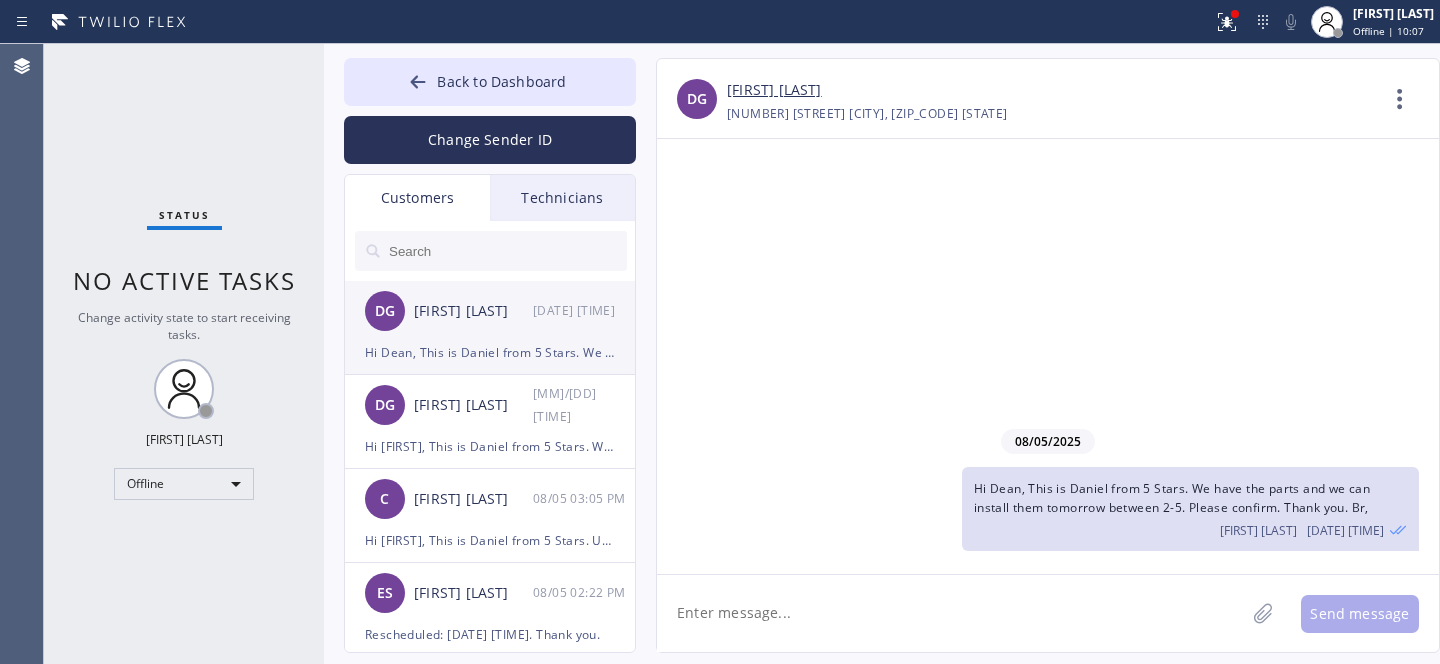 click on "[INITIALS] [FIRST] [LAST] [MM]/[DD] [HH]:[MM] [AM/PM]" at bounding box center [491, 311] 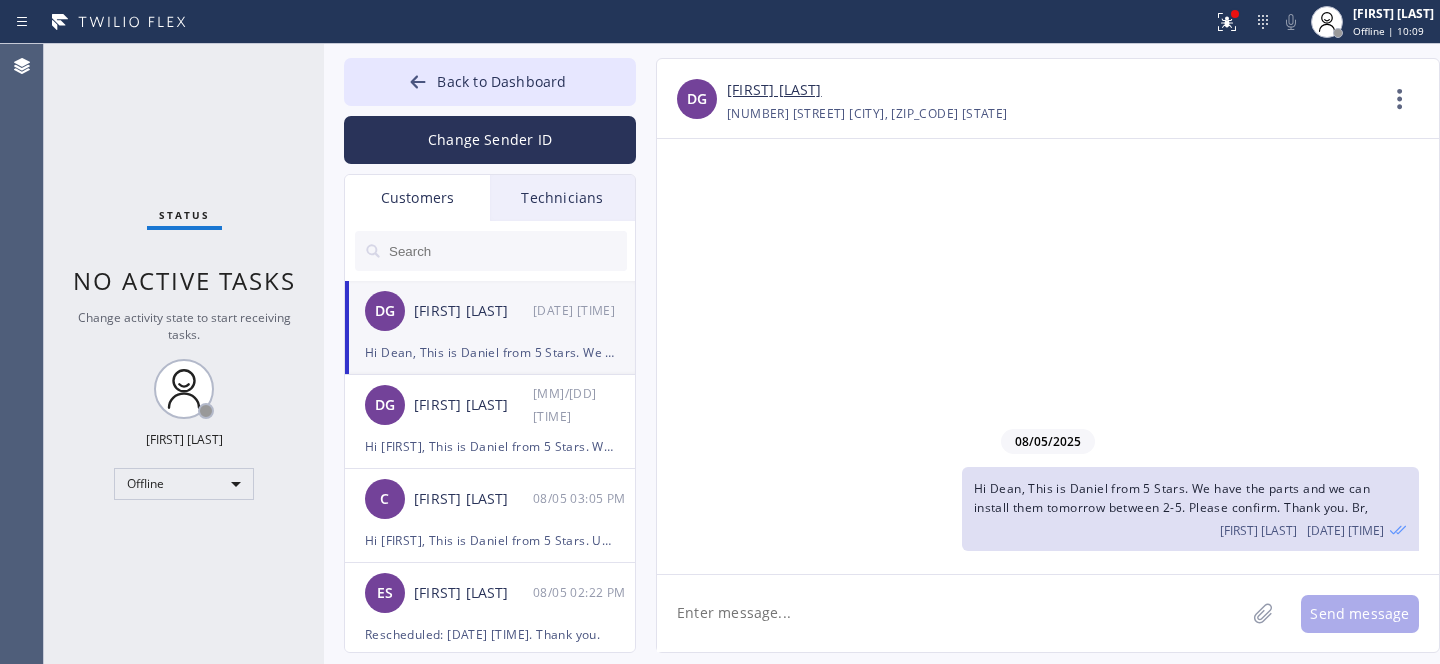 click 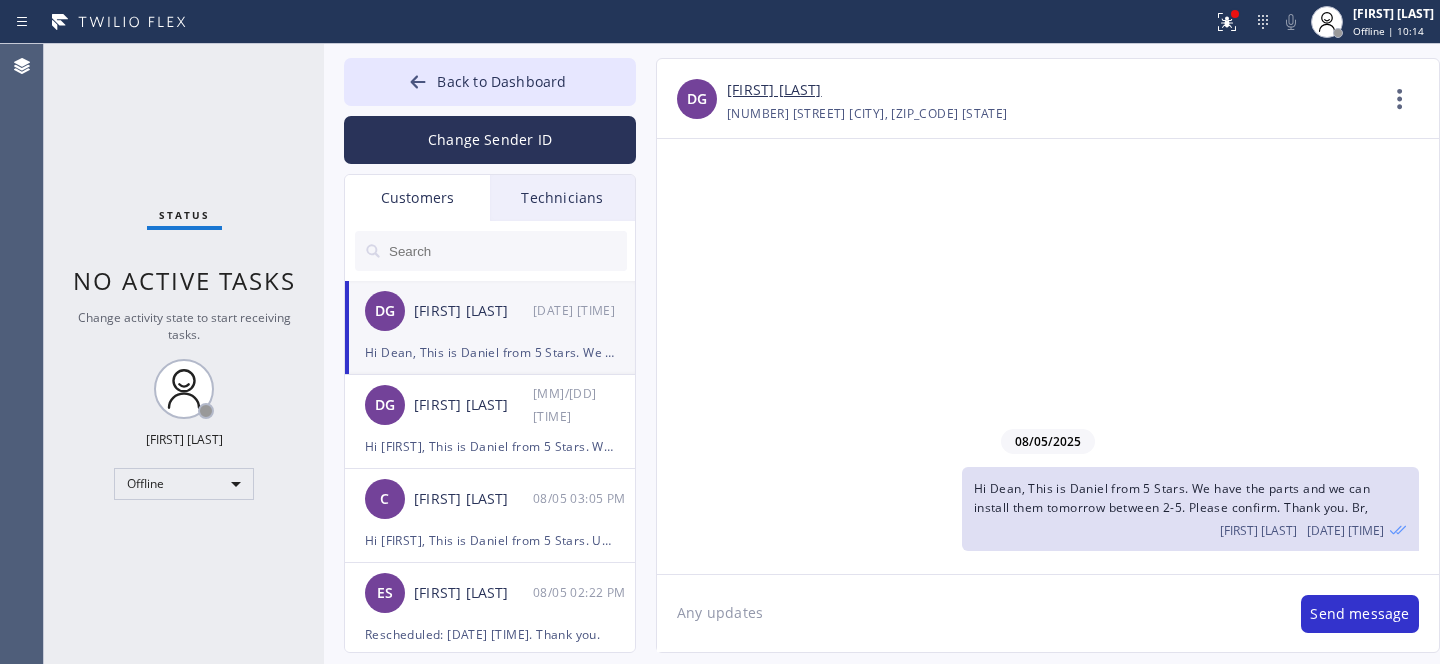 type on "Any updates?" 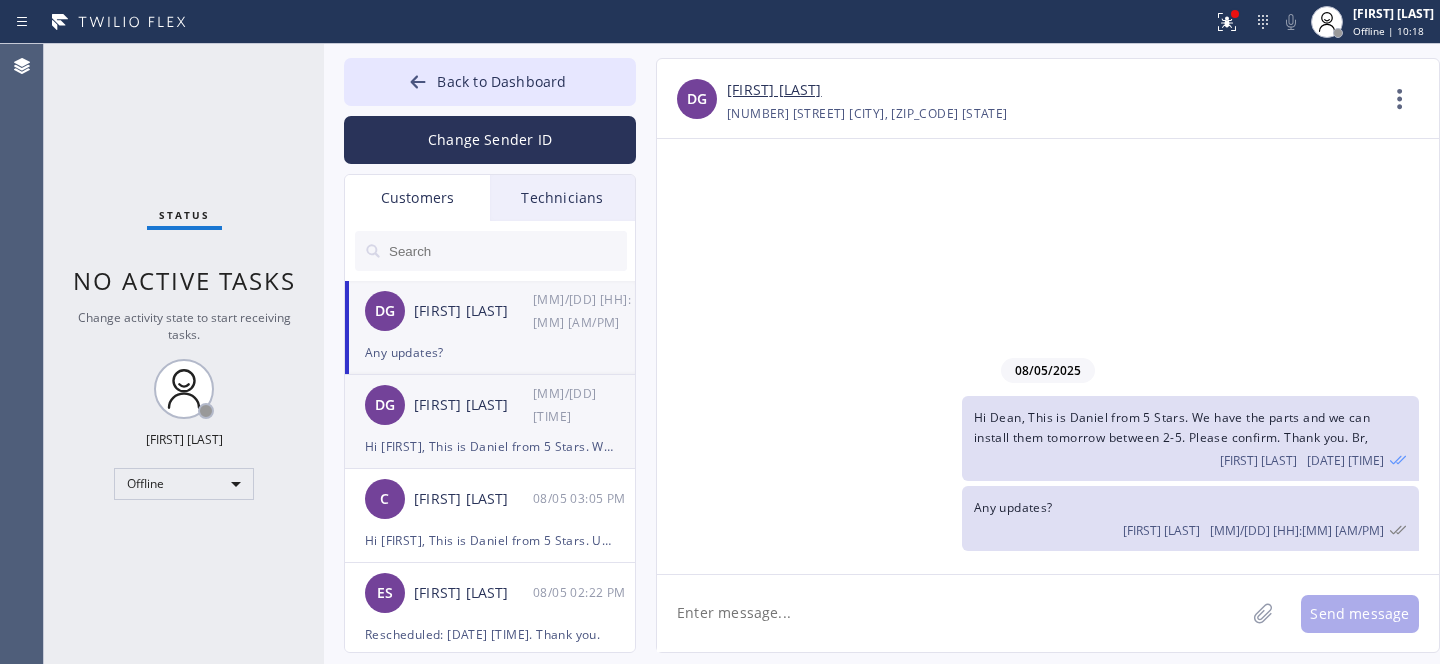 click on "[INITIALS] [PERSON] [MONTH]/[DAY] [TIME] [AM/PM]" at bounding box center (491, 405) 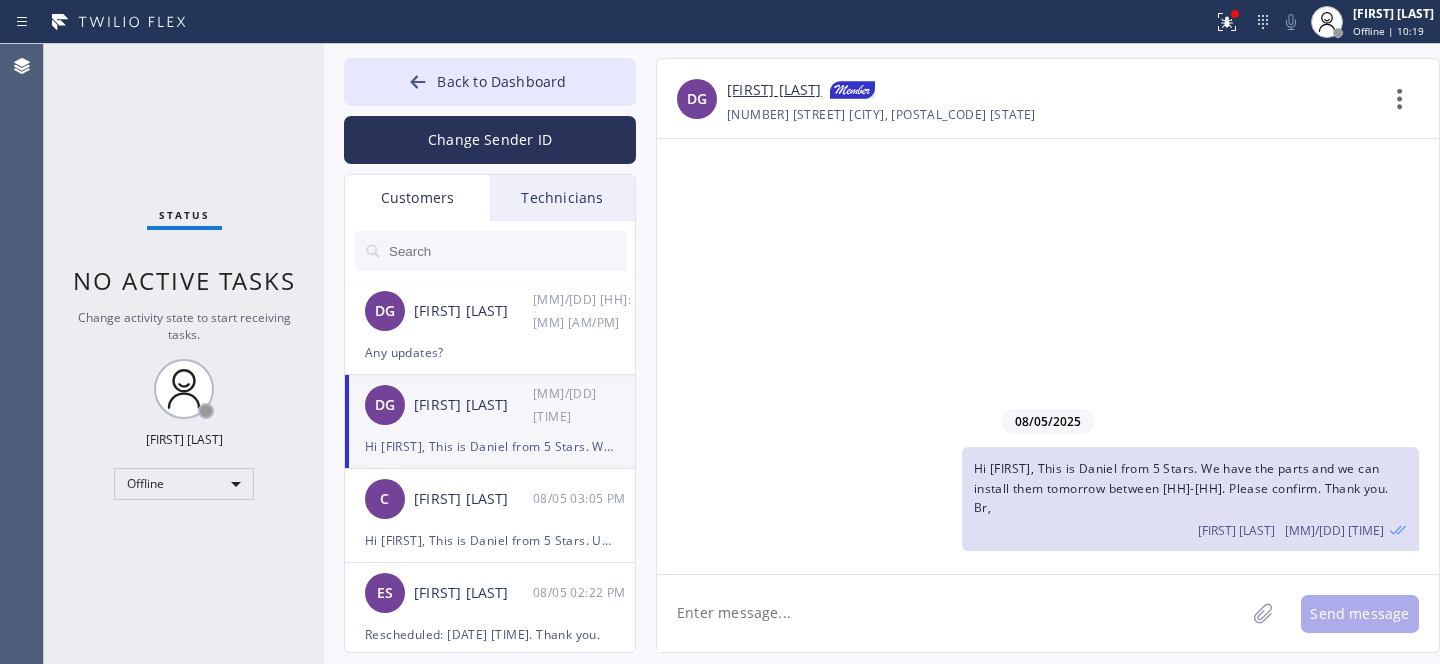 click 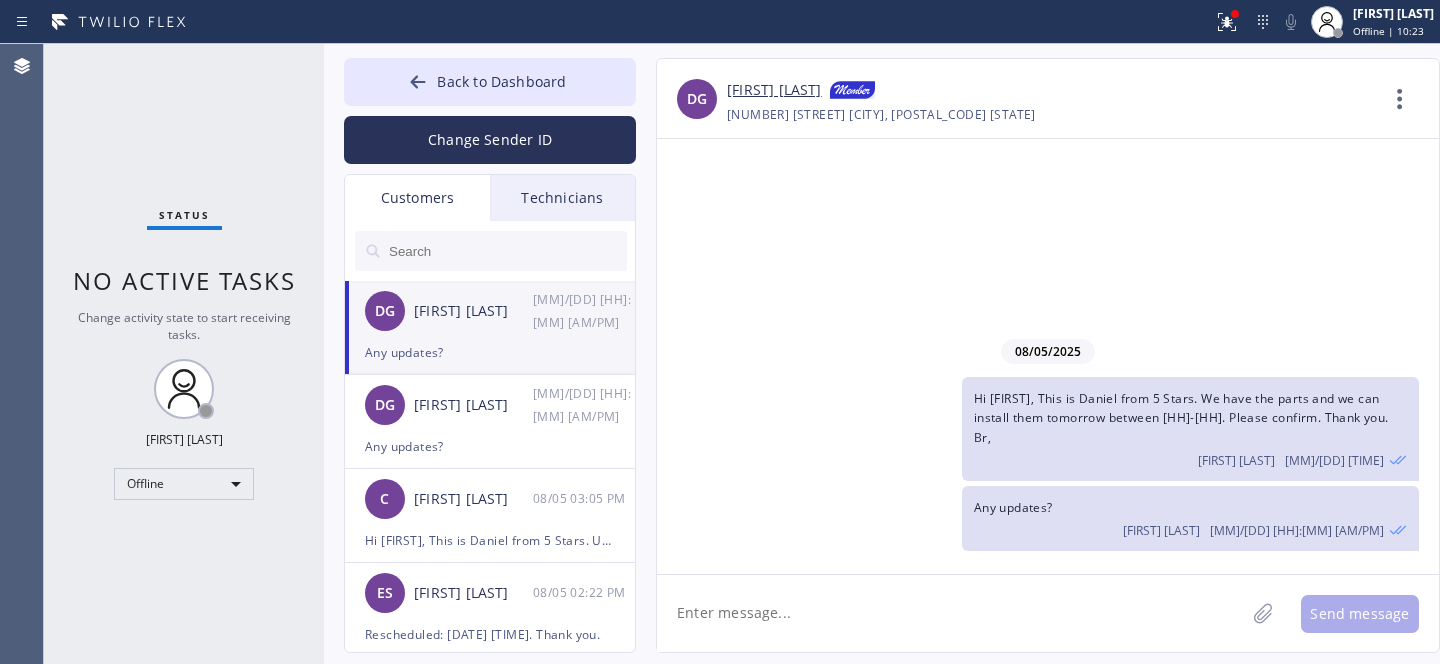 drag, startPoint x: 476, startPoint y: 83, endPoint x: 646, endPoint y: 306, distance: 280.40863 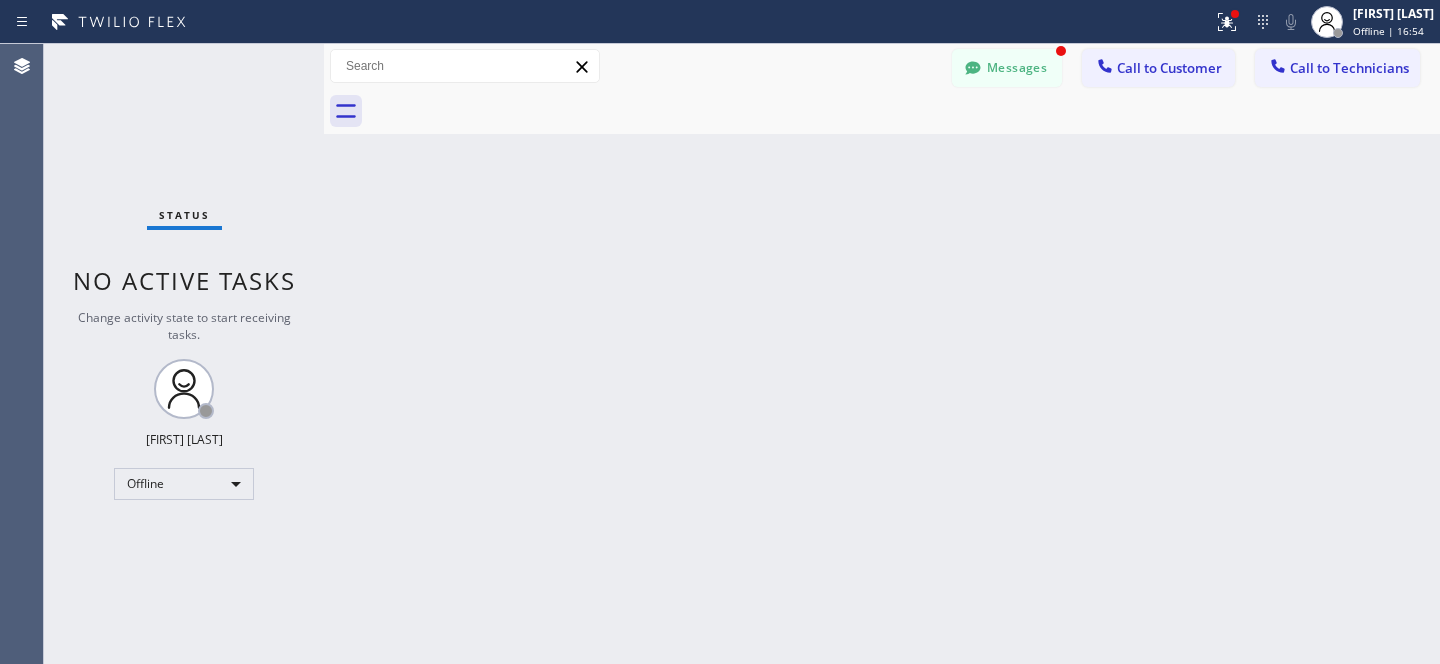 click on "Messages" at bounding box center [1007, 68] 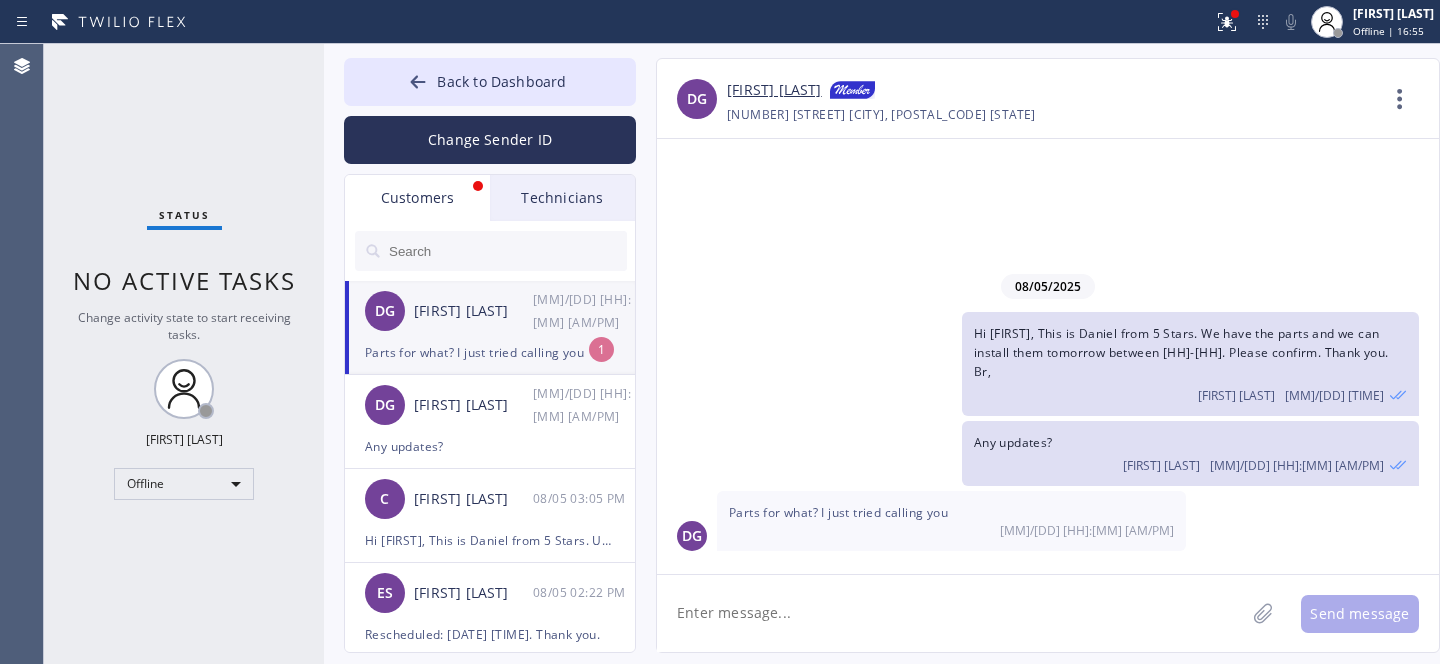 click on "Parts for what?  I just tried calling you" at bounding box center [490, 352] 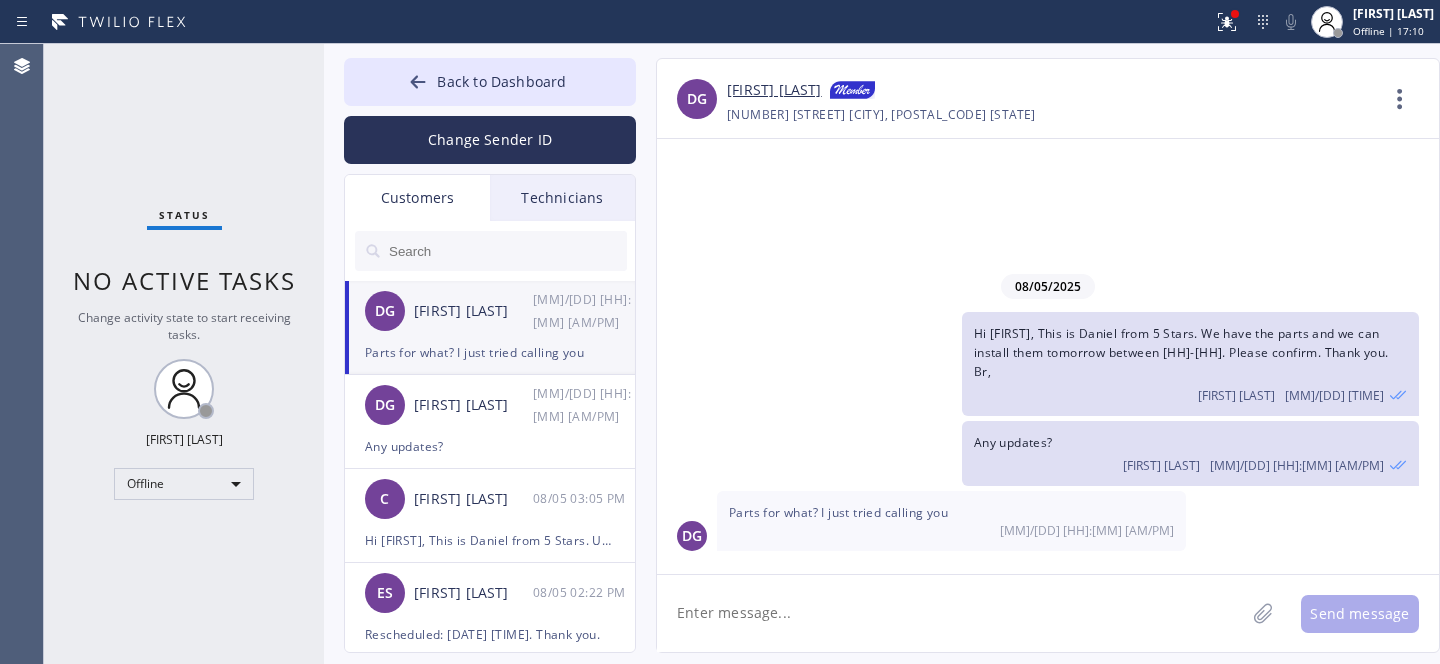 click 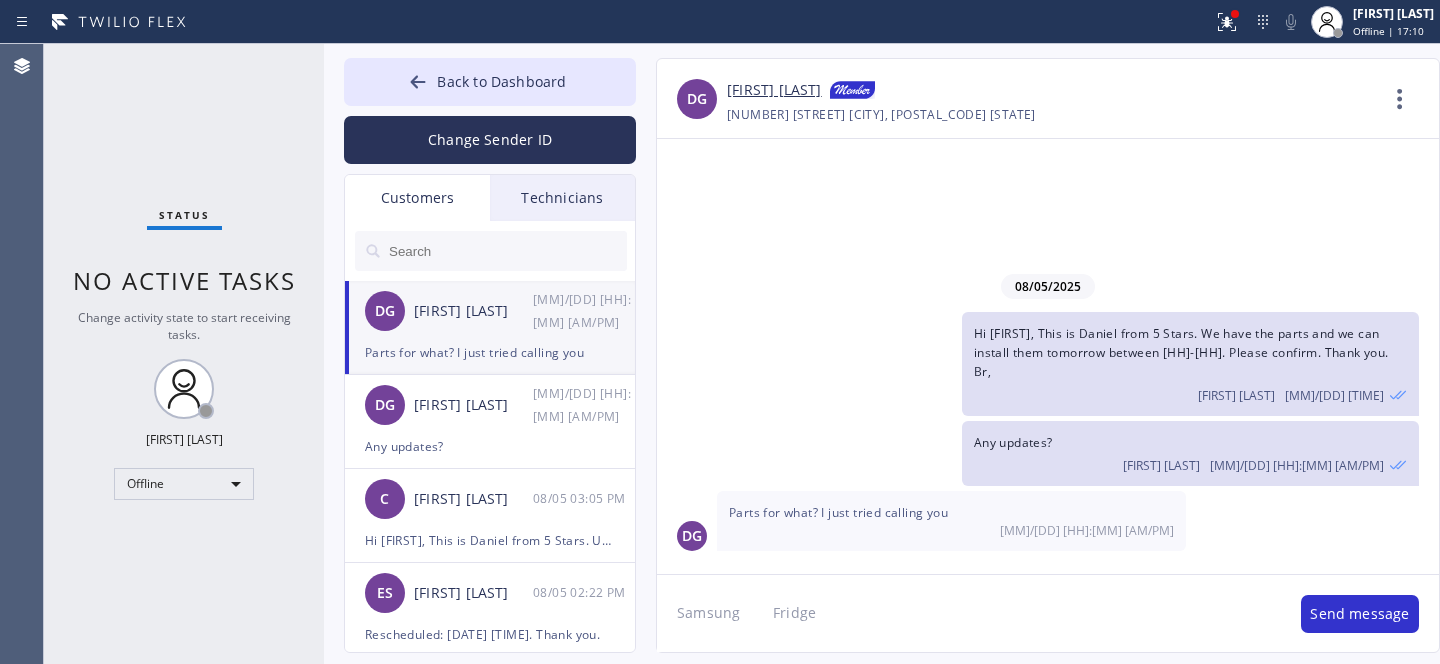drag, startPoint x: 769, startPoint y: 615, endPoint x: 827, endPoint y: 653, distance: 69.339745 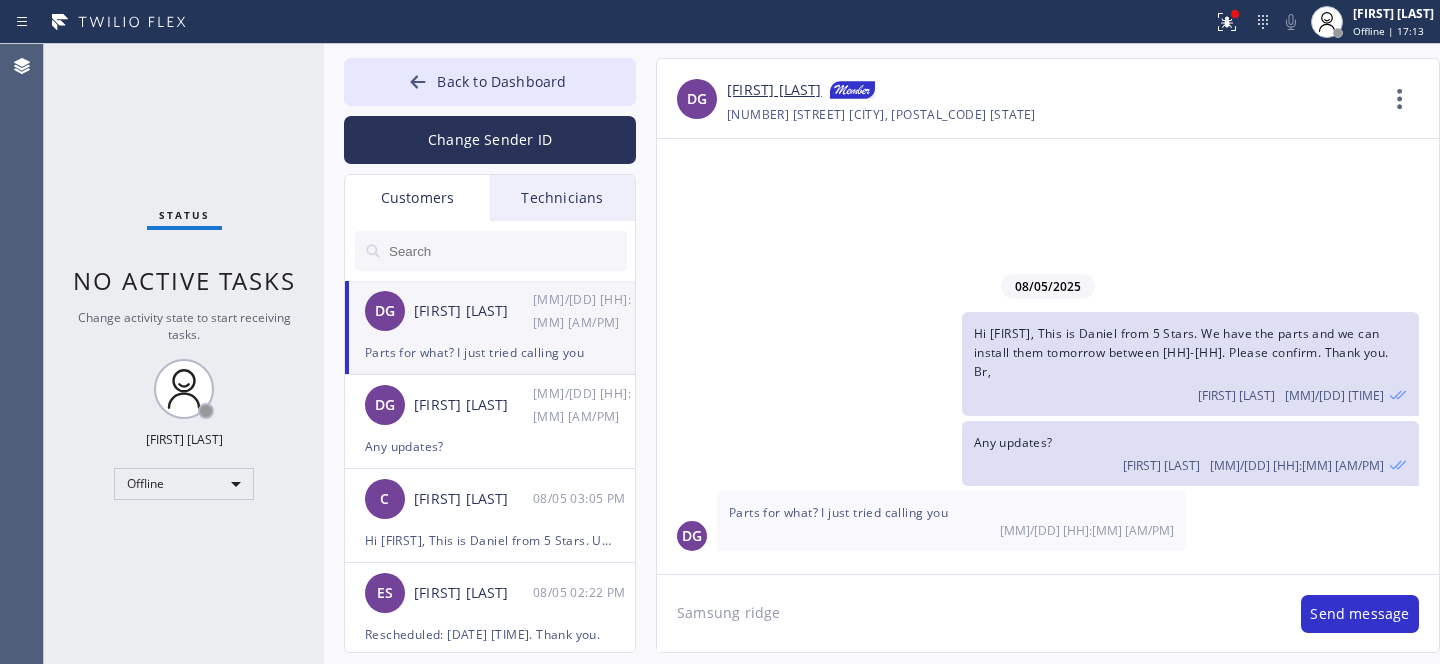 type on "Samsung fridge" 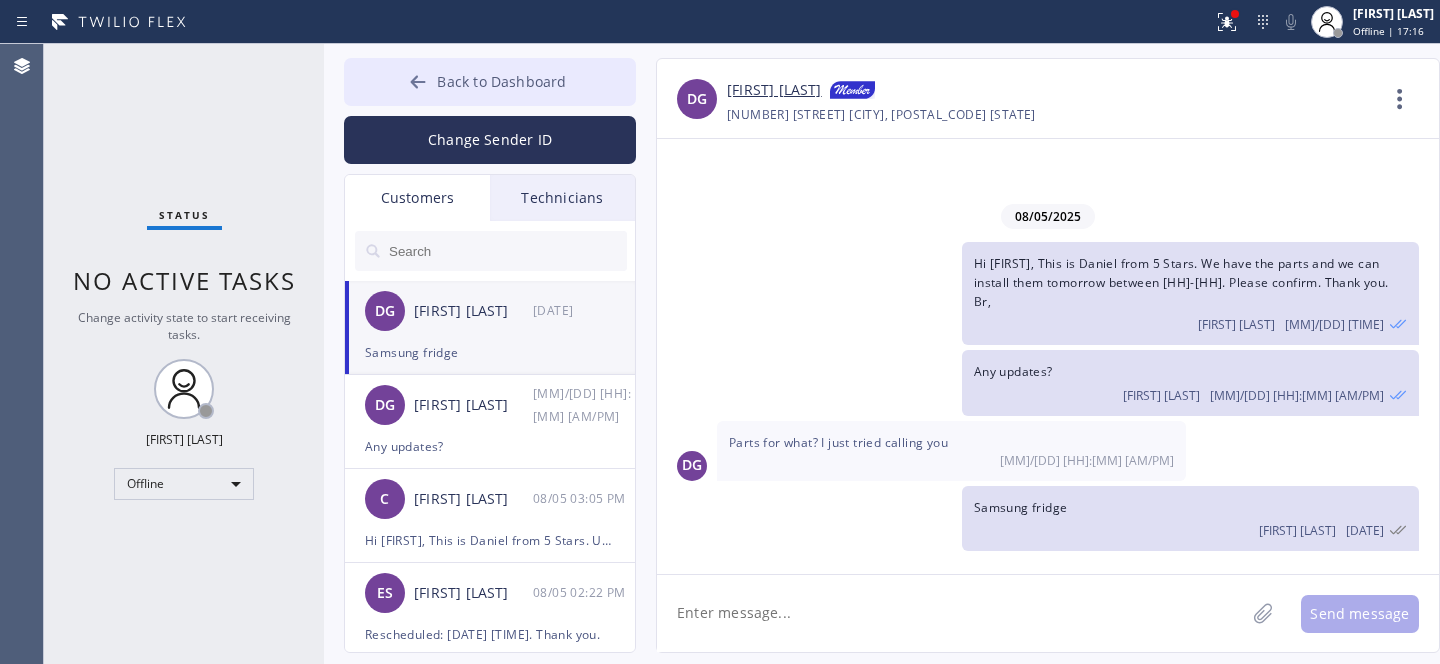 click on "Back to Dashboard" at bounding box center [501, 81] 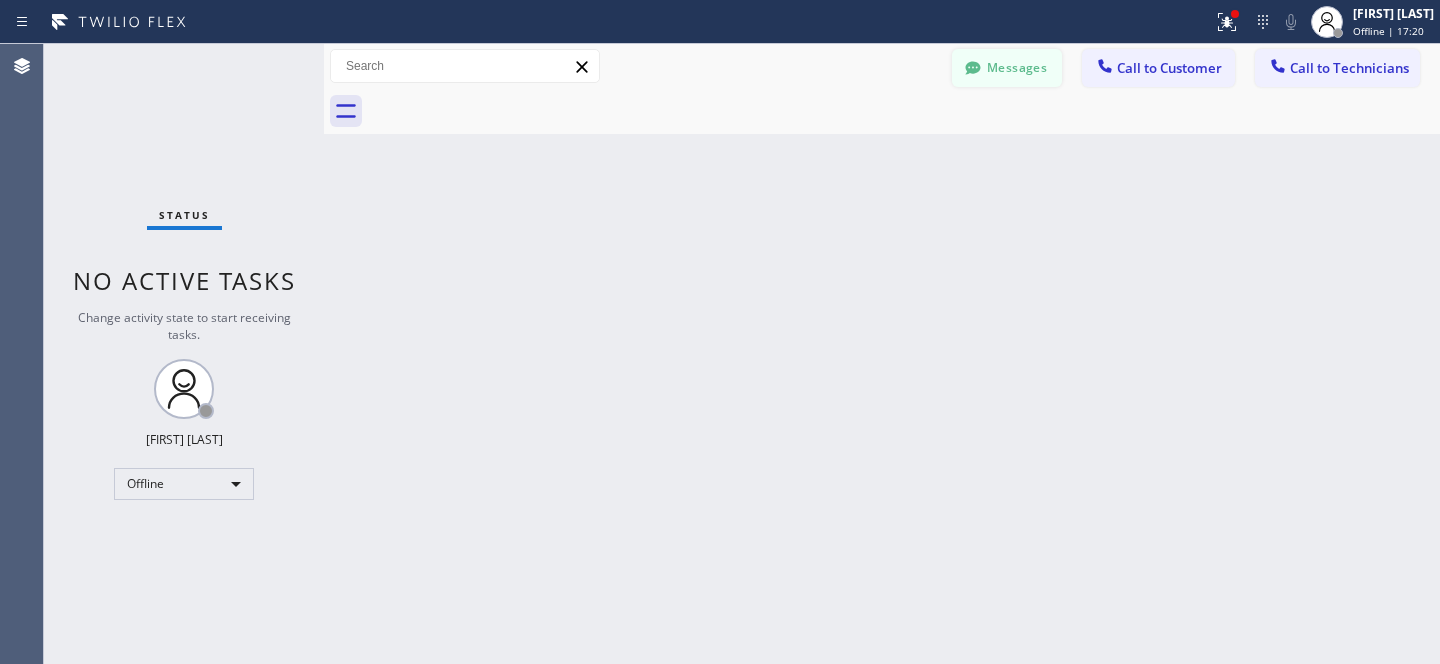 click on "Messages" at bounding box center (1007, 68) 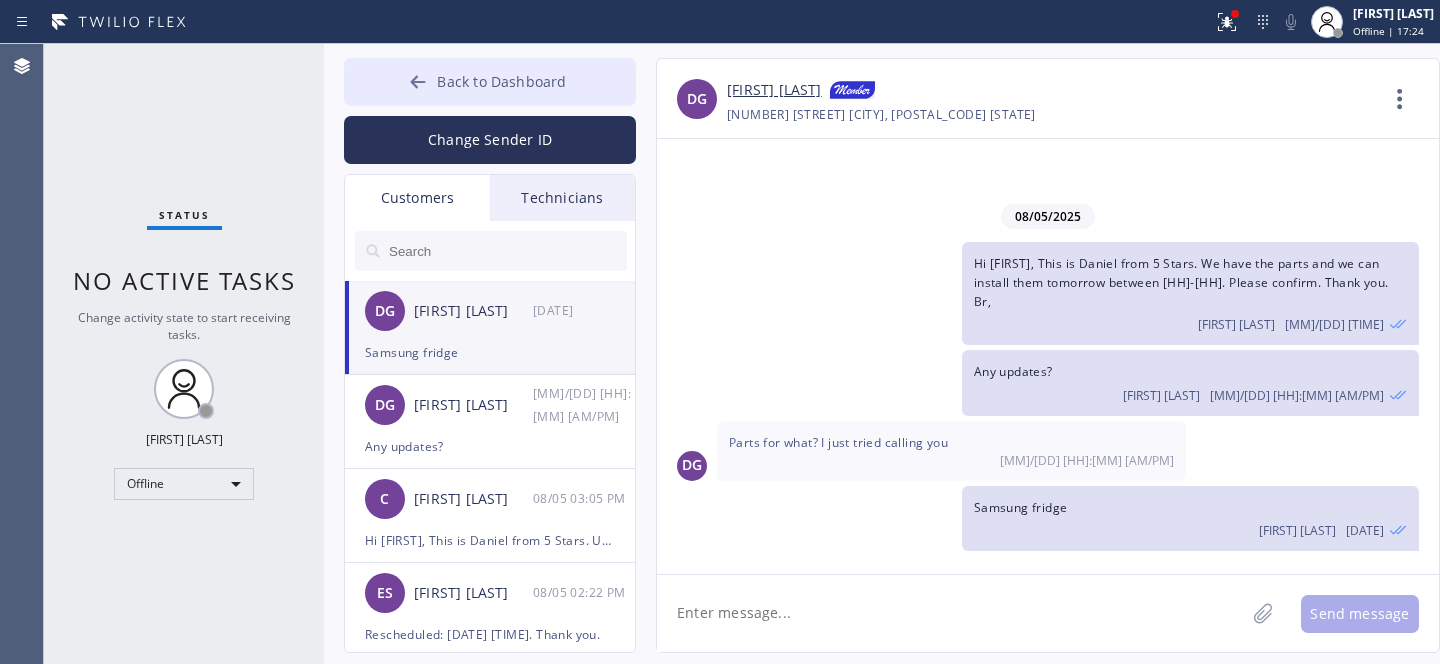 click on "Back to Dashboard" at bounding box center [501, 81] 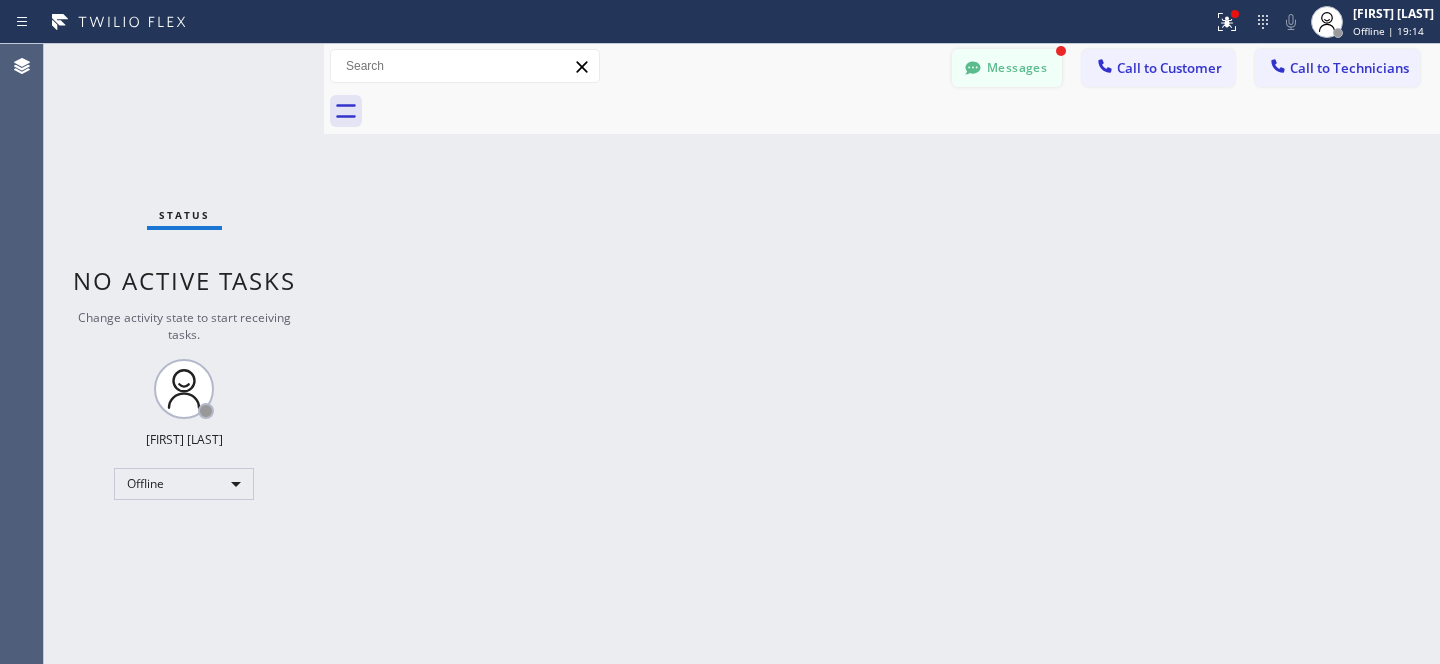 click on "Messages" at bounding box center [1007, 68] 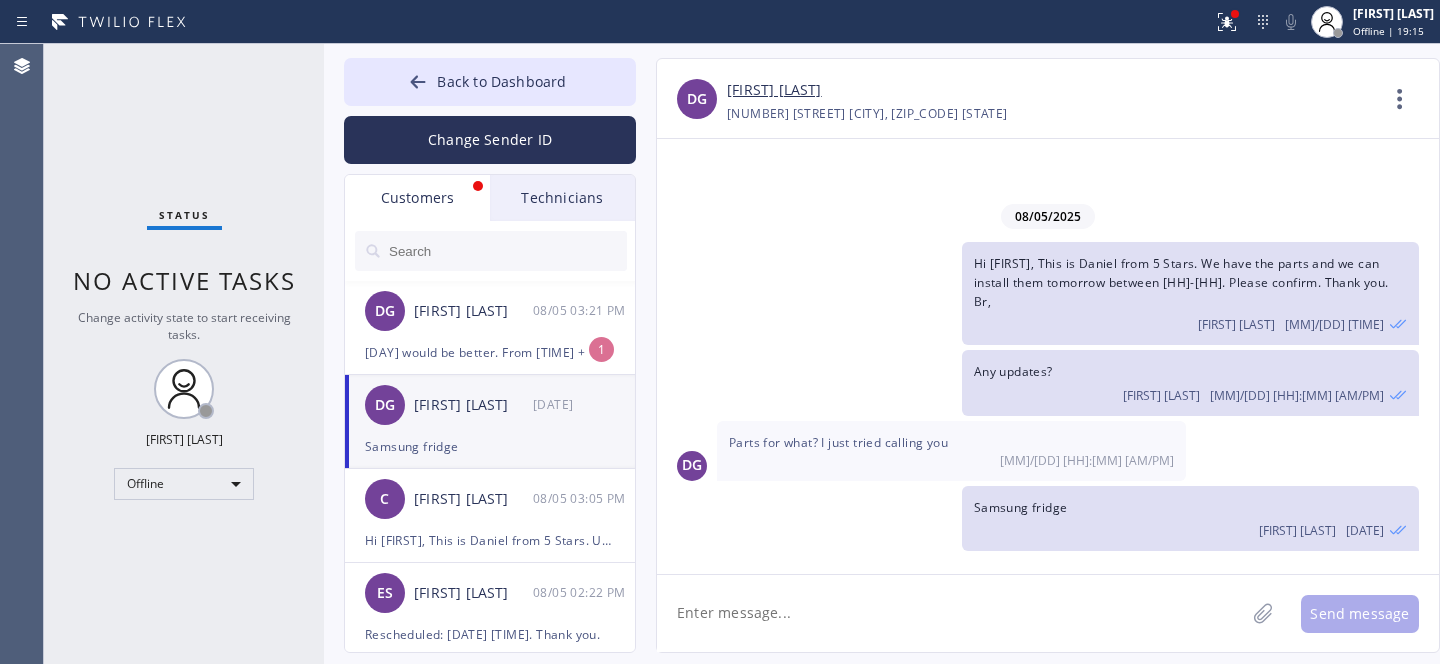 click on "[DAY] would be better. From [TIME] +" at bounding box center [490, 352] 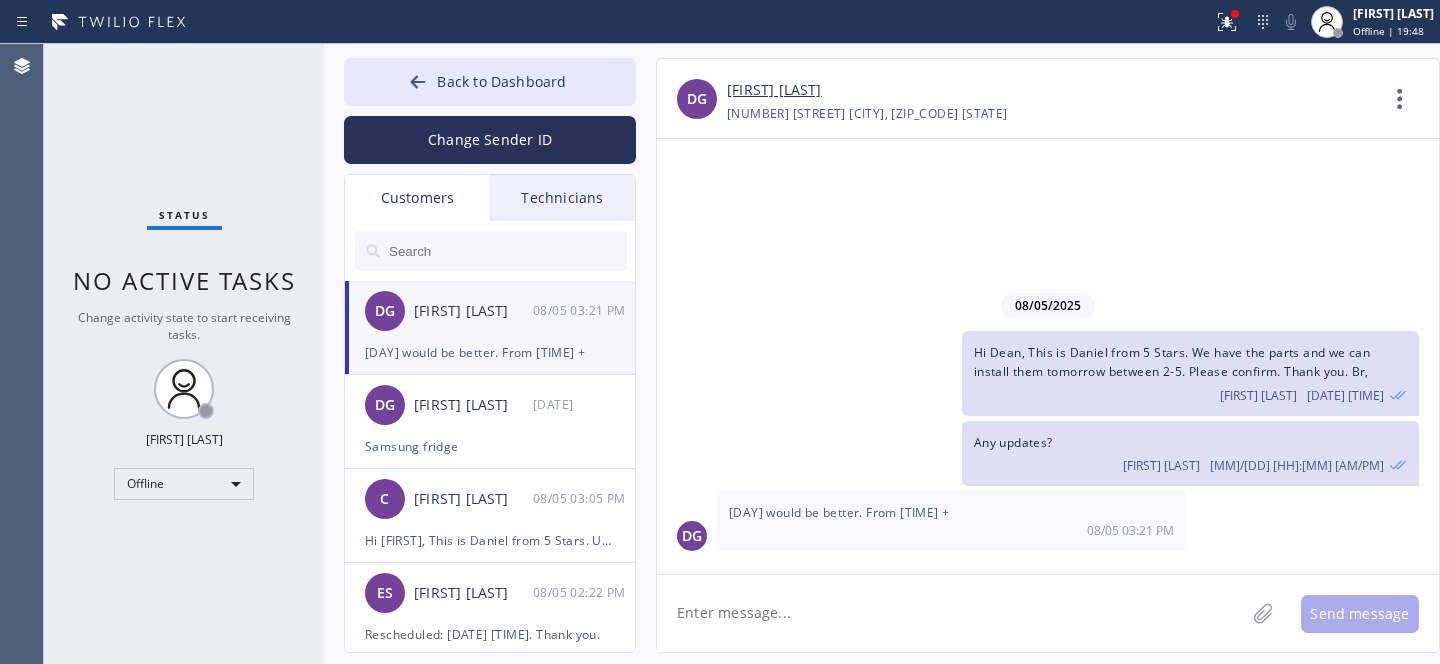 click on "[FIRST] [LAST]" at bounding box center (774, 90) 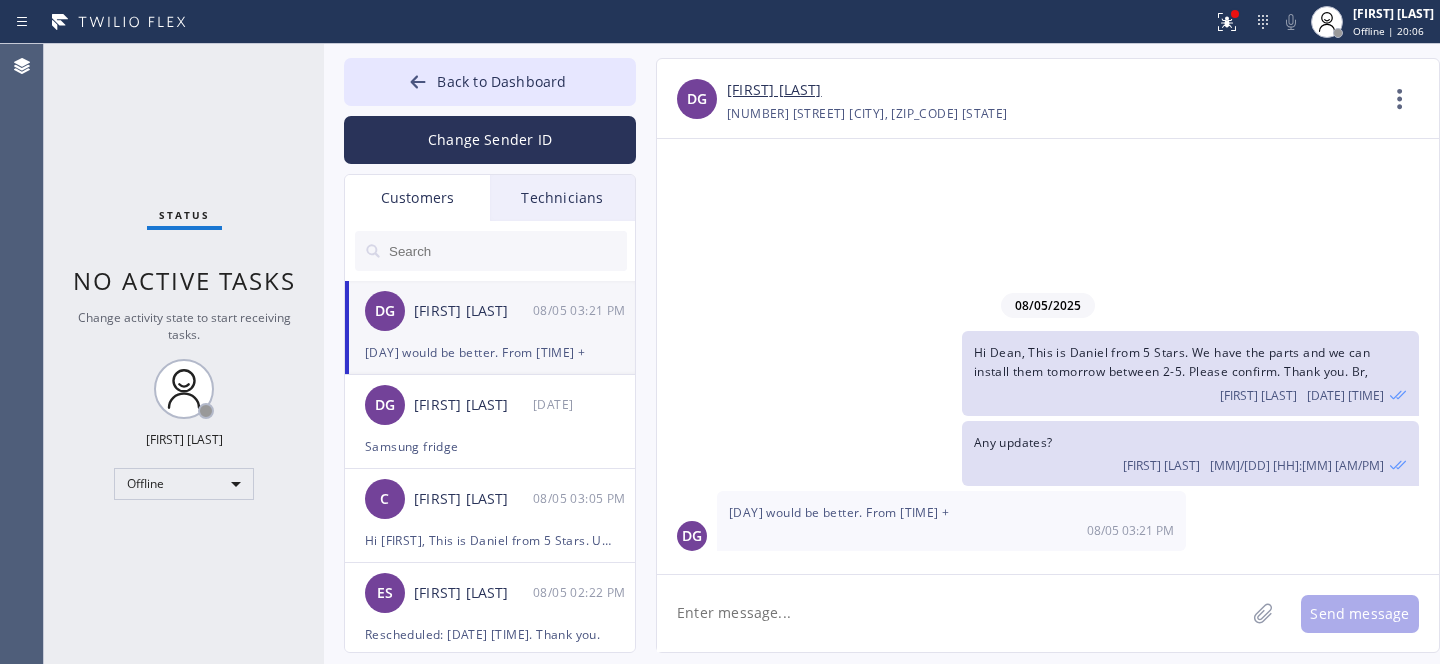 click on "[INITIALS] [LAST] [DATE] [TIME]" at bounding box center [491, 311] 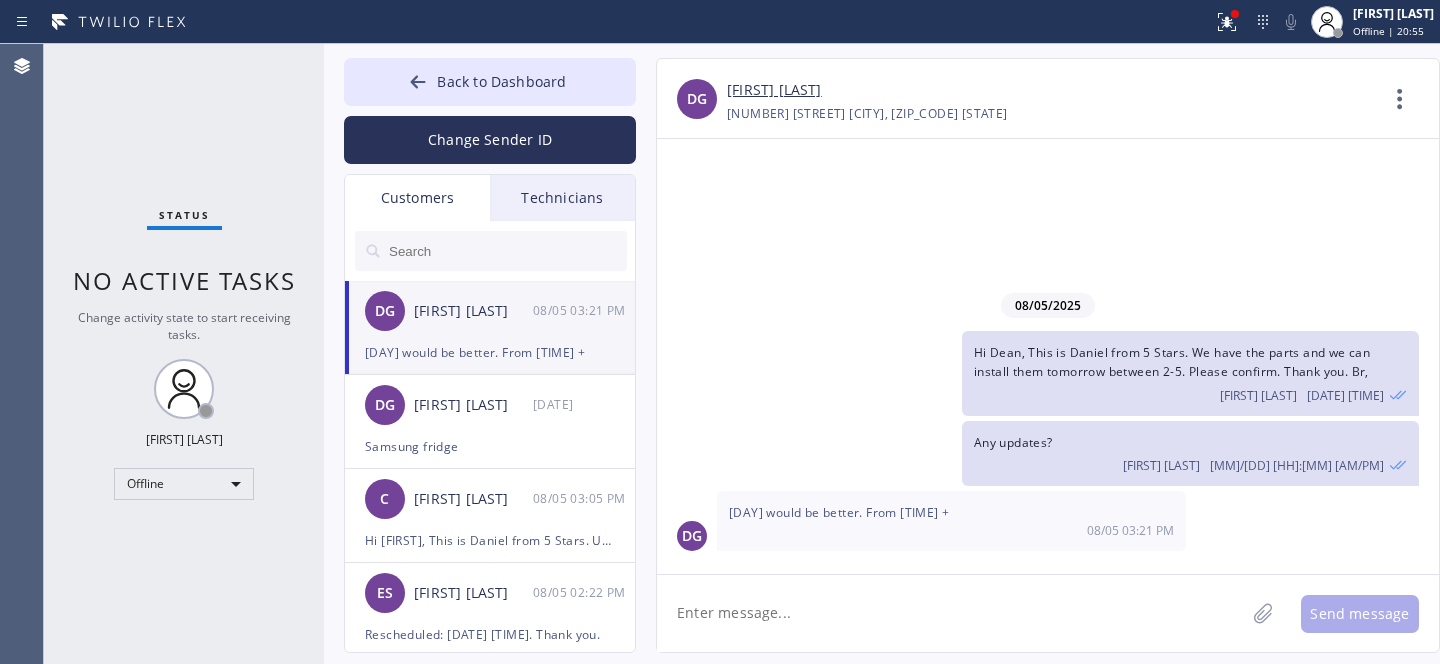 drag, startPoint x: 470, startPoint y: 339, endPoint x: 497, endPoint y: 343, distance: 27.294687 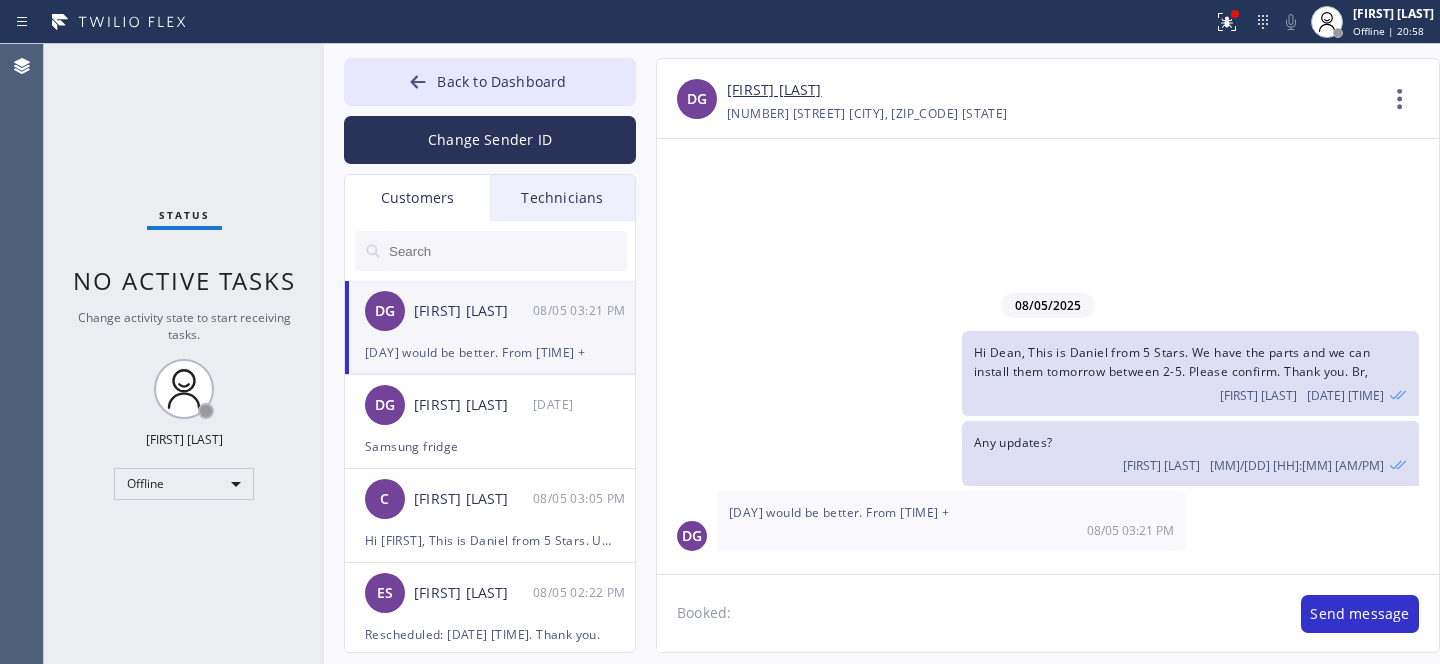 paste on "[DATE]	[TIME]" 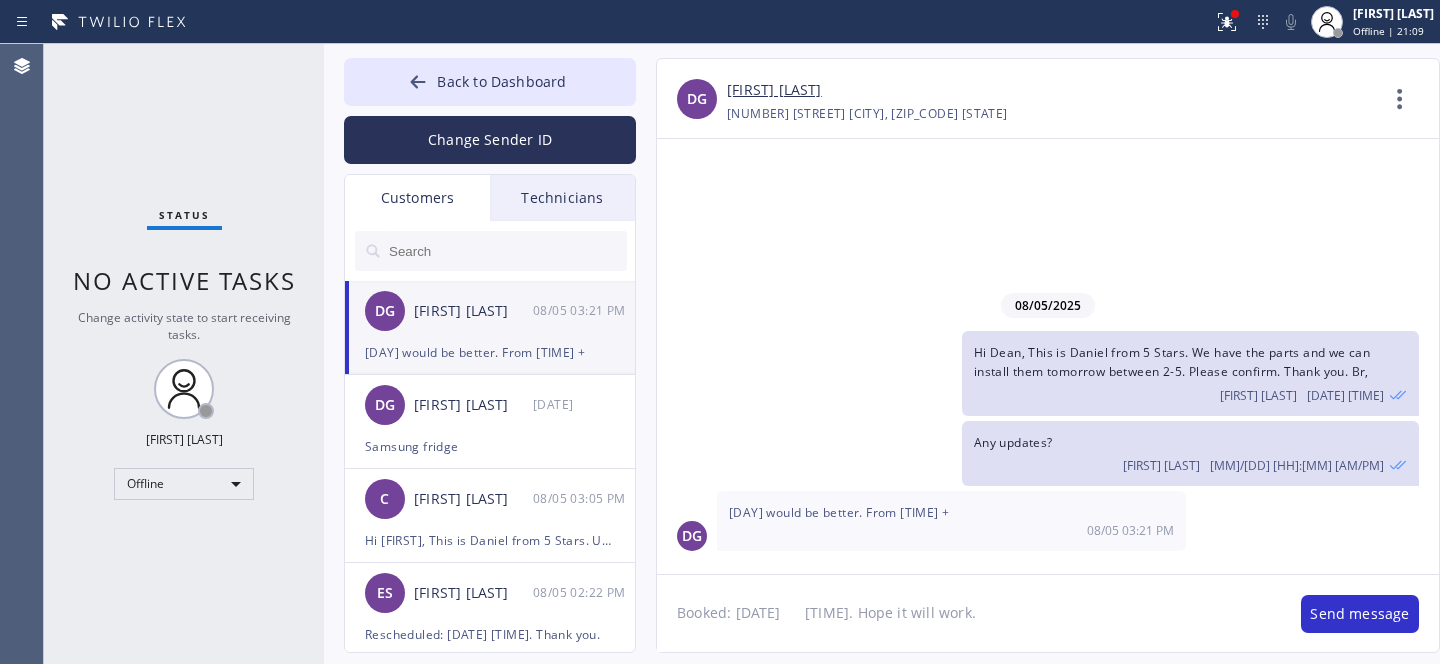 type on "Booked: [DATE]	[TIME]. Hope it will work." 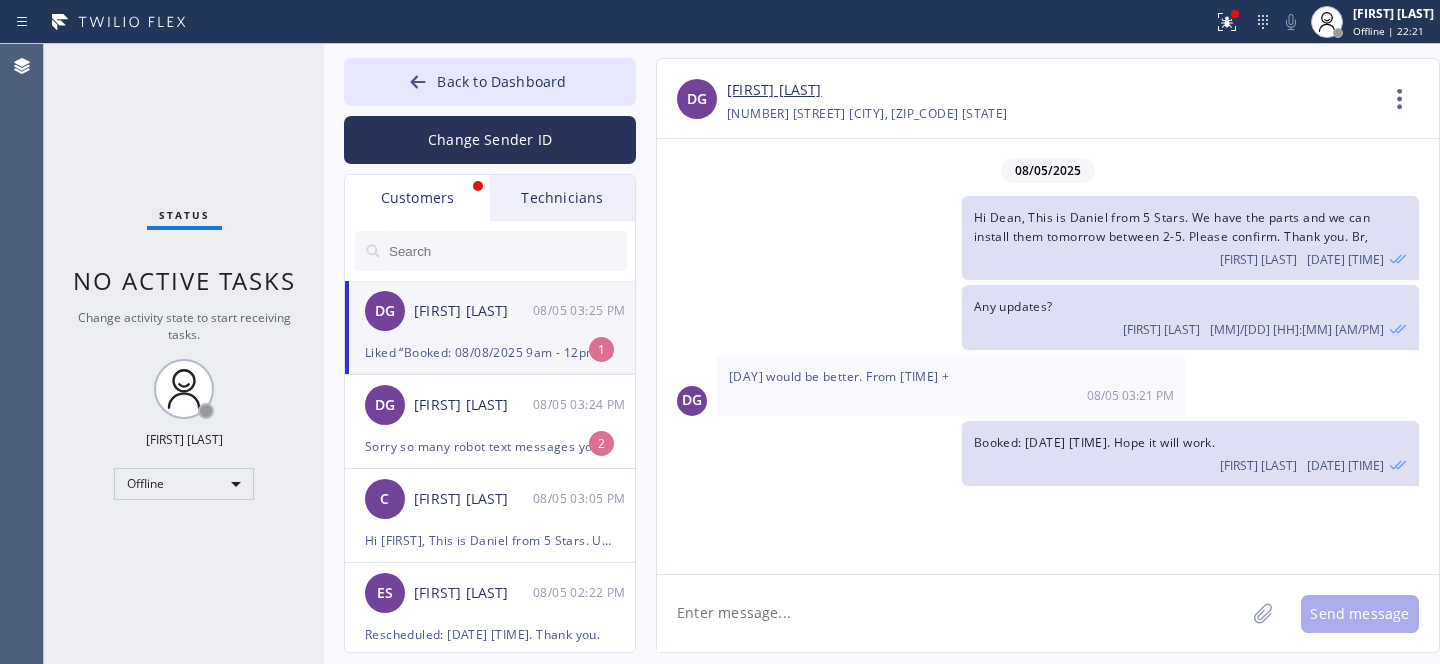 click on "Liked “Booked: 08/08/2025	9am - 12pm. Hope it will work.”" at bounding box center (490, 352) 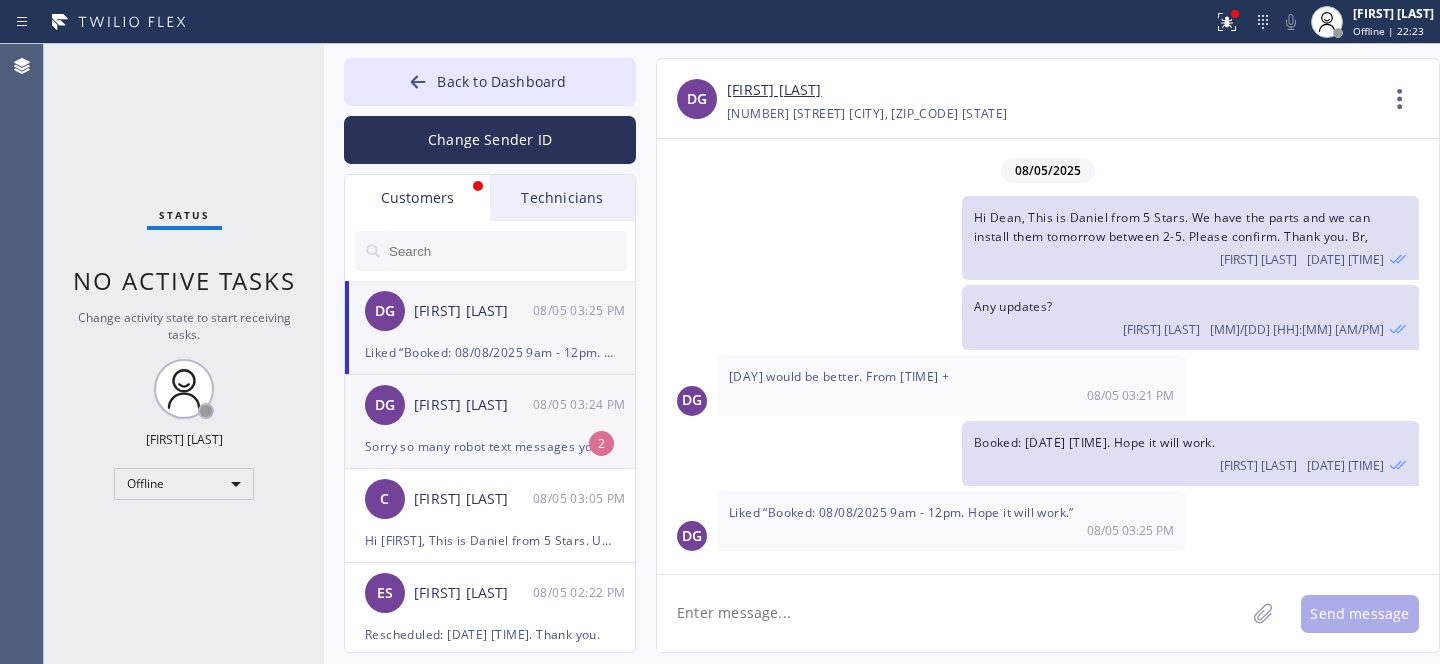 drag, startPoint x: 484, startPoint y: 422, endPoint x: 610, endPoint y: 390, distance: 130 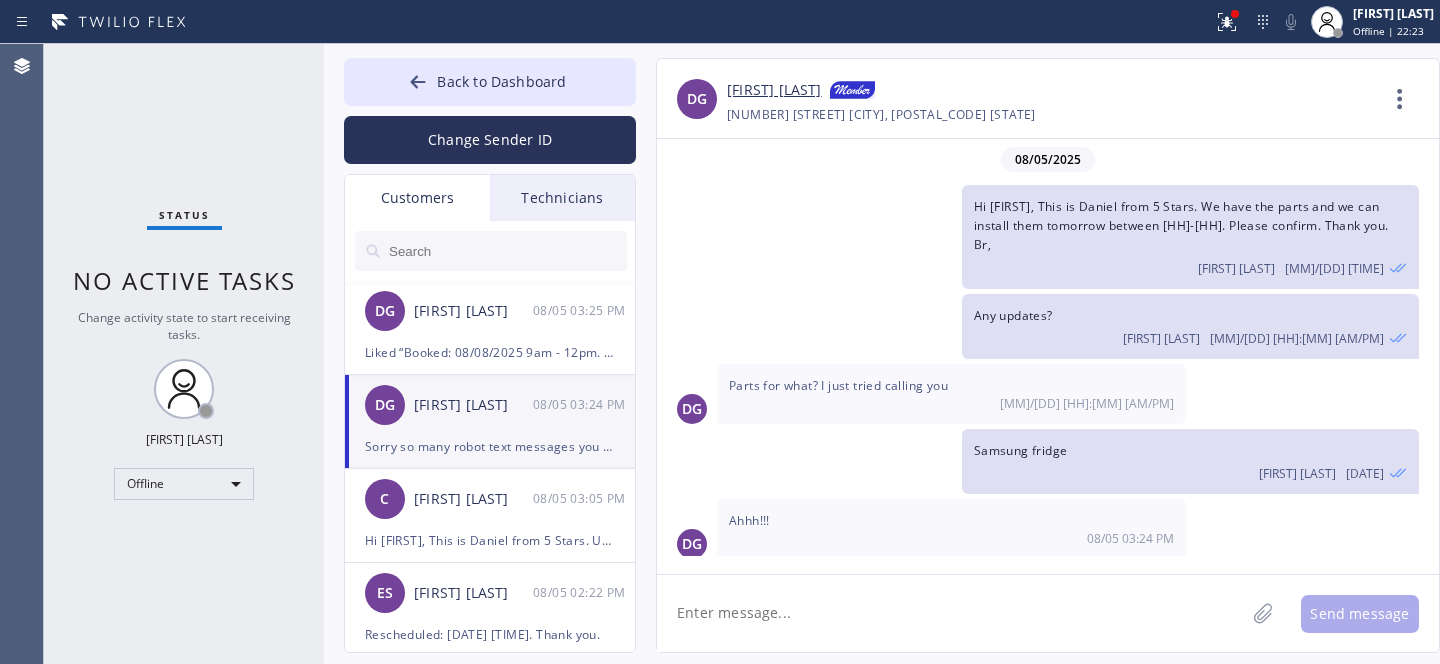 scroll, scrollTop: 51, scrollLeft: 0, axis: vertical 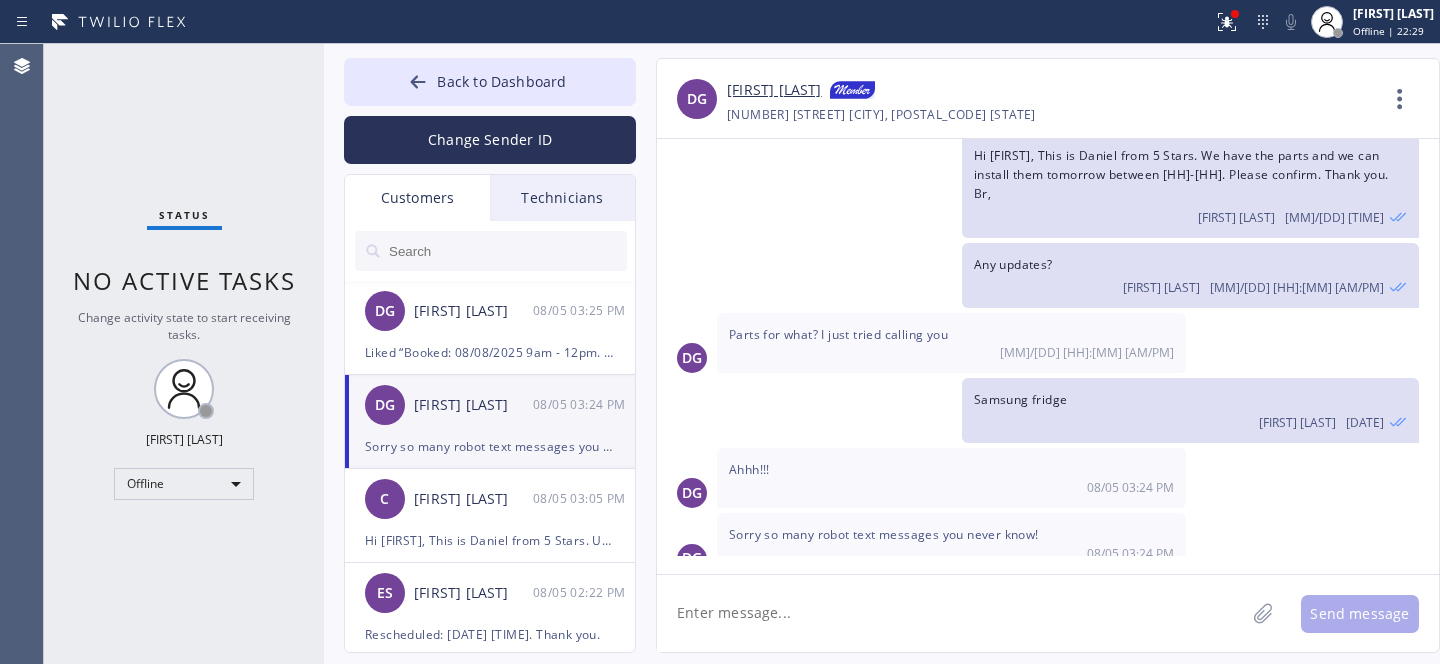 click 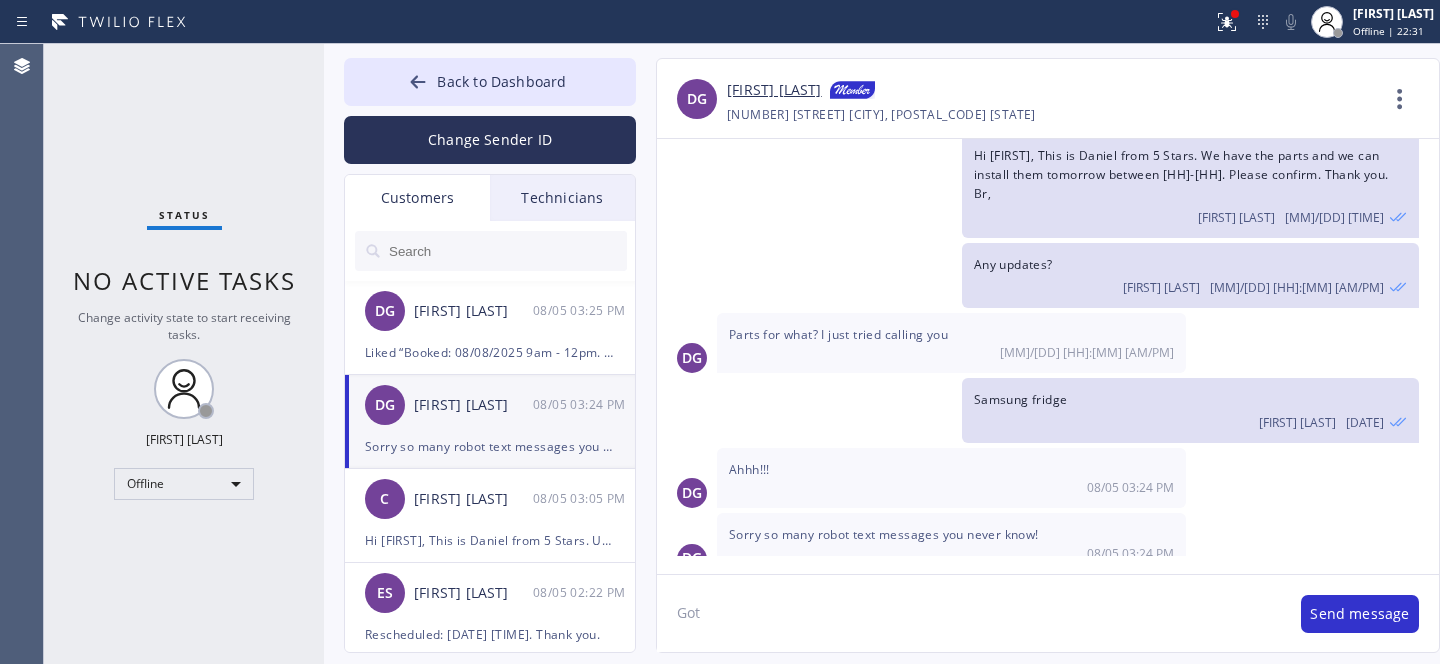type on "Got u" 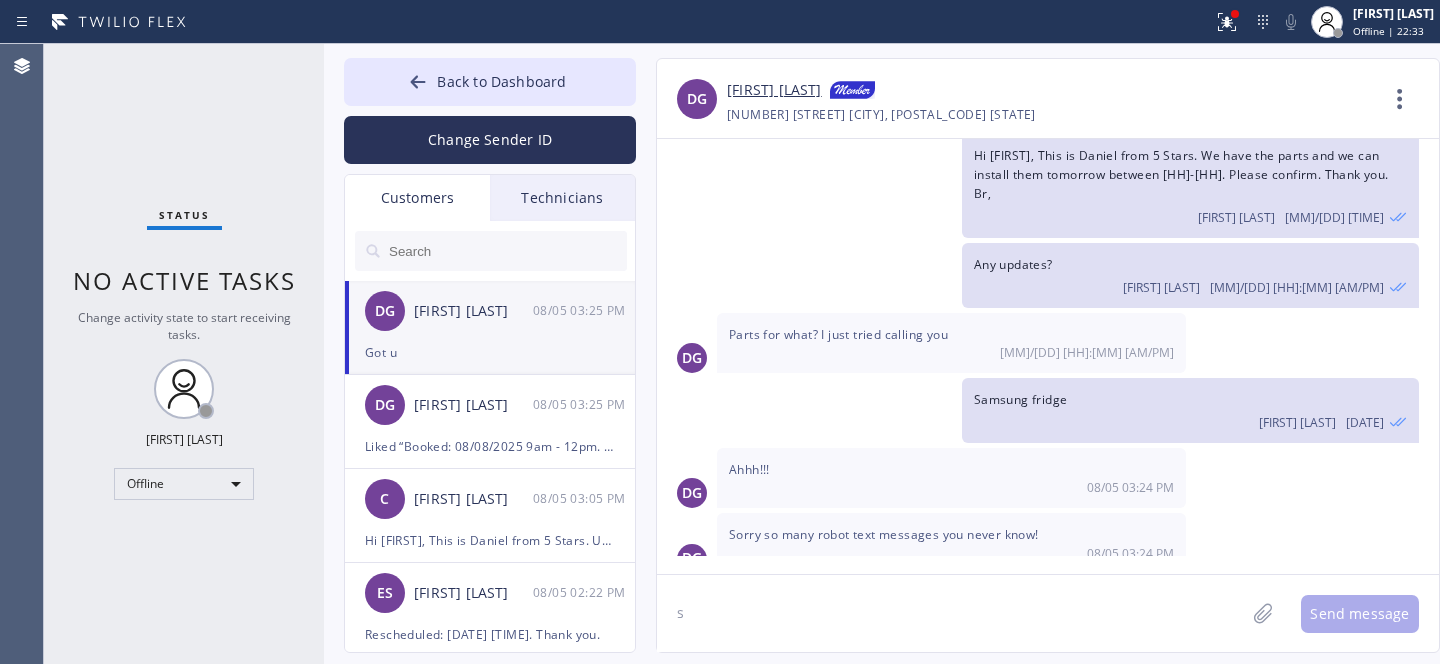 scroll, scrollTop: 120, scrollLeft: 0, axis: vertical 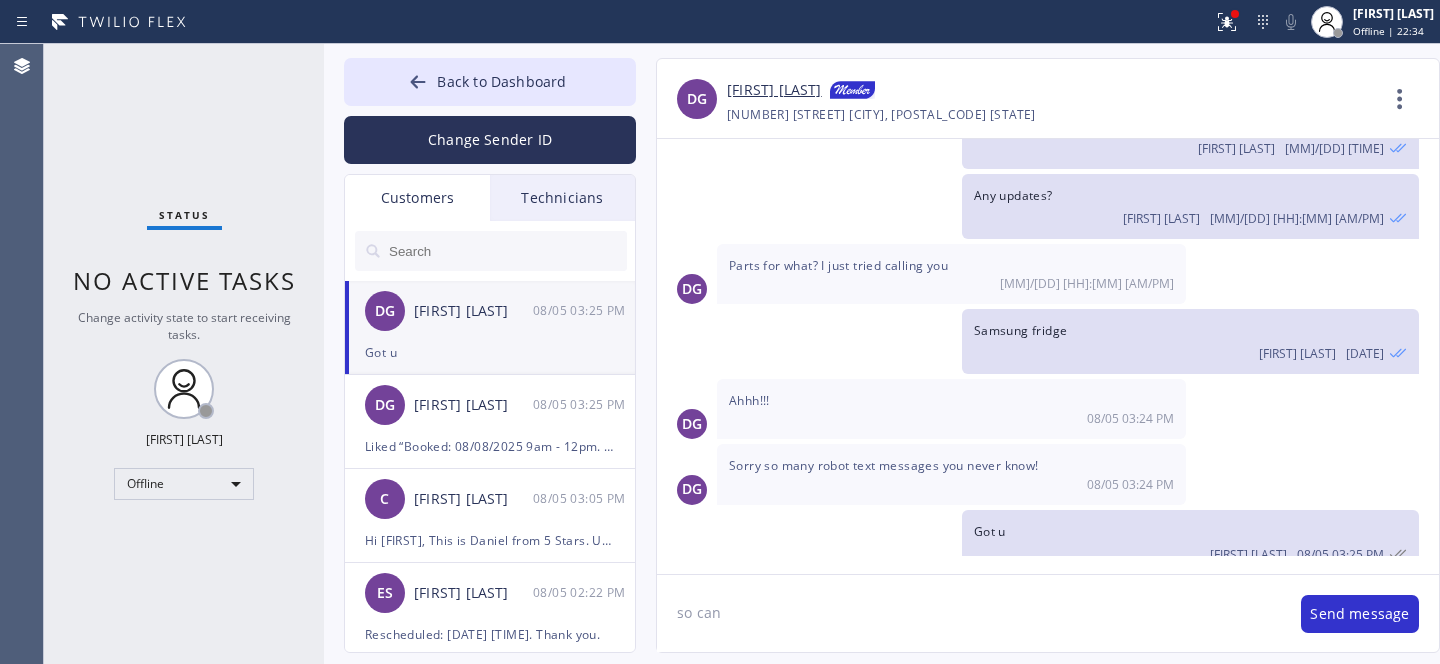 type on "so can" 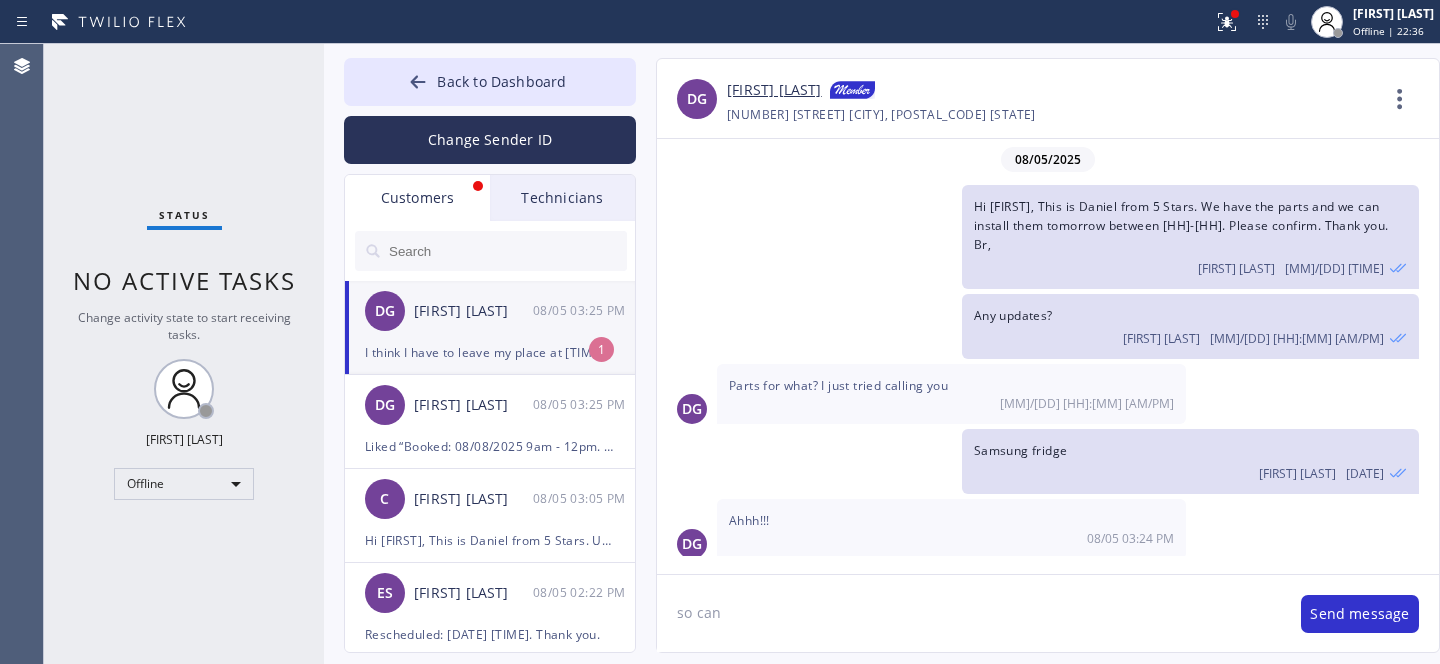 scroll, scrollTop: 185, scrollLeft: 0, axis: vertical 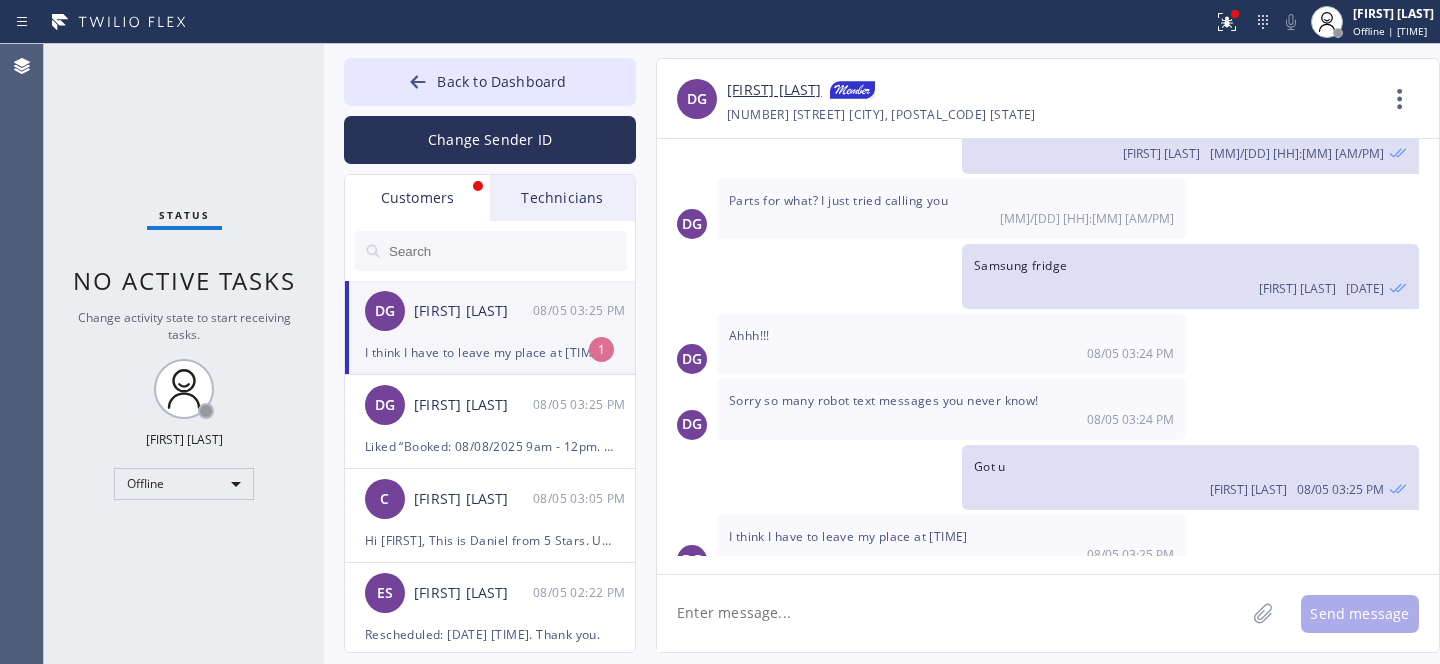 click on "I think I have to leave my place at [TIME]" at bounding box center (490, 352) 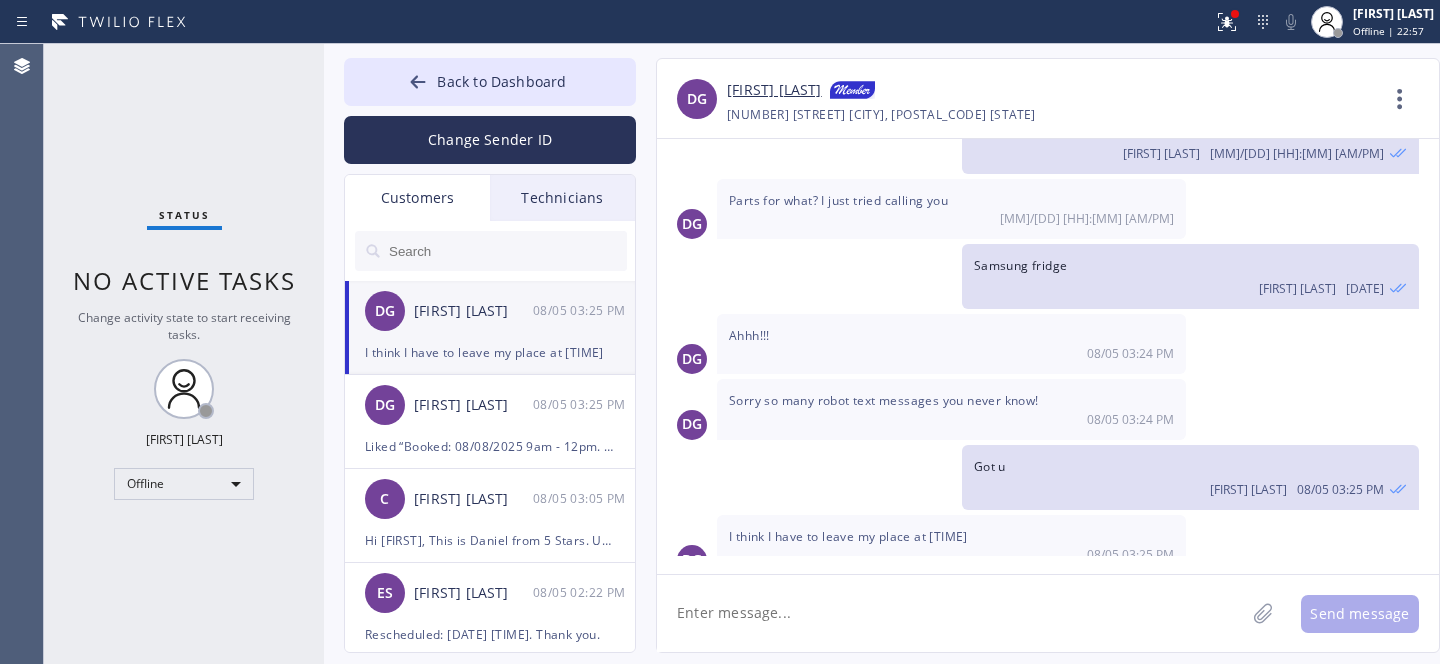 drag, startPoint x: 807, startPoint y: 605, endPoint x: 833, endPoint y: 599, distance: 26.683329 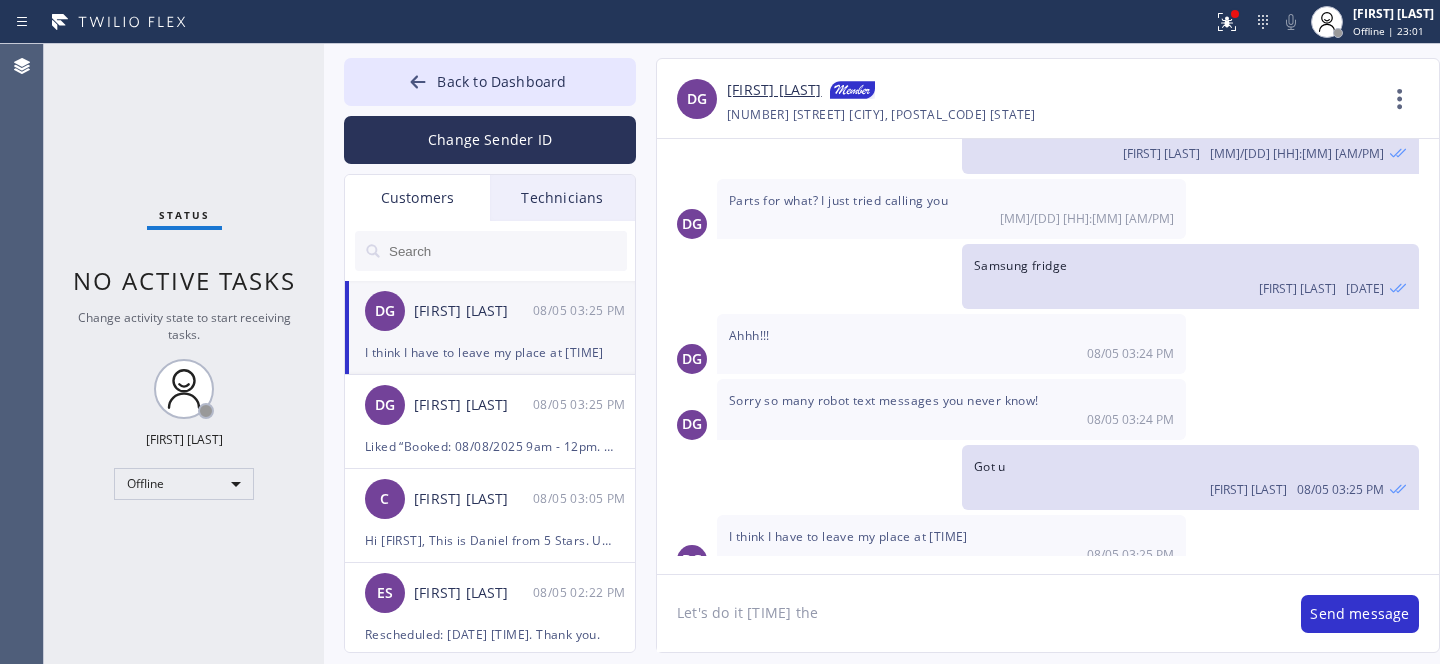 type on "Let's do it 9-12 then" 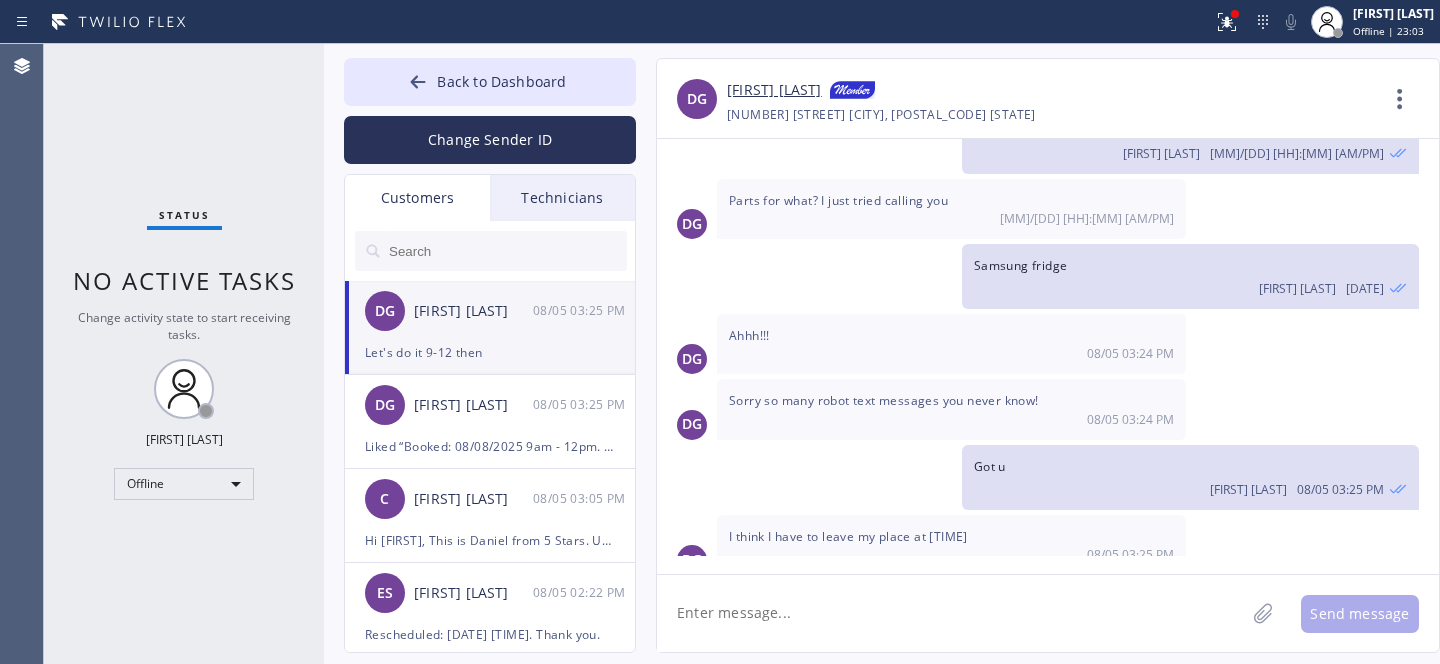 scroll, scrollTop: 255, scrollLeft: 0, axis: vertical 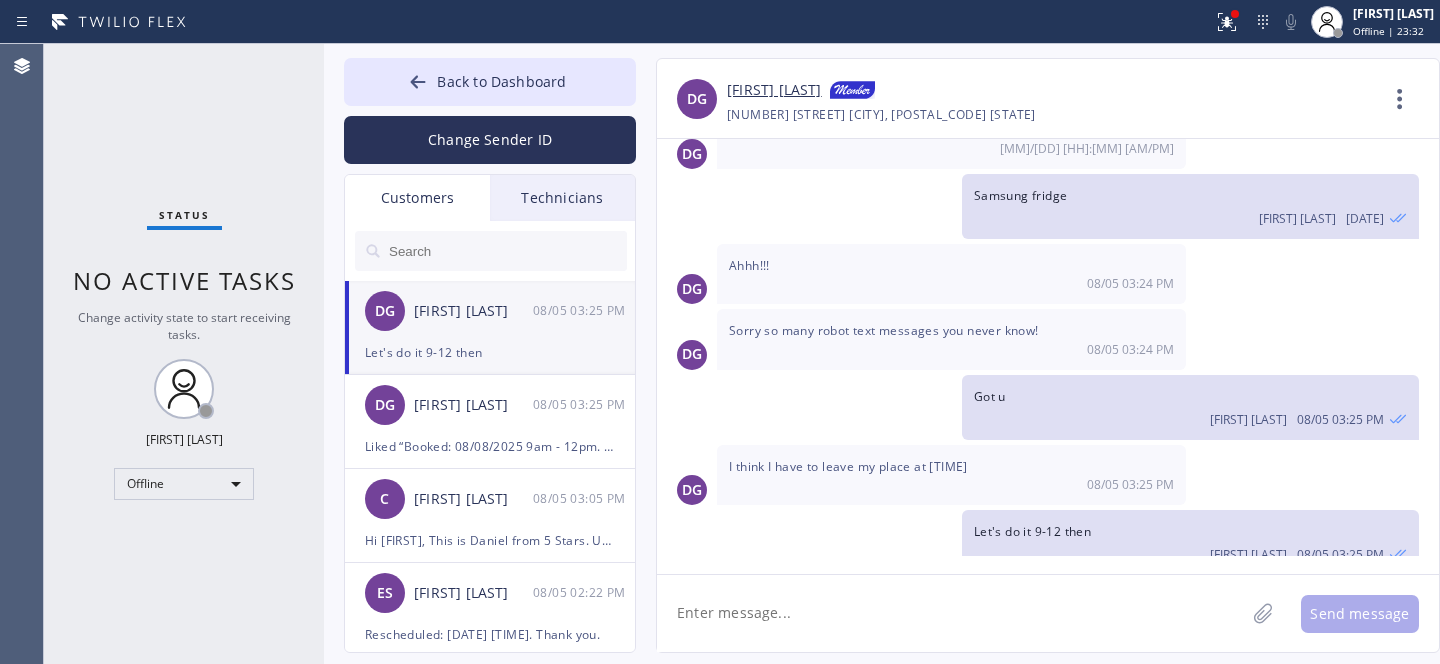 click 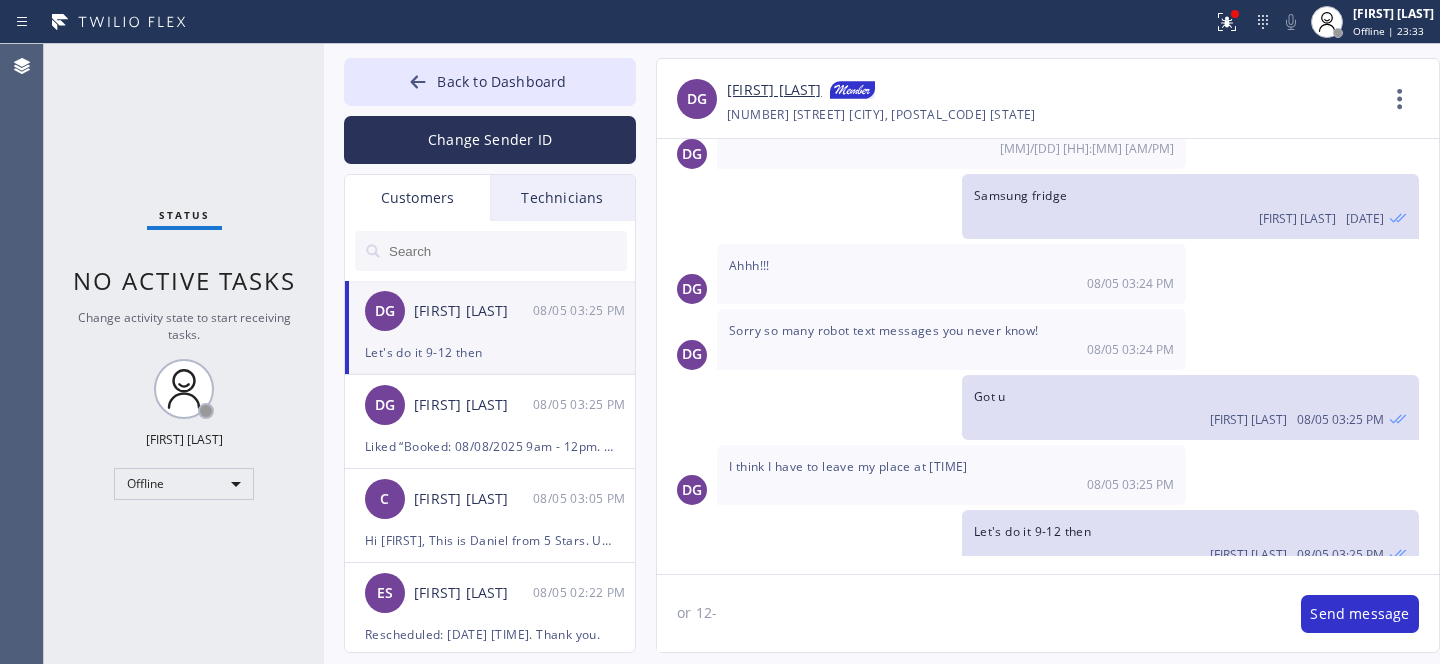 type on "or 12-3" 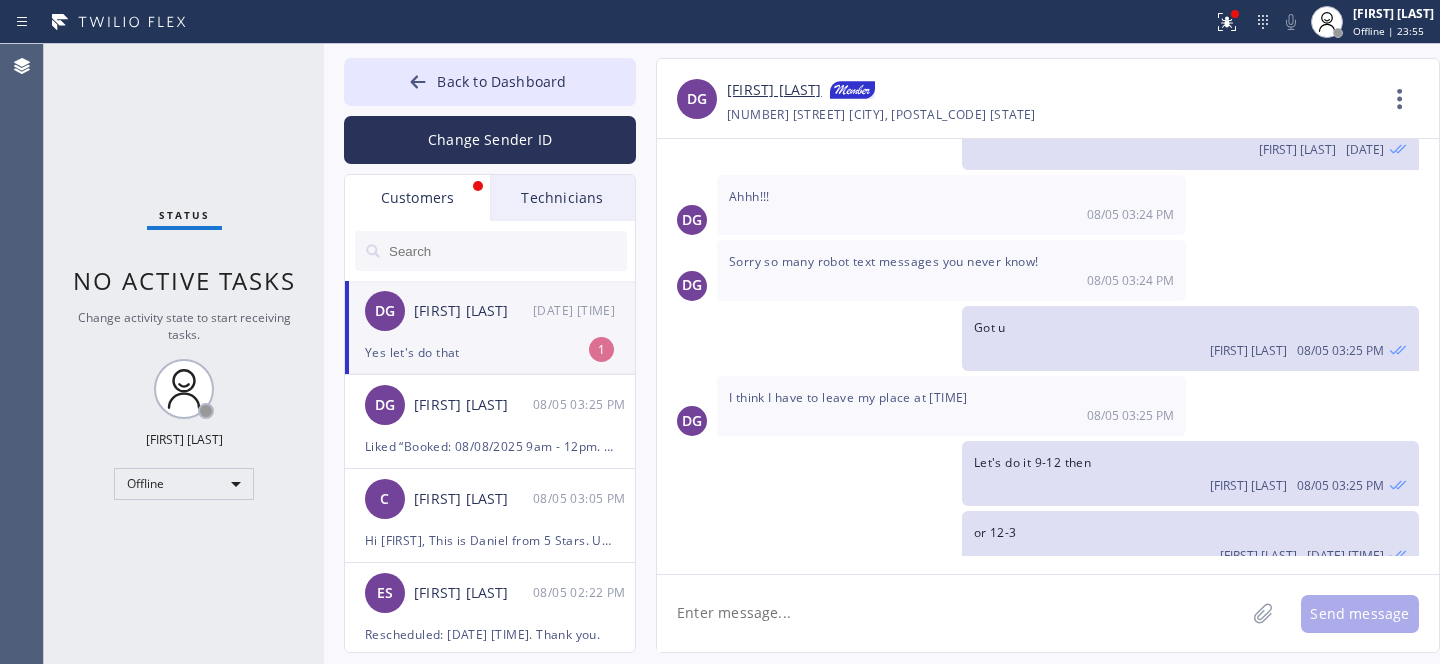 scroll, scrollTop: 389, scrollLeft: 0, axis: vertical 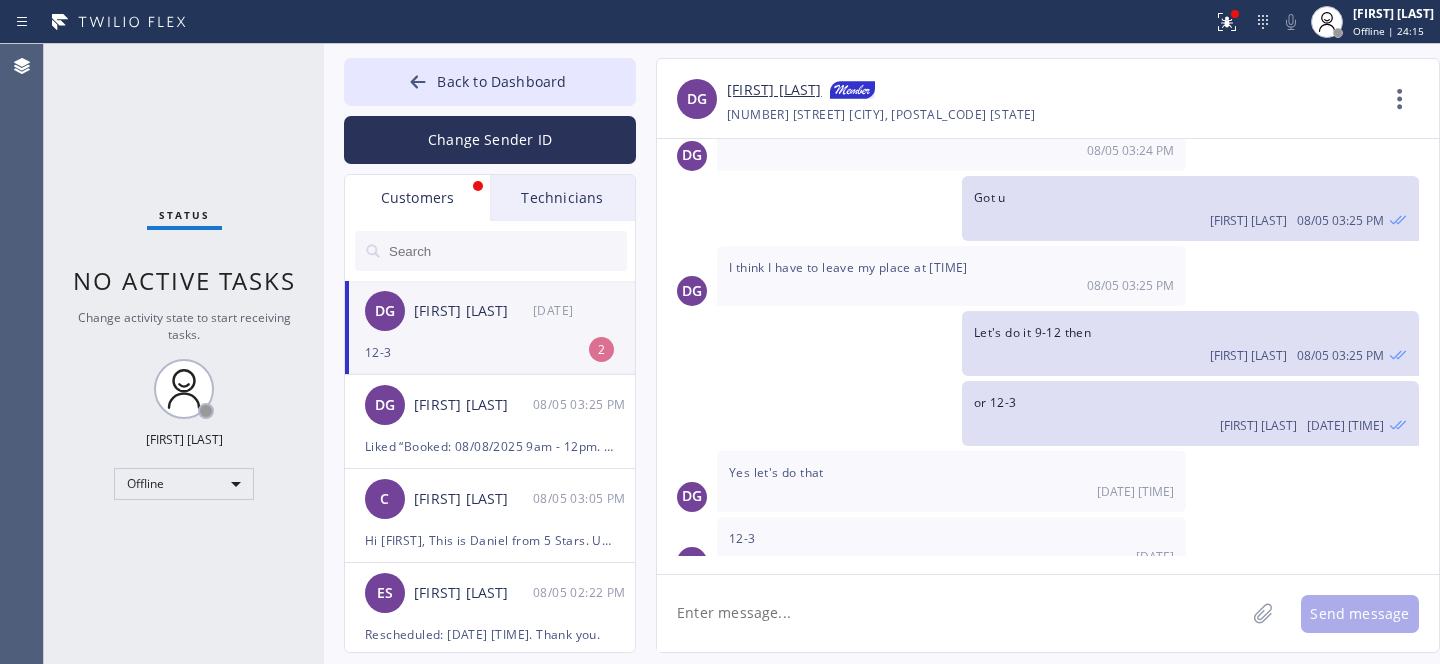 click on "[INITIALS] [FIRST] [LAST] [MM]/[DD] [HH]:[MM] [MM]-[MM] [NUMBER]" 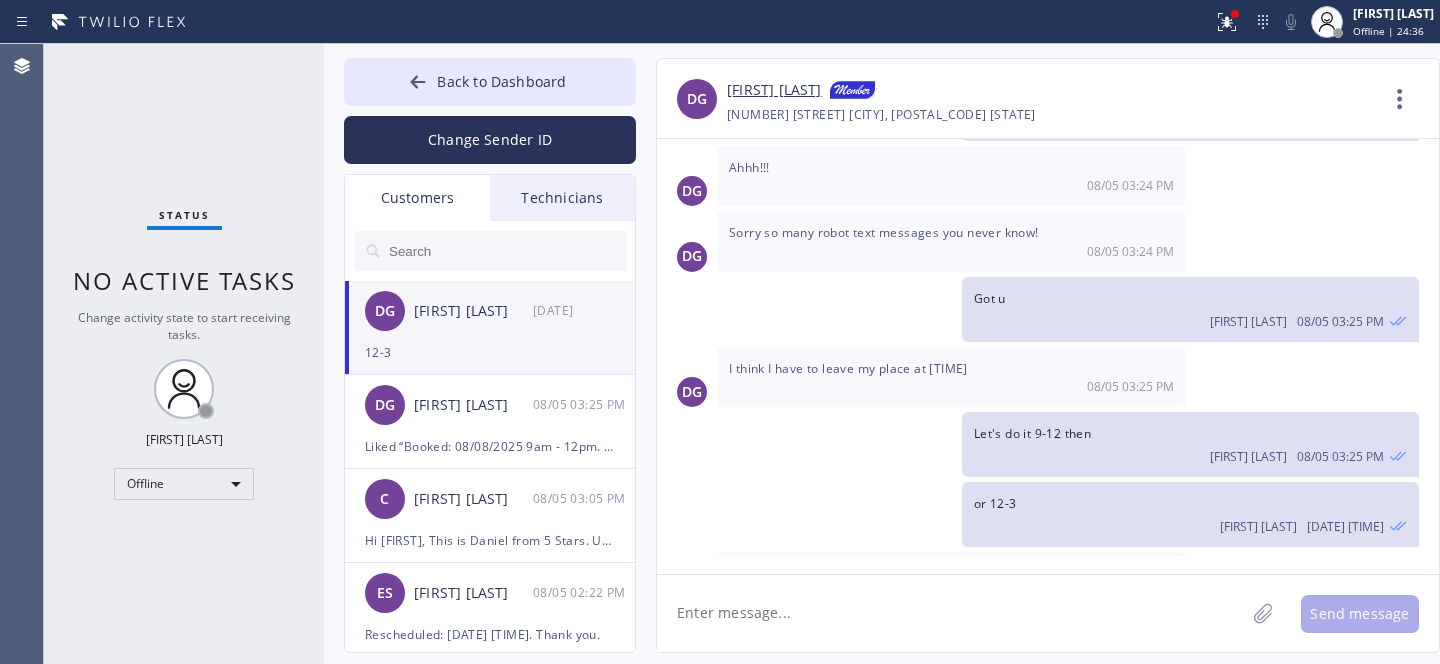 scroll, scrollTop: 285, scrollLeft: 0, axis: vertical 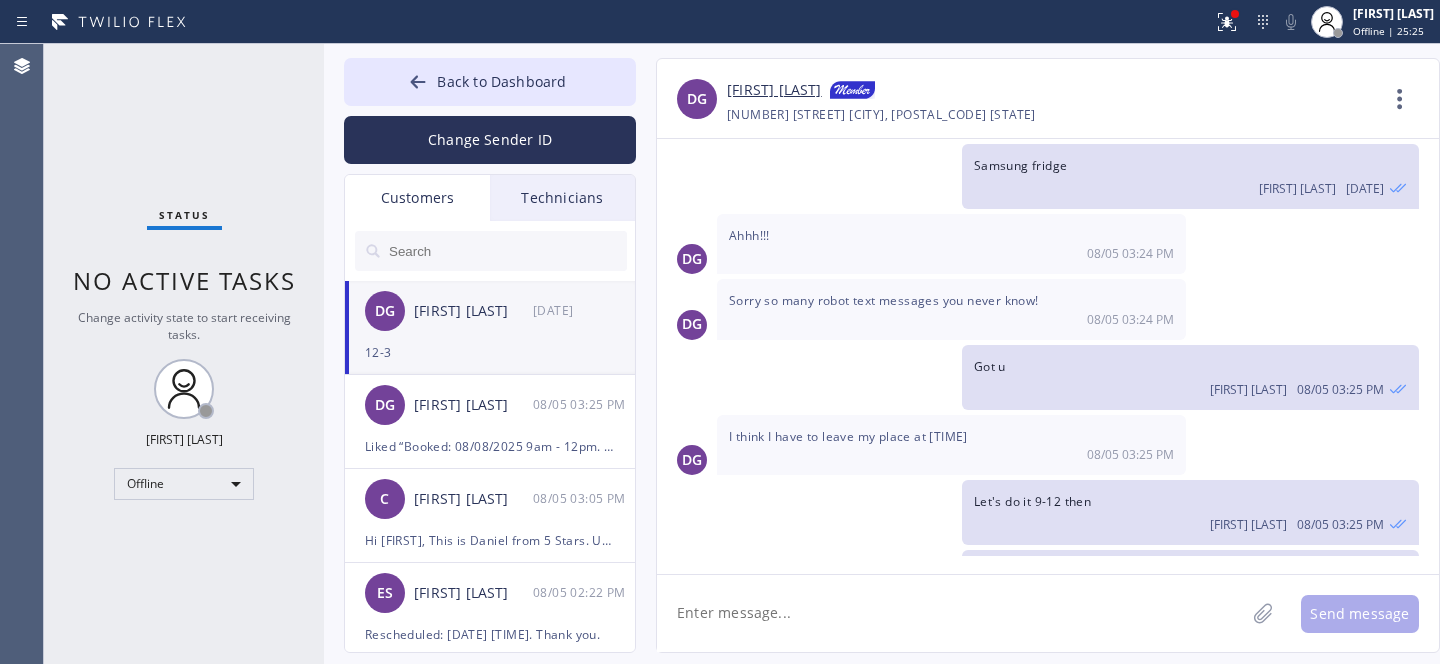 drag, startPoint x: 844, startPoint y: 596, endPoint x: 857, endPoint y: 586, distance: 16.40122 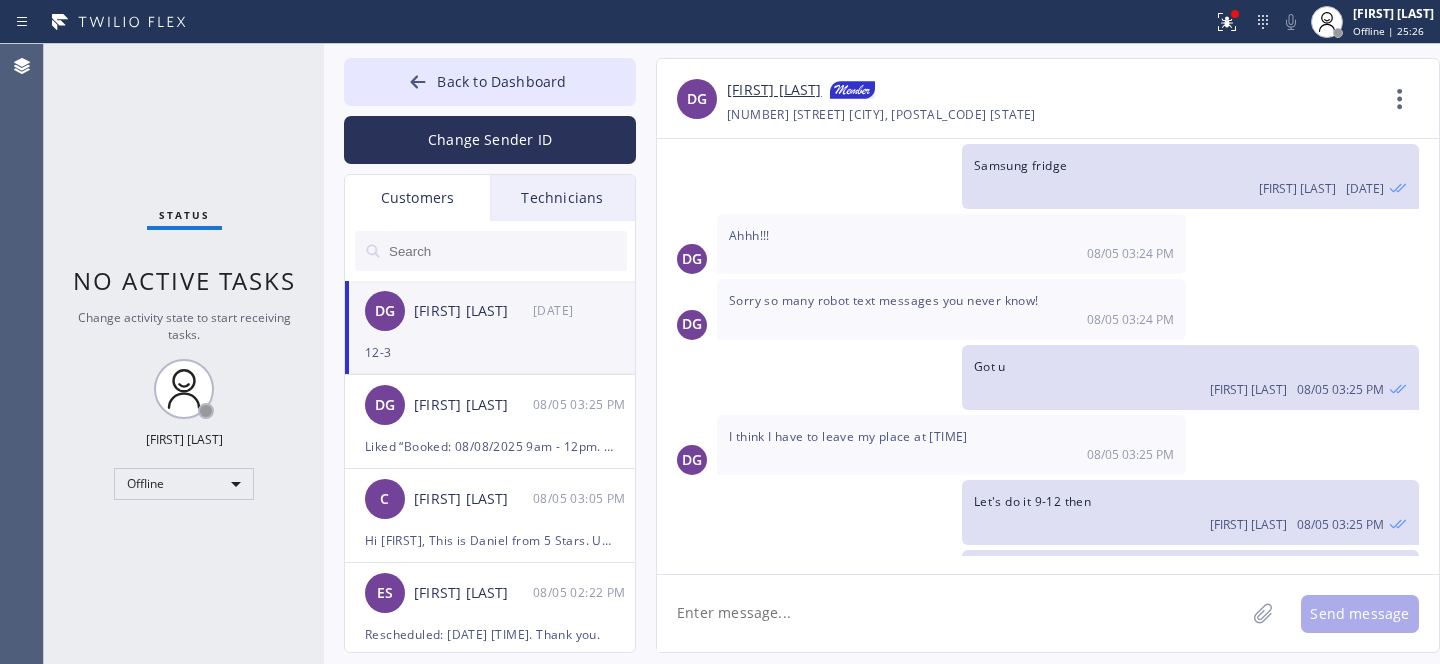 scroll, scrollTop: 454, scrollLeft: 0, axis: vertical 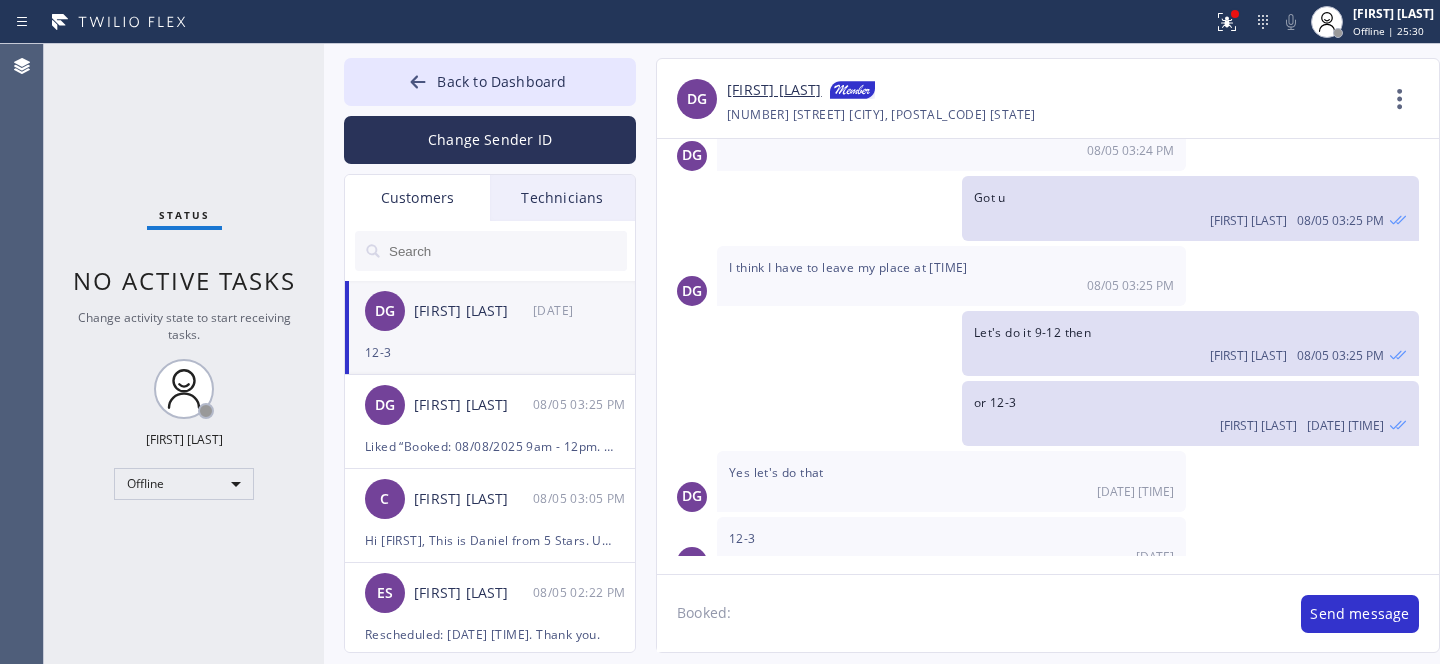 paste on "08/06/2025	12pm - 3pm" 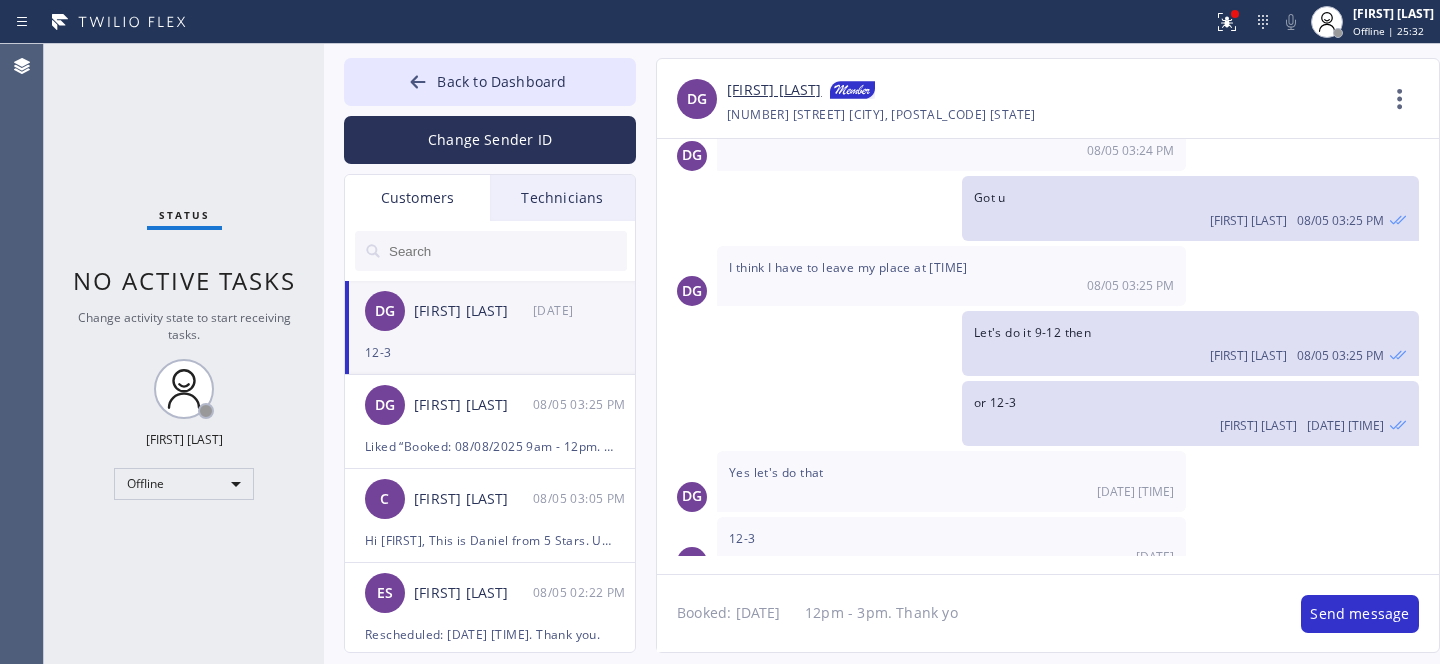 type on "Booked: [DATE]	[TIME]. Thank you" 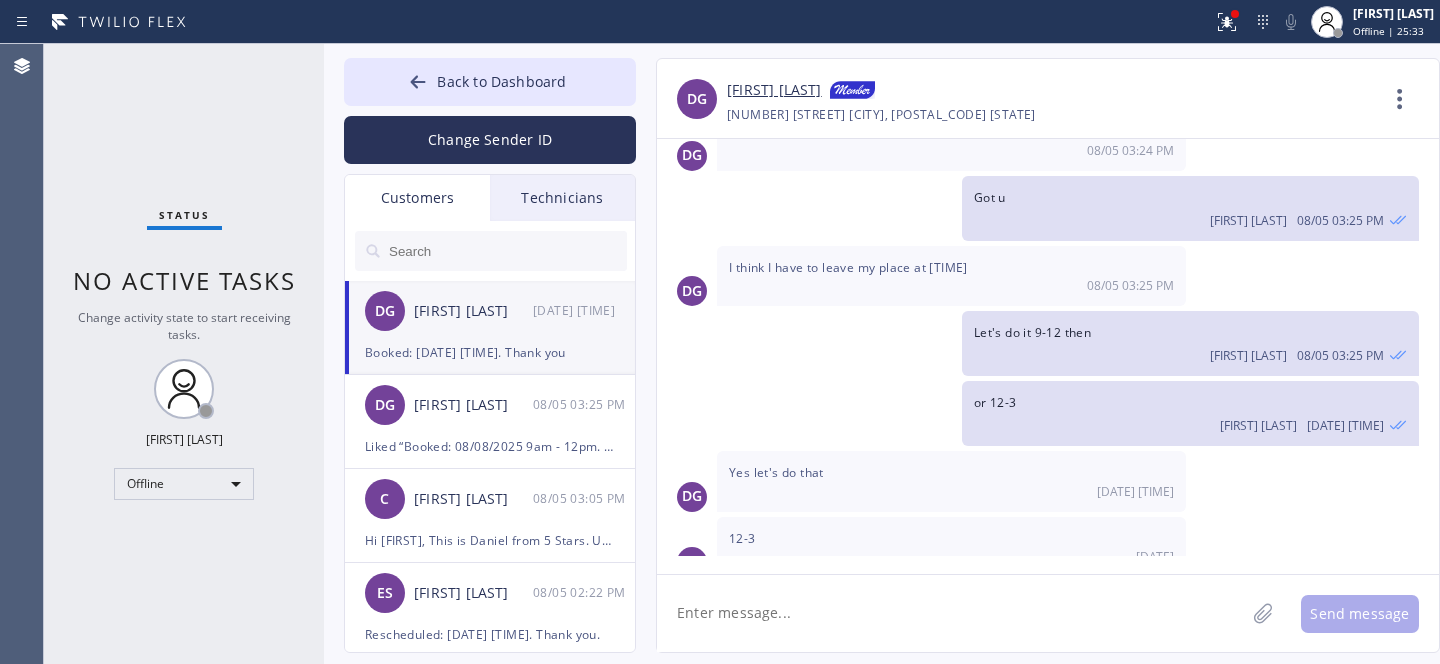 scroll, scrollTop: 524, scrollLeft: 0, axis: vertical 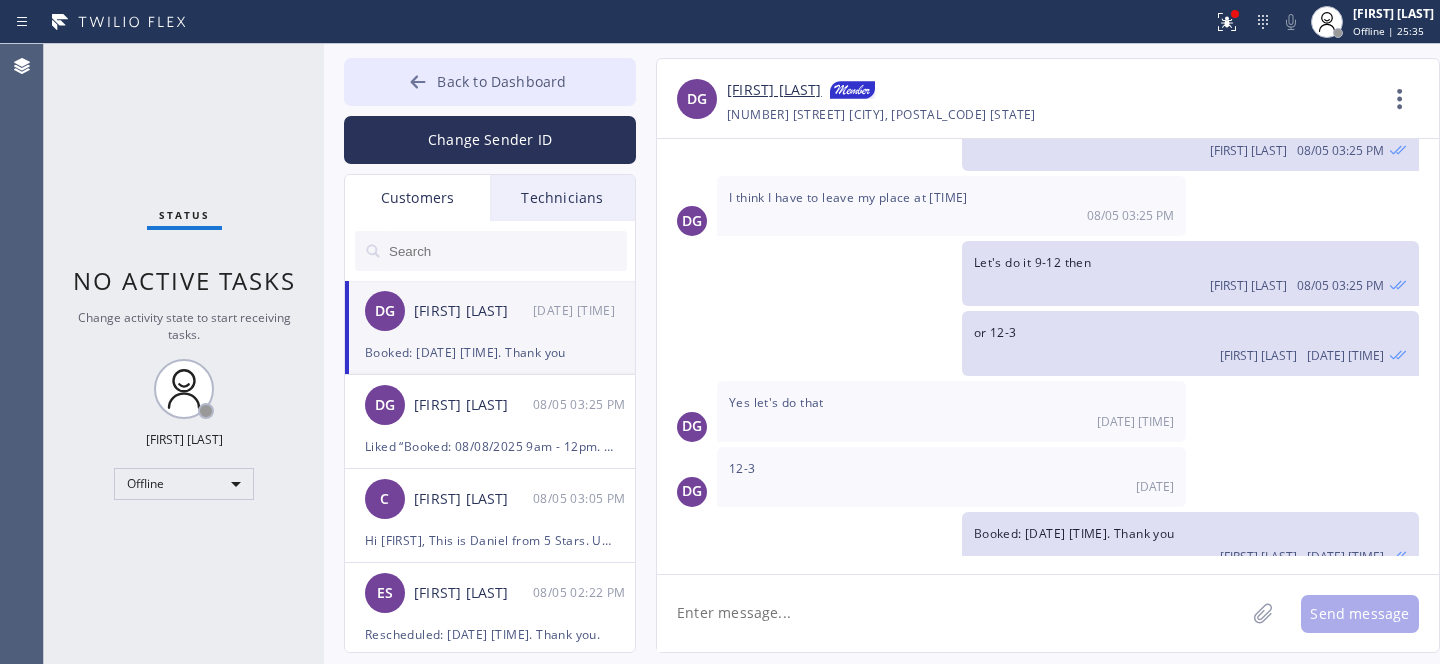 click on "Back to Dashboard" at bounding box center (490, 82) 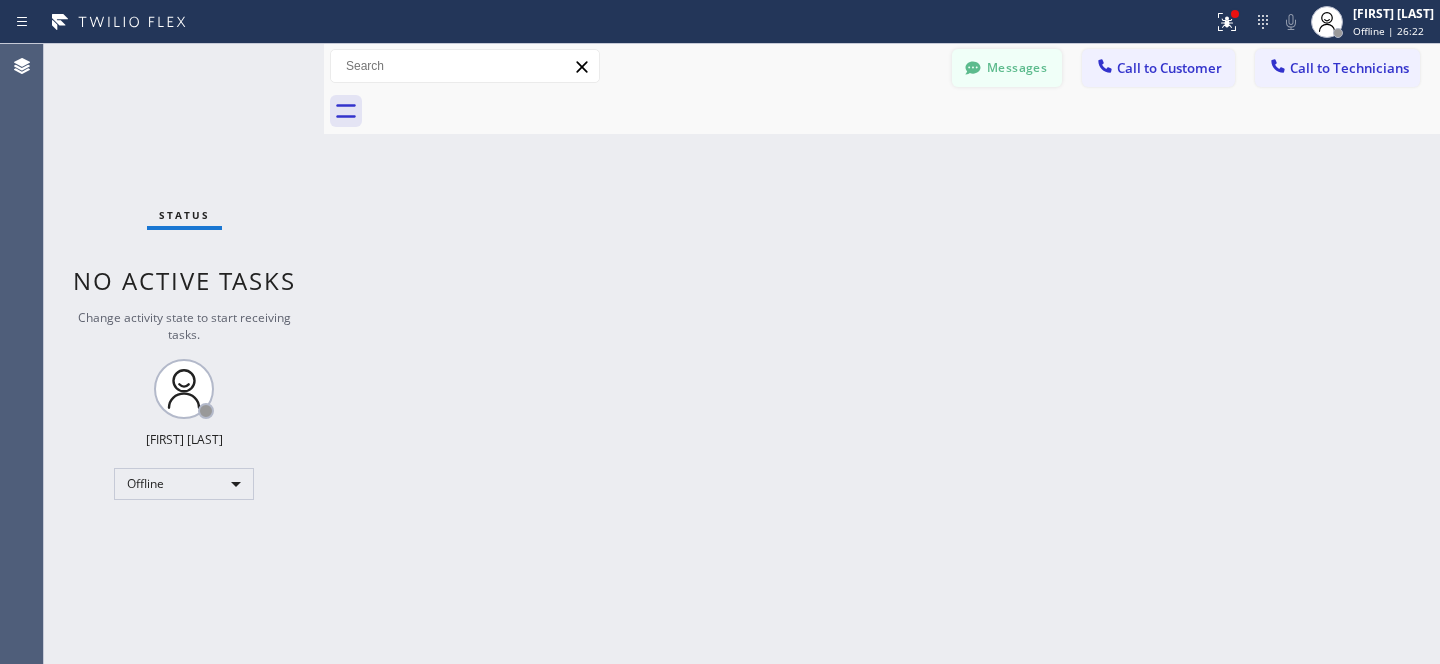 click on "Messages" at bounding box center (1007, 68) 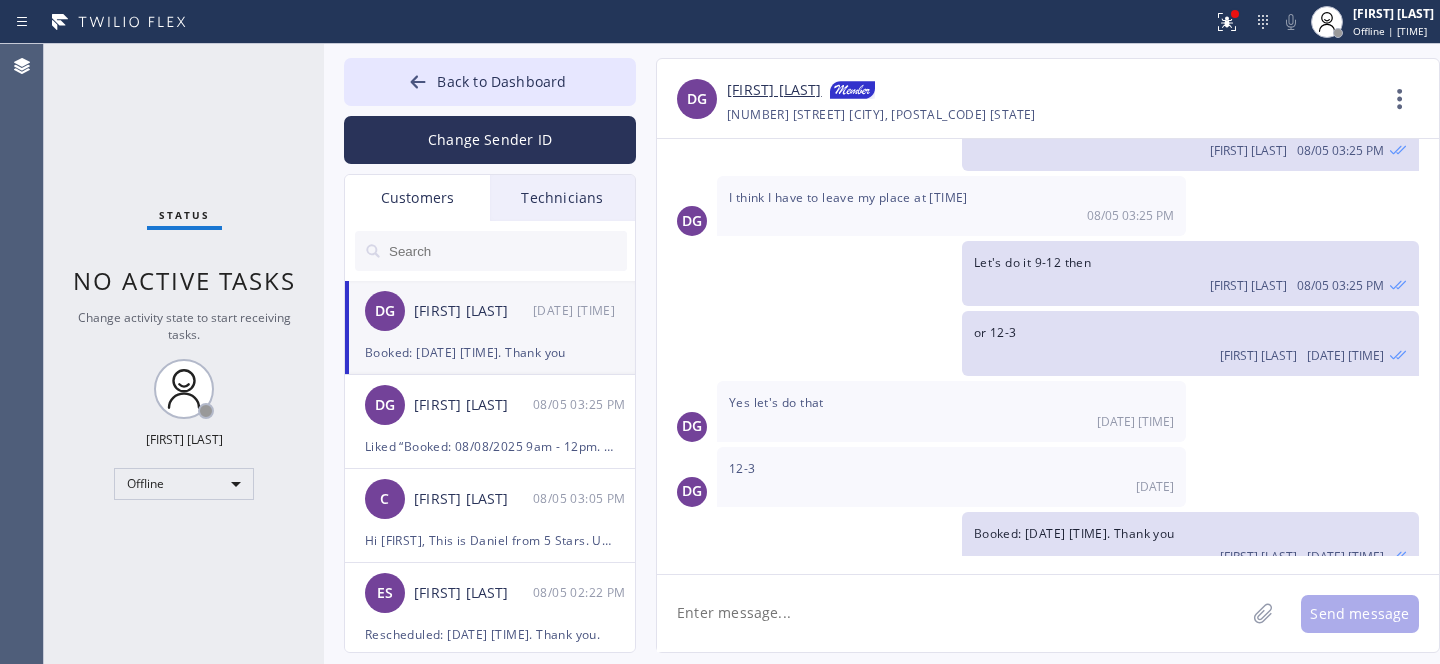click at bounding box center [507, 251] 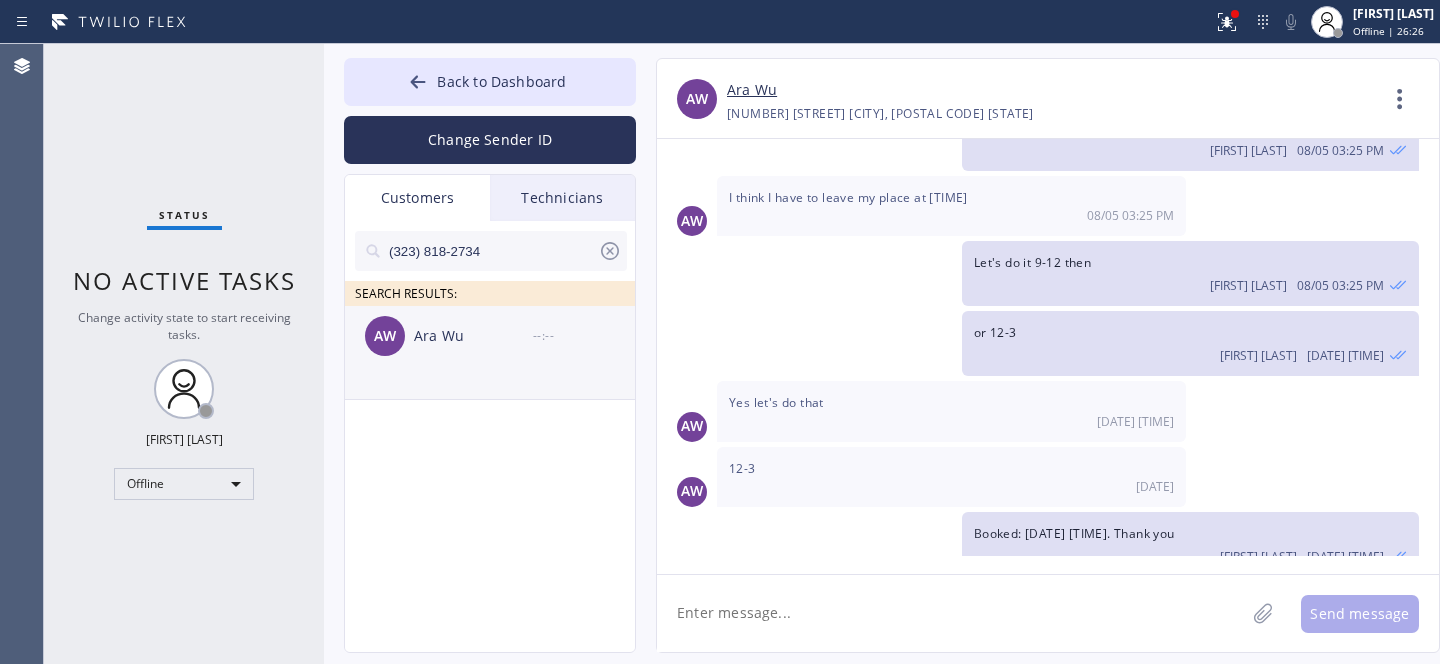 click on "Ara Wu" at bounding box center [473, 336] 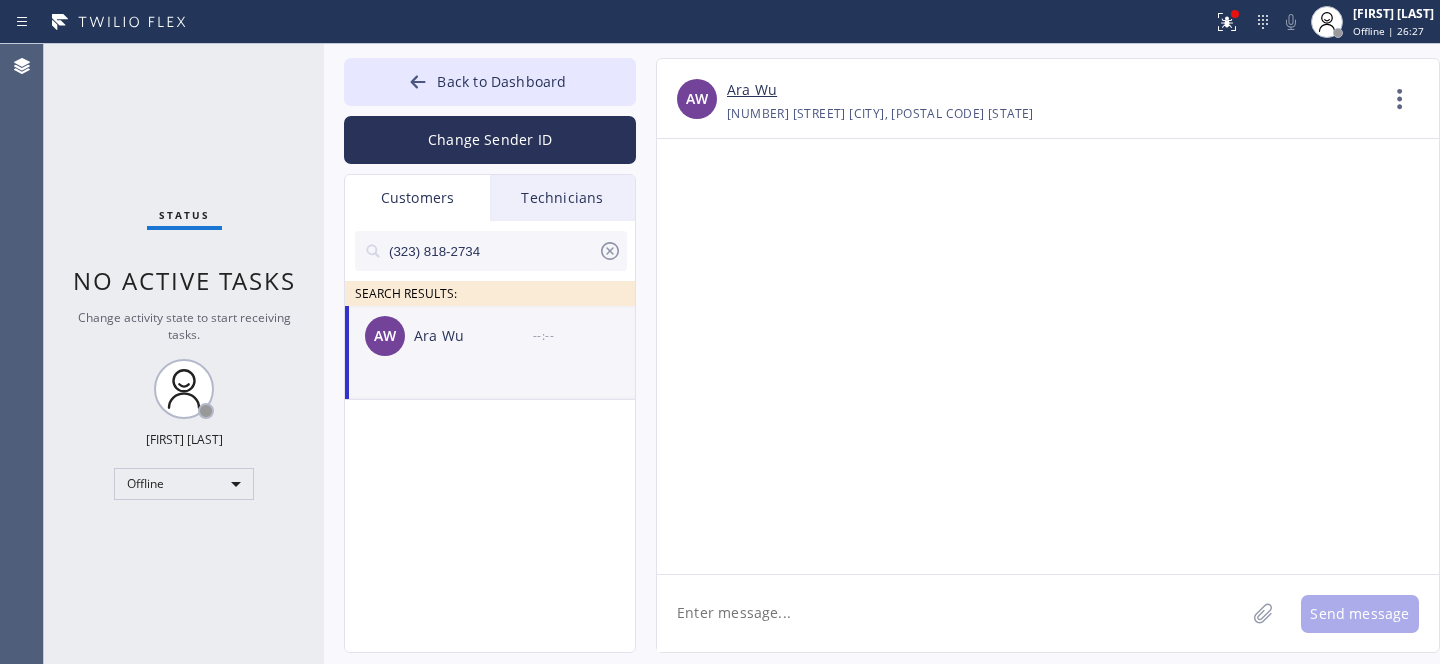 scroll, scrollTop: 0, scrollLeft: 0, axis: both 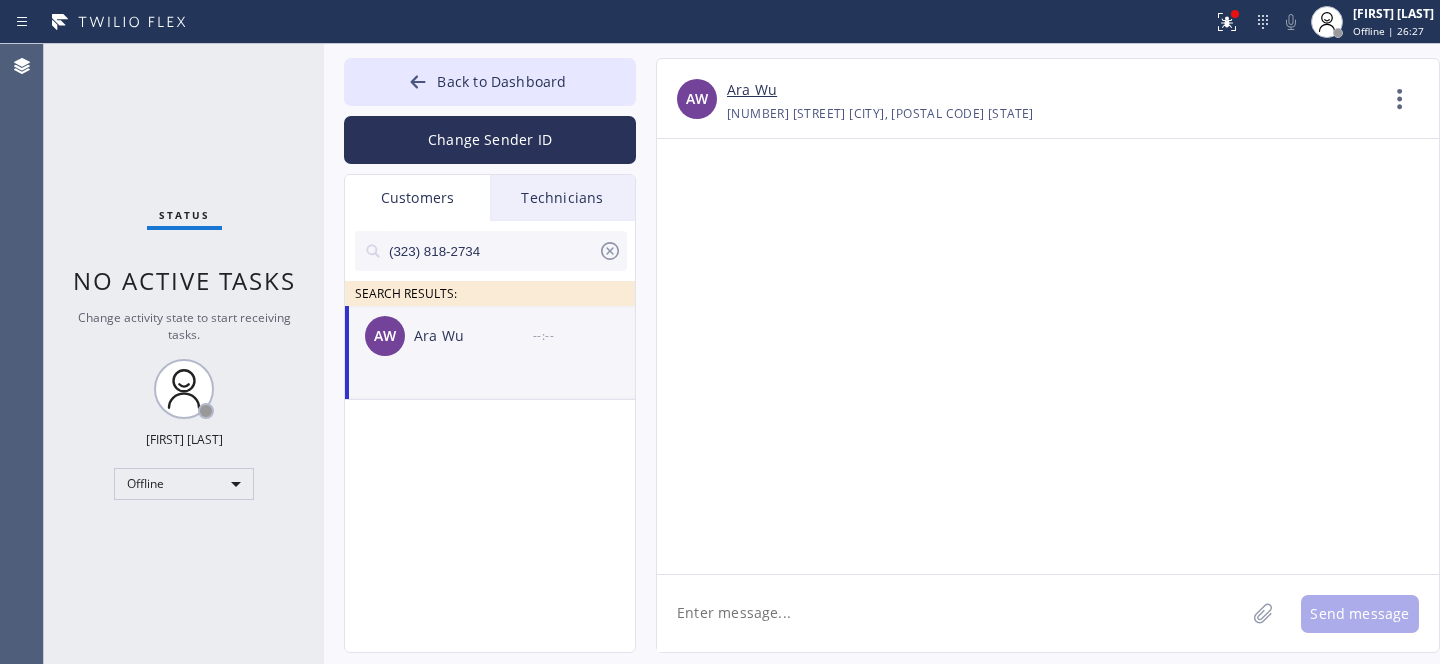click 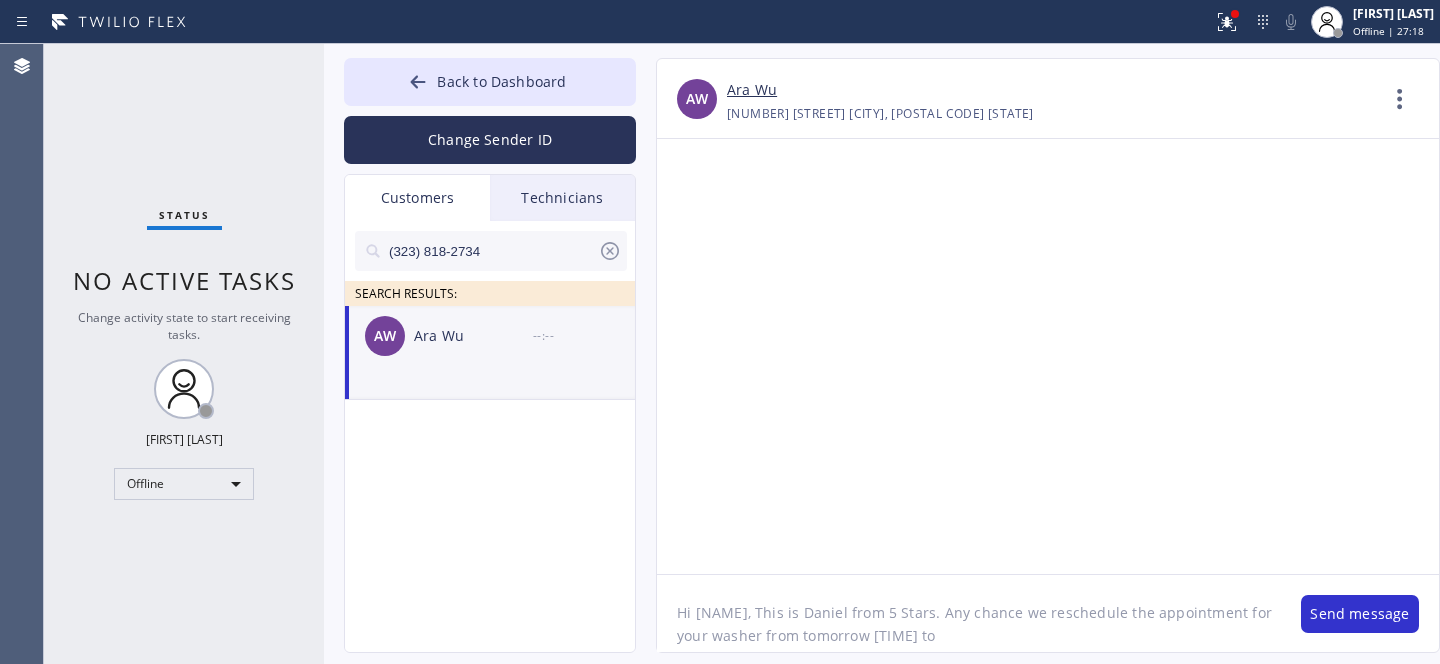 paste on "Thu 8/7" 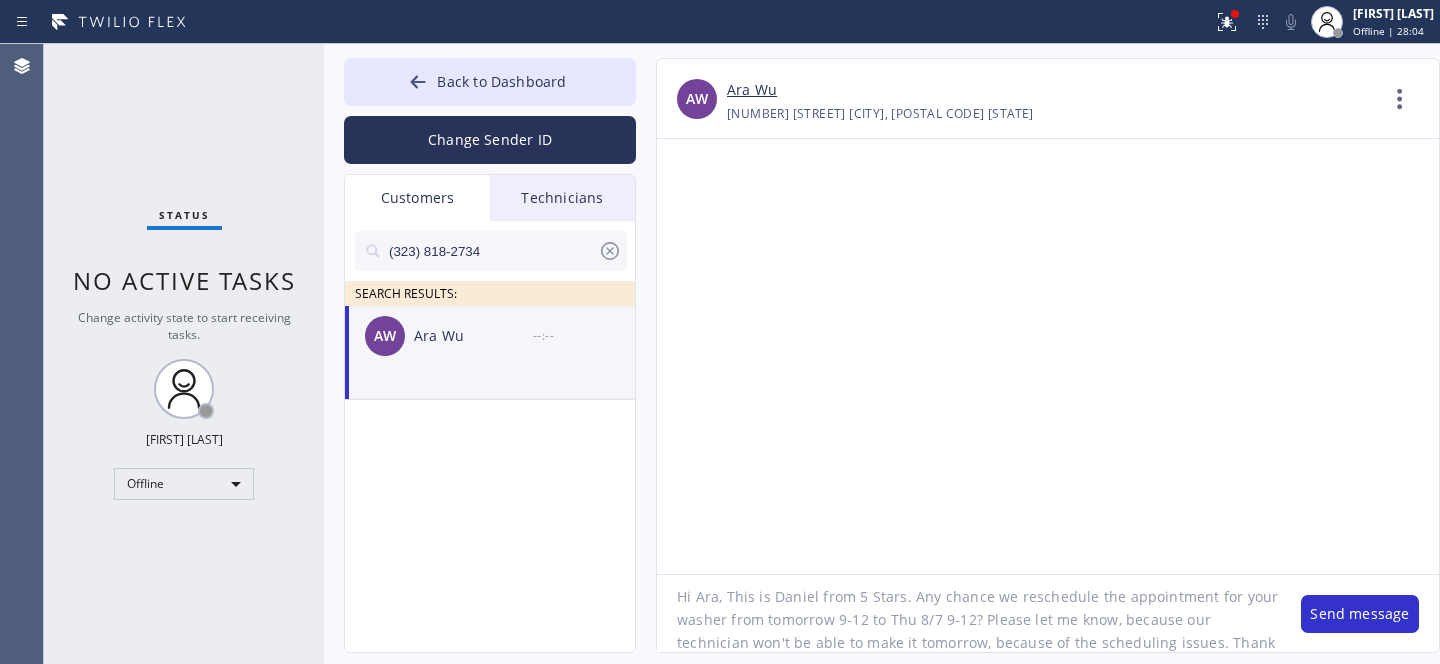scroll, scrollTop: 39, scrollLeft: 0, axis: vertical 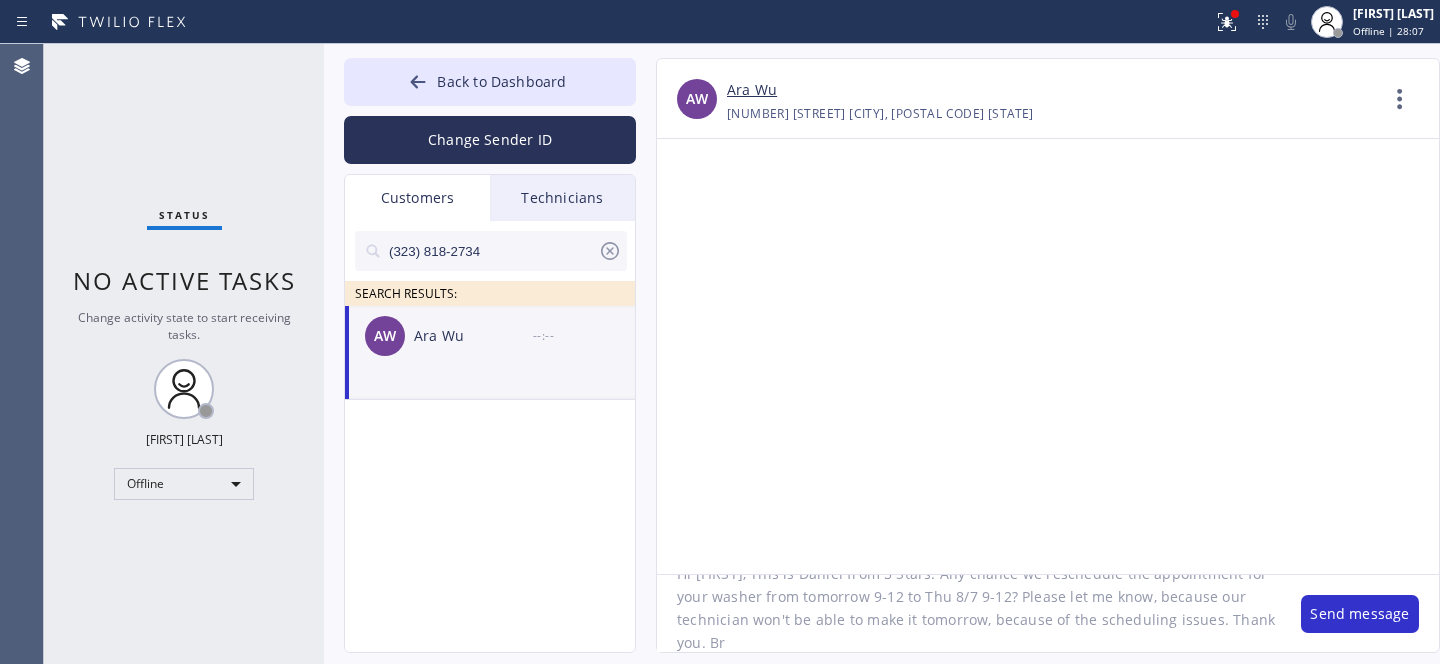 type on "Hi Ara, This is Daniel from 5 Stars. Any chance we reschedule the appointment for your washer from tomorrow 9-12 to Thu 8/7 9-12? Please let me know, because our technician won't be able to make it tomorrow, because of the scheduling issues. Thank you. Br," 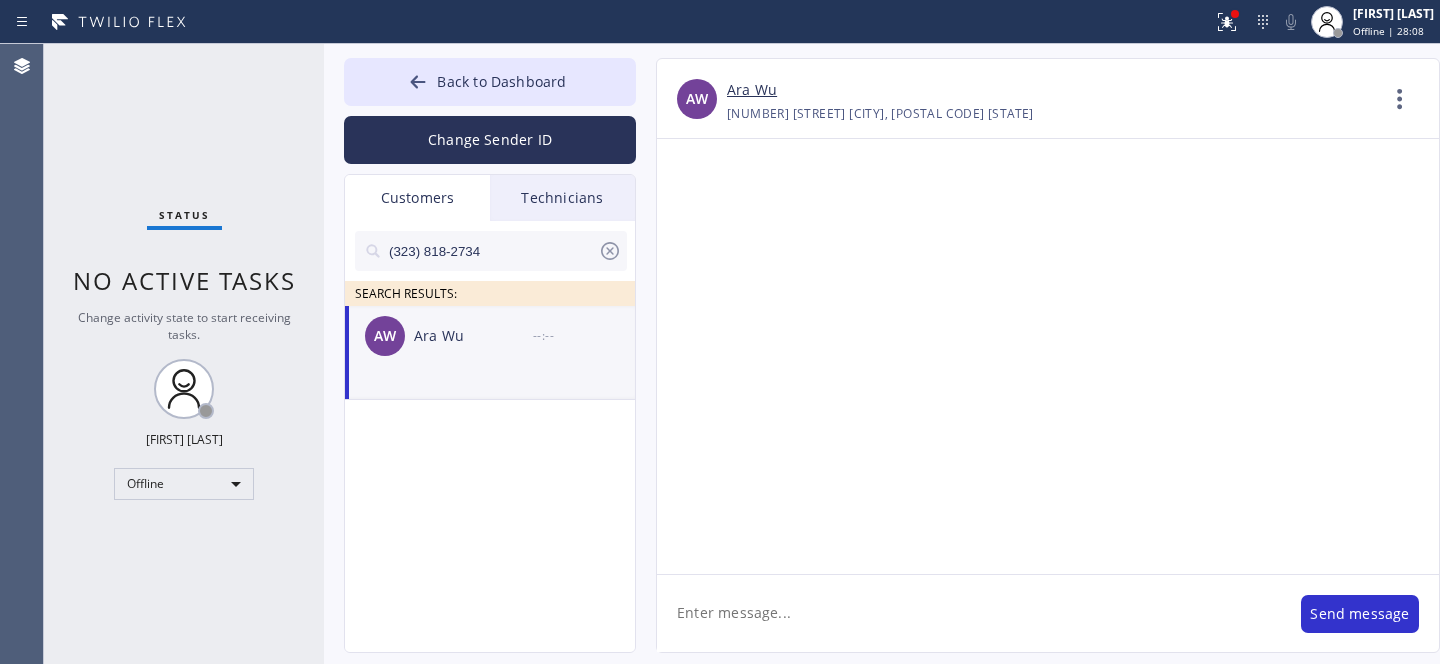 scroll, scrollTop: 0, scrollLeft: 0, axis: both 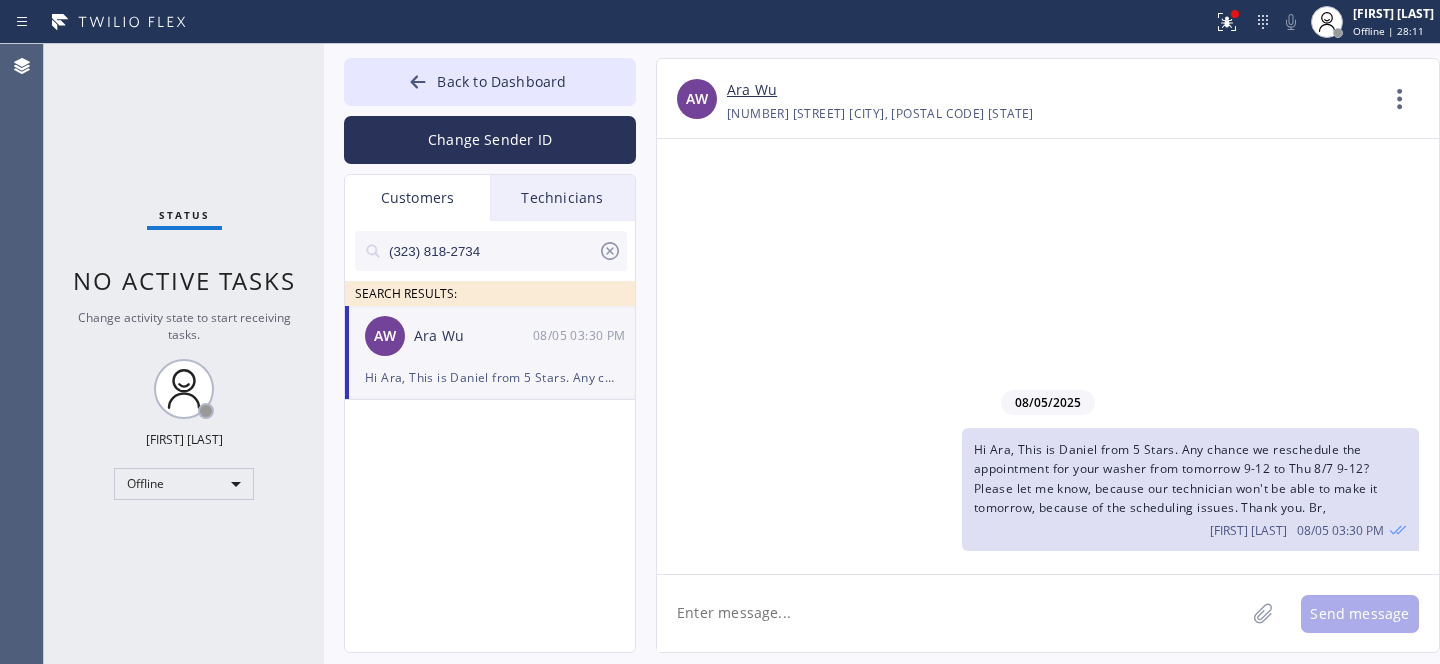 click 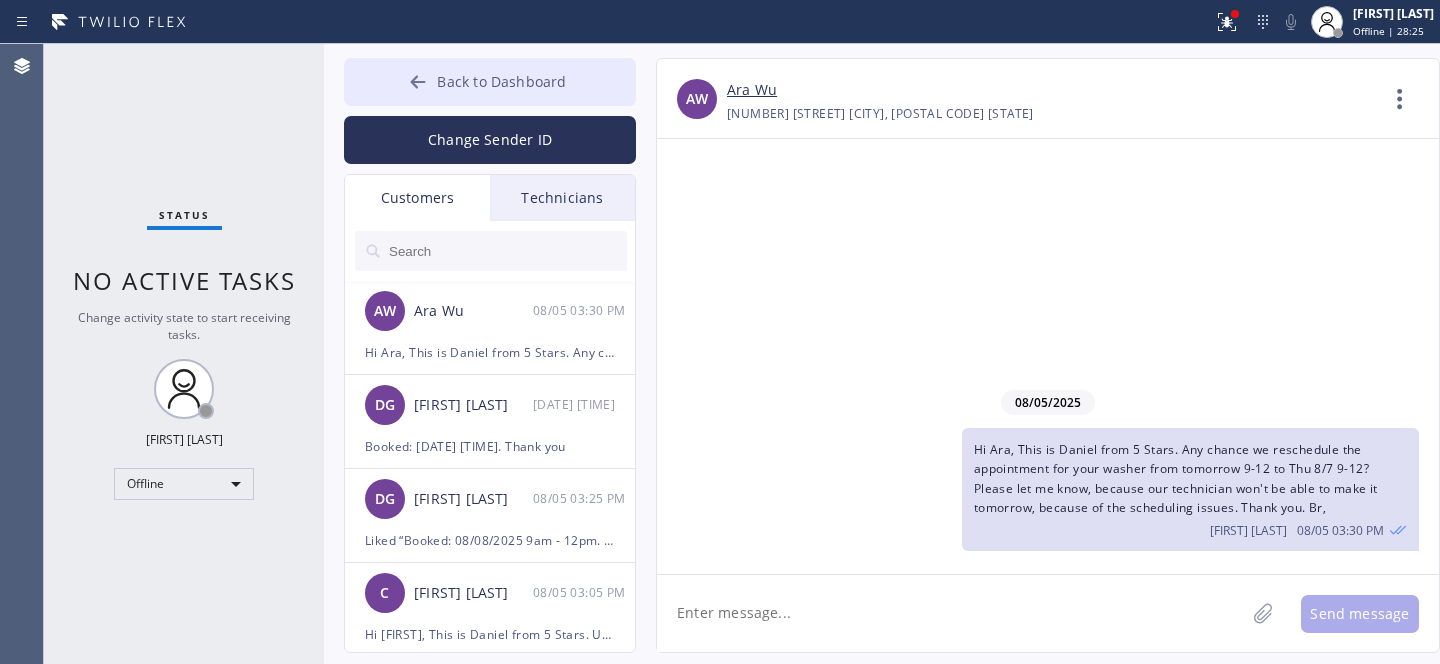 click on "Back to Dashboard" at bounding box center [501, 81] 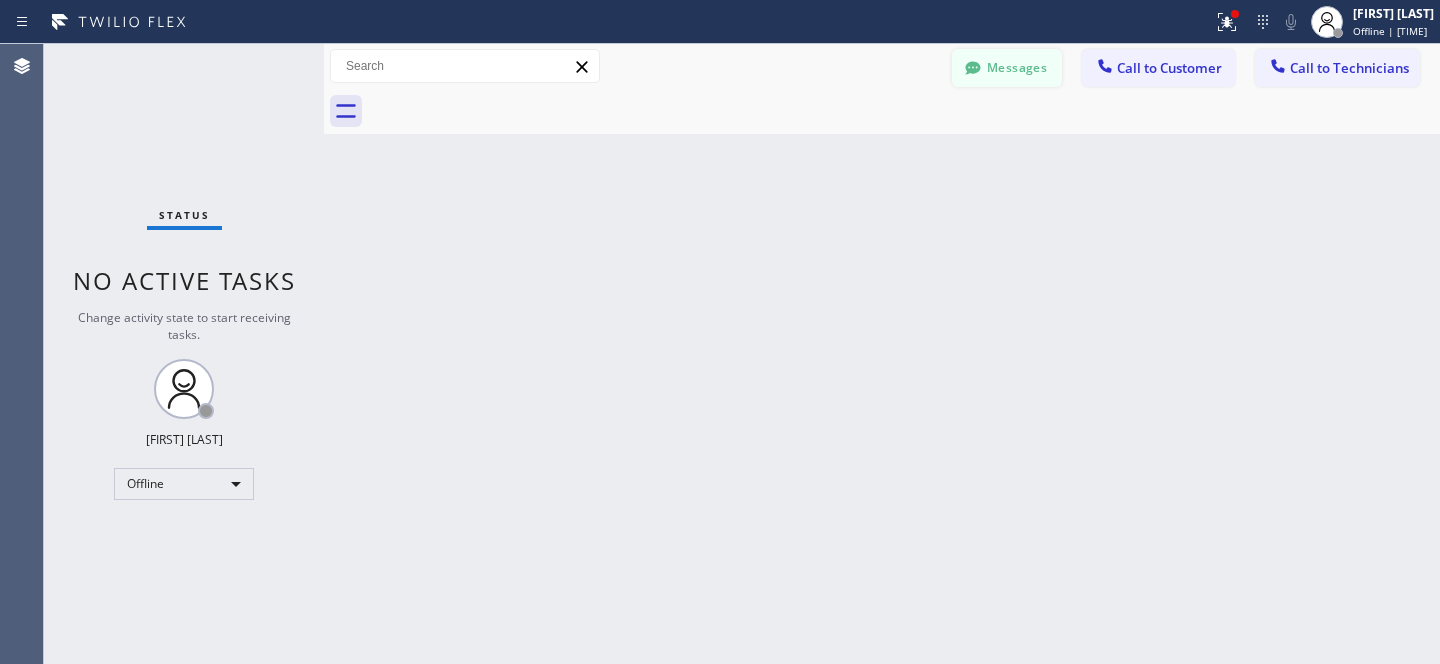 click on "Messages" at bounding box center [1007, 68] 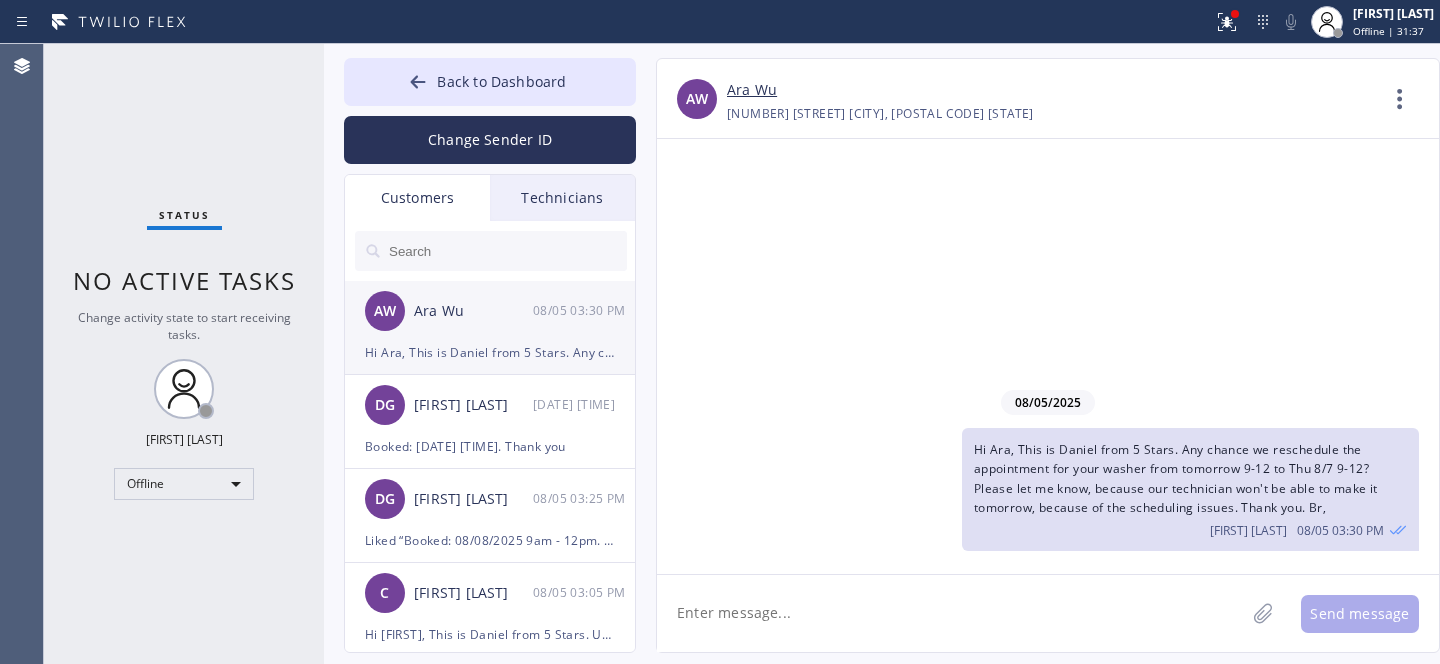 click on "AW [FIRST] [FIRST] [MM]/[DD] [HH]:[MM] [AM/PM]" at bounding box center (491, 311) 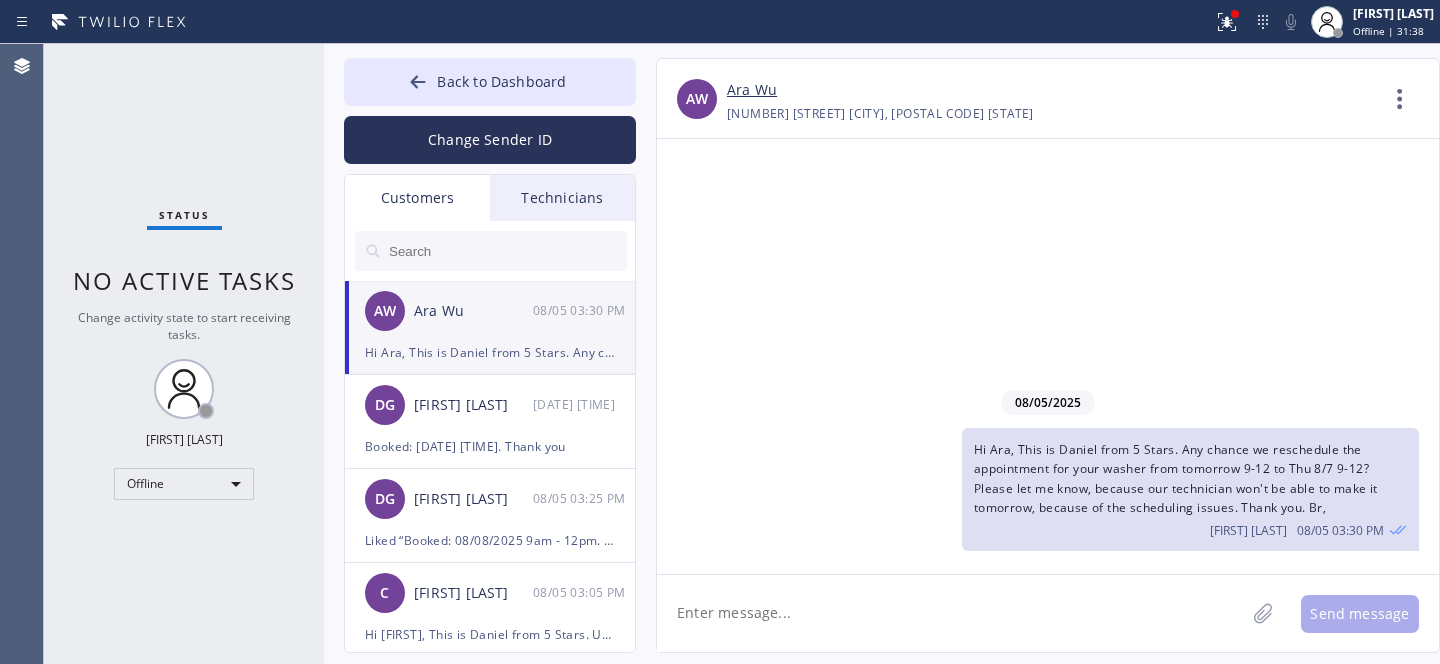 click 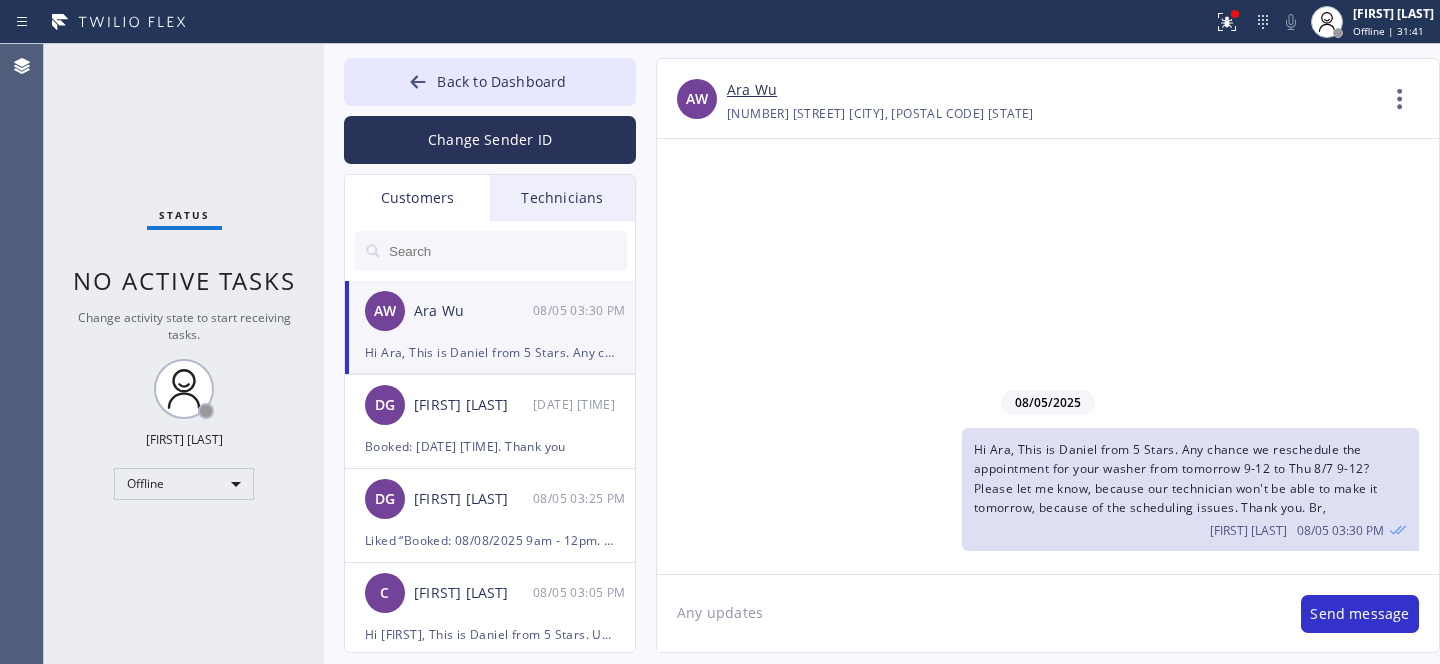 type on "Any updates?" 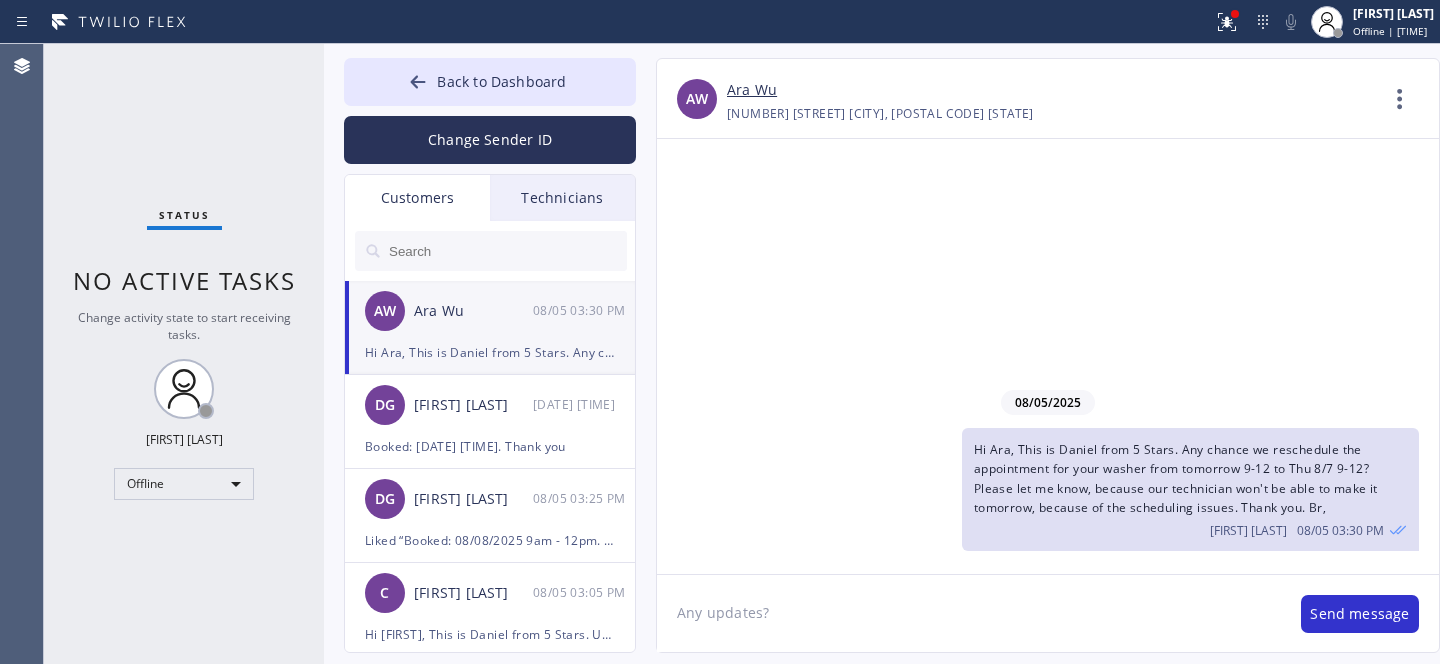 type 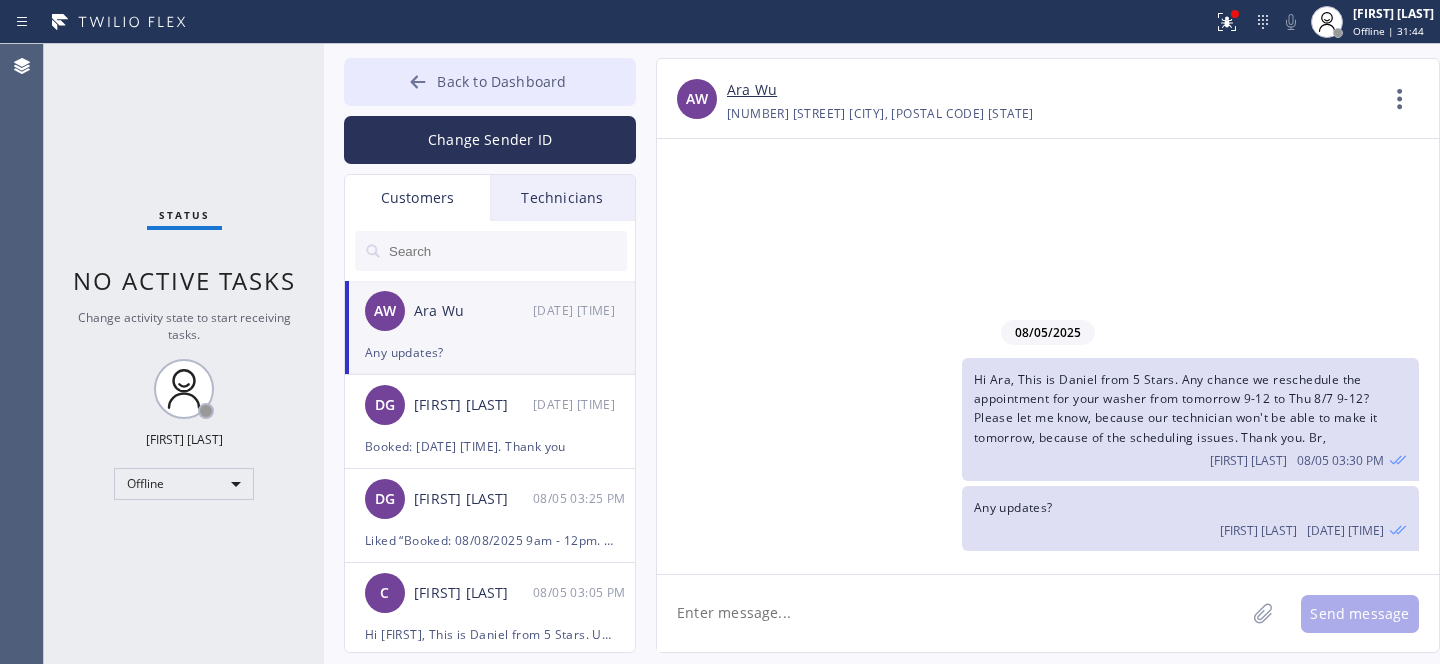 click on "Back to Dashboard" at bounding box center [490, 82] 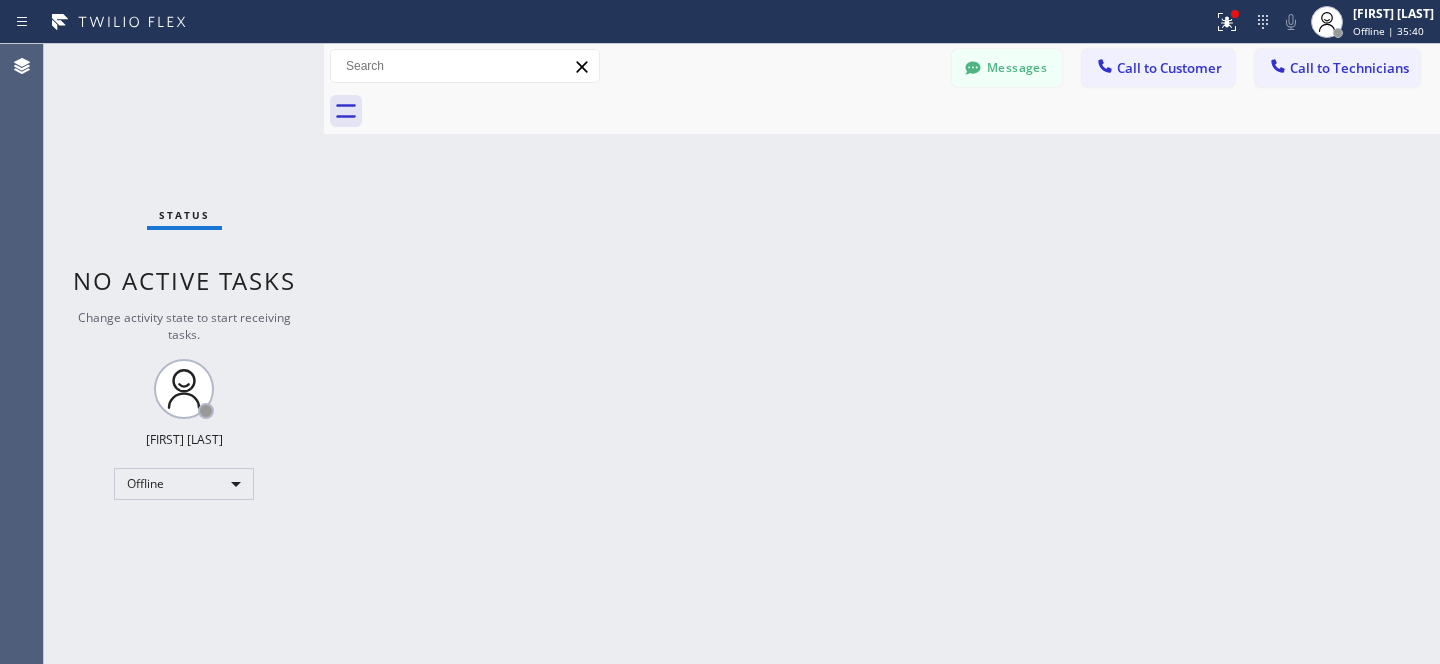 drag, startPoint x: 967, startPoint y: 63, endPoint x: 525, endPoint y: 336, distance: 519.51227 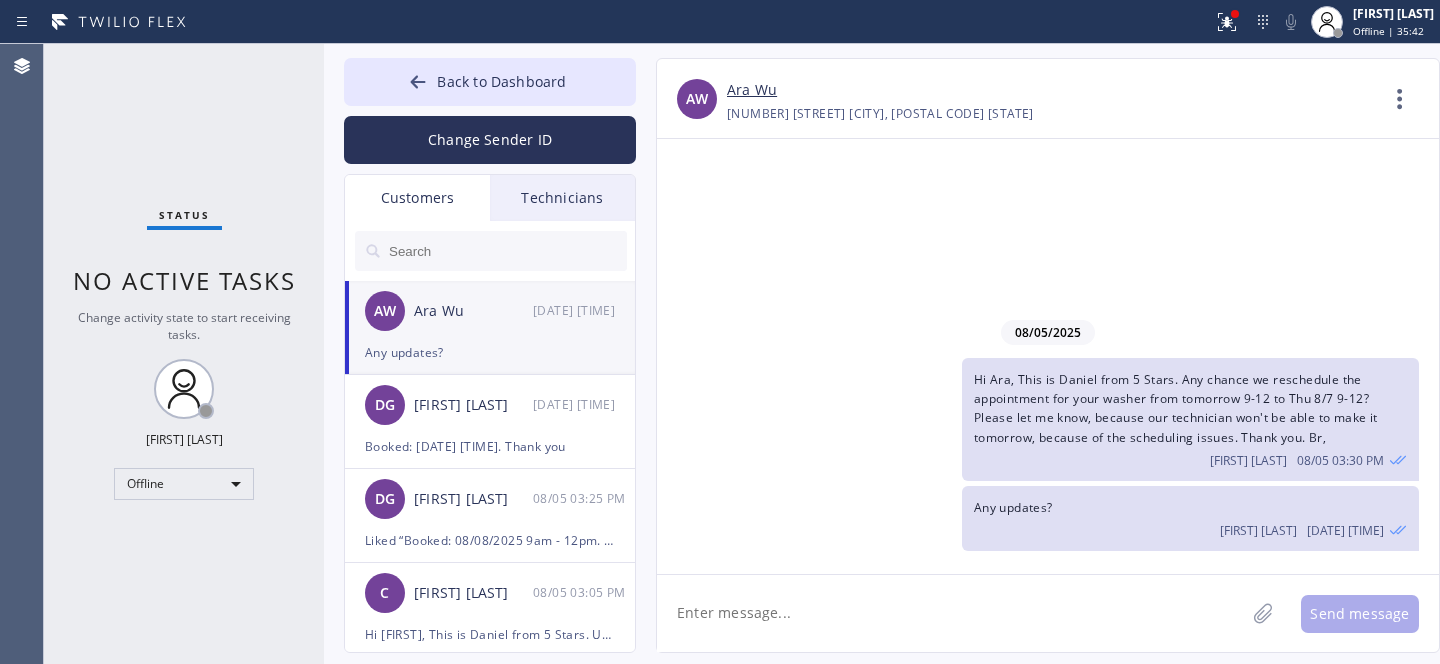 click on "Any updates?" at bounding box center [490, 352] 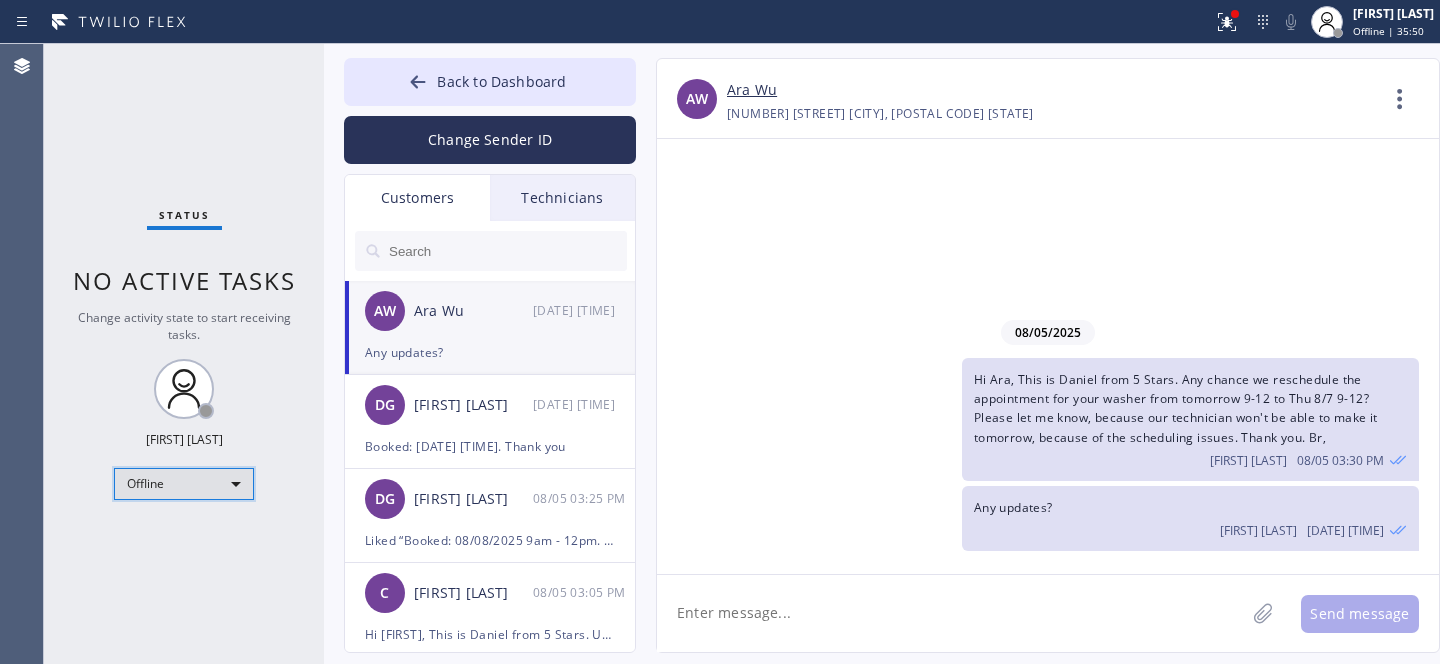 click on "Offline" at bounding box center (184, 484) 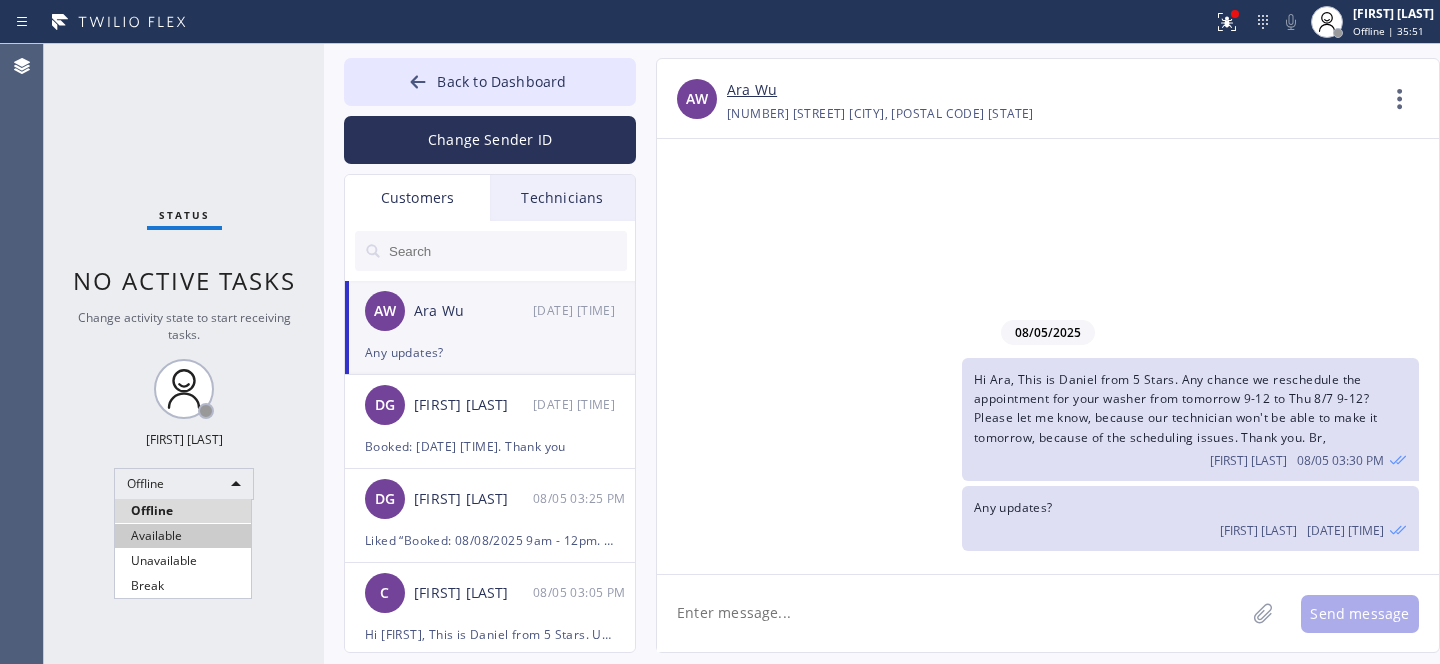click on "Available" at bounding box center (183, 536) 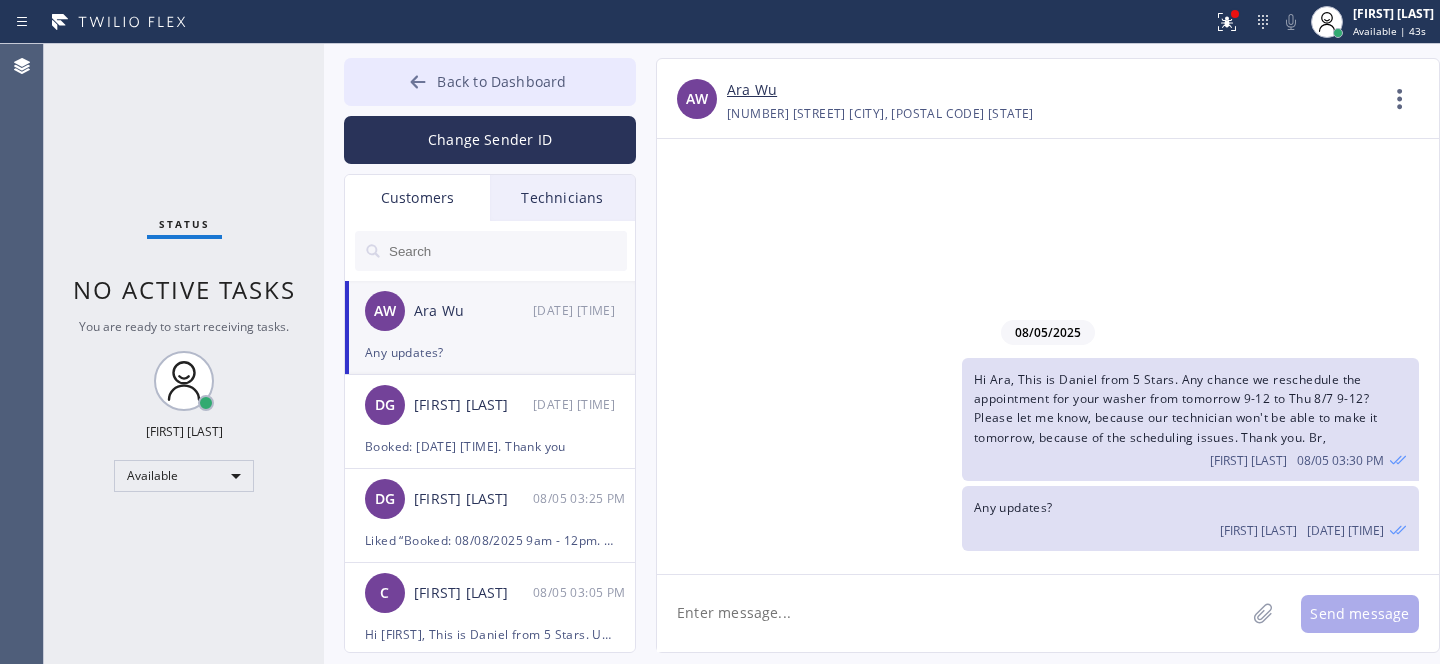 click on "Back to Dashboard" at bounding box center (490, 82) 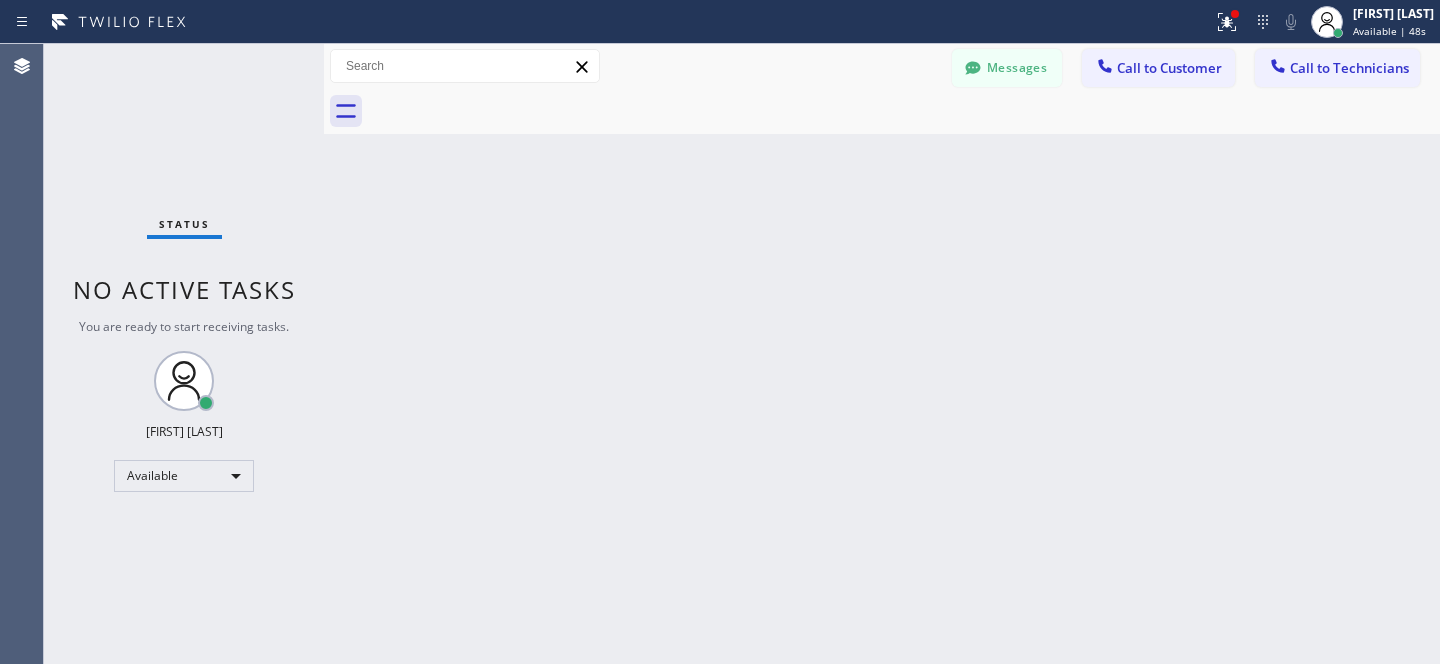 drag, startPoint x: 1171, startPoint y: 69, endPoint x: 1023, endPoint y: 122, distance: 157.20369 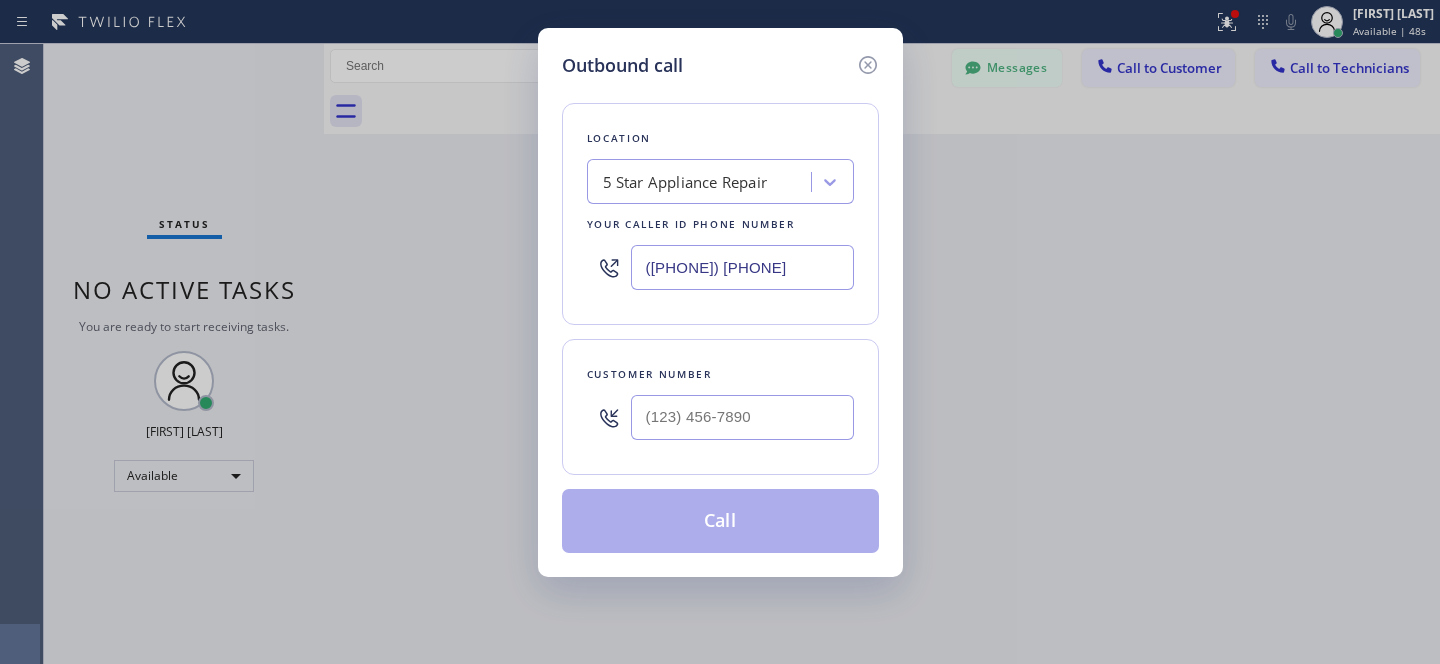 click on "5 Star Appliance Repair" at bounding box center (685, 182) 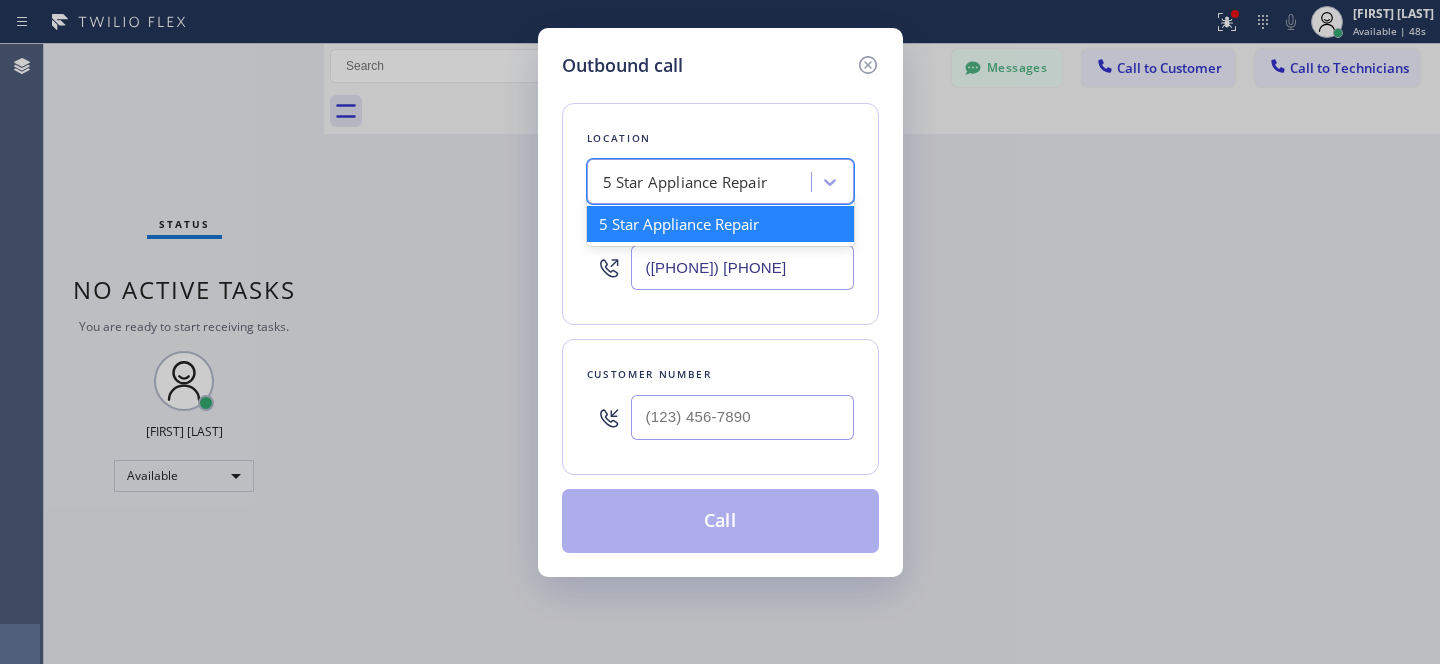 paste on "The Repair Masters 2" 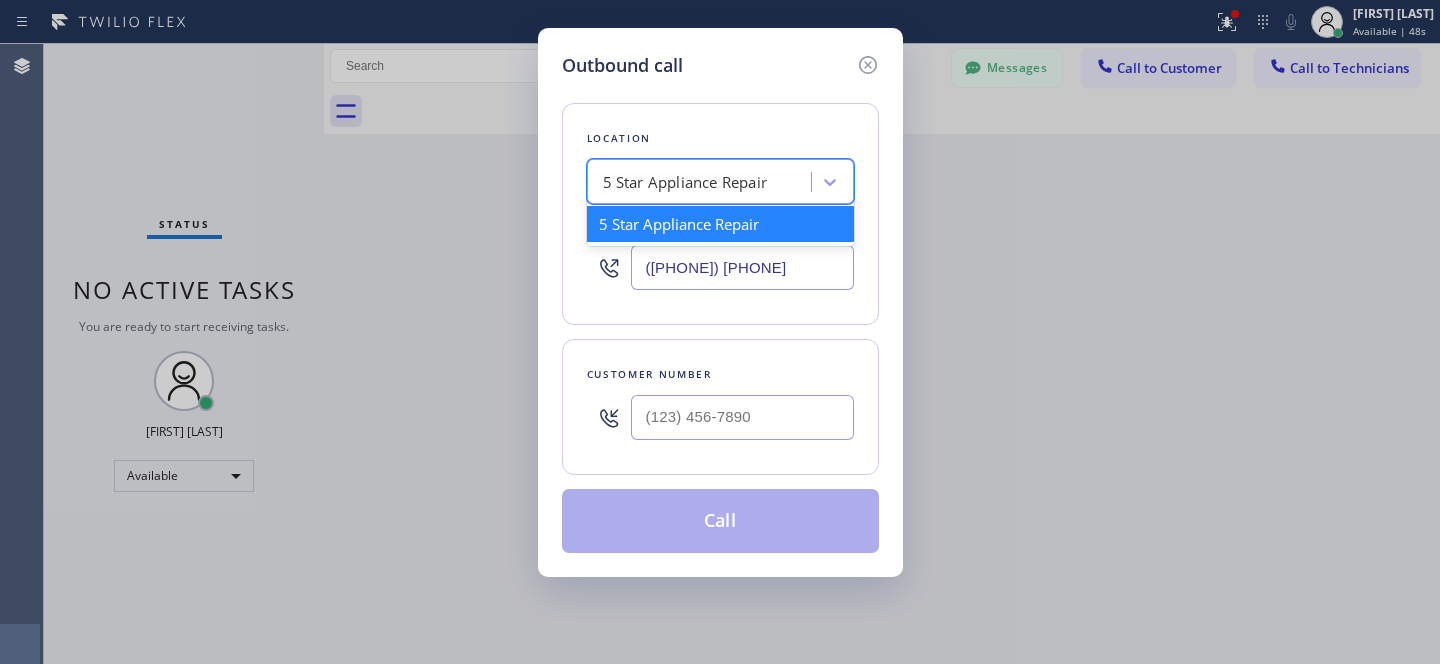 type on "The Repair Masters 2" 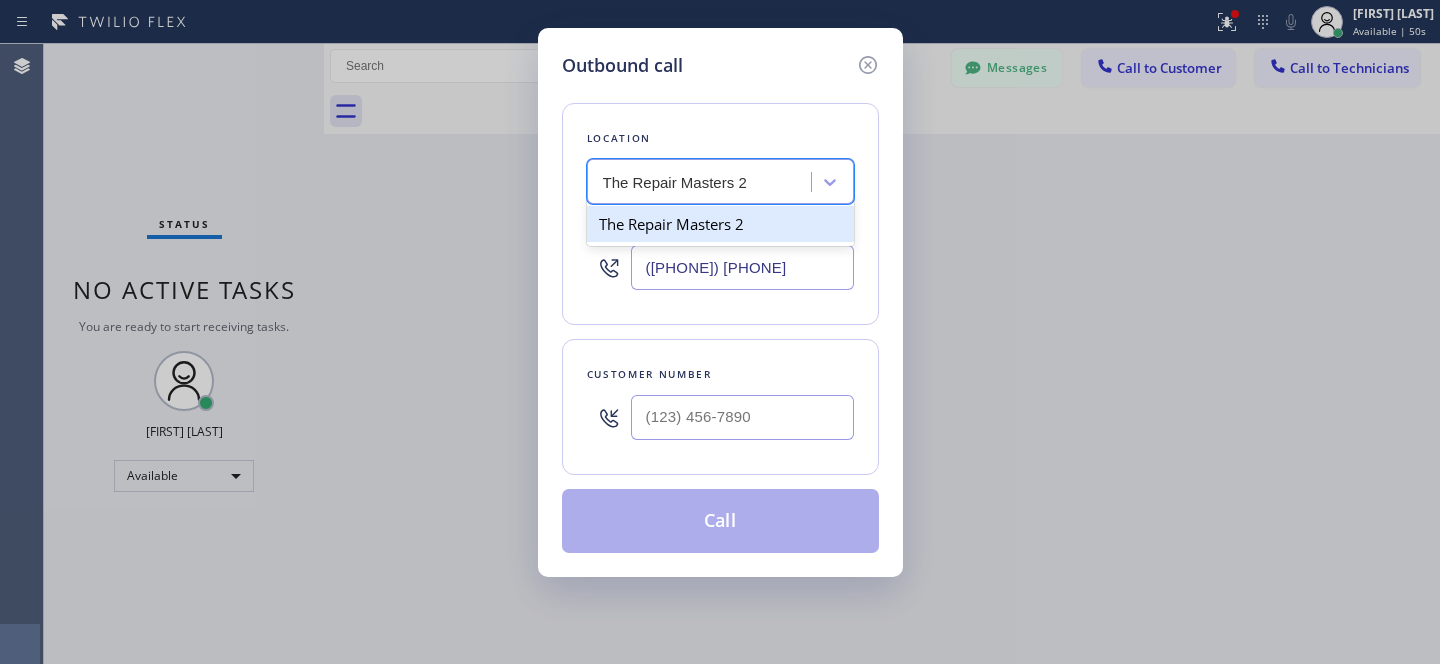 click on "The Repair Masters 2" at bounding box center (720, 224) 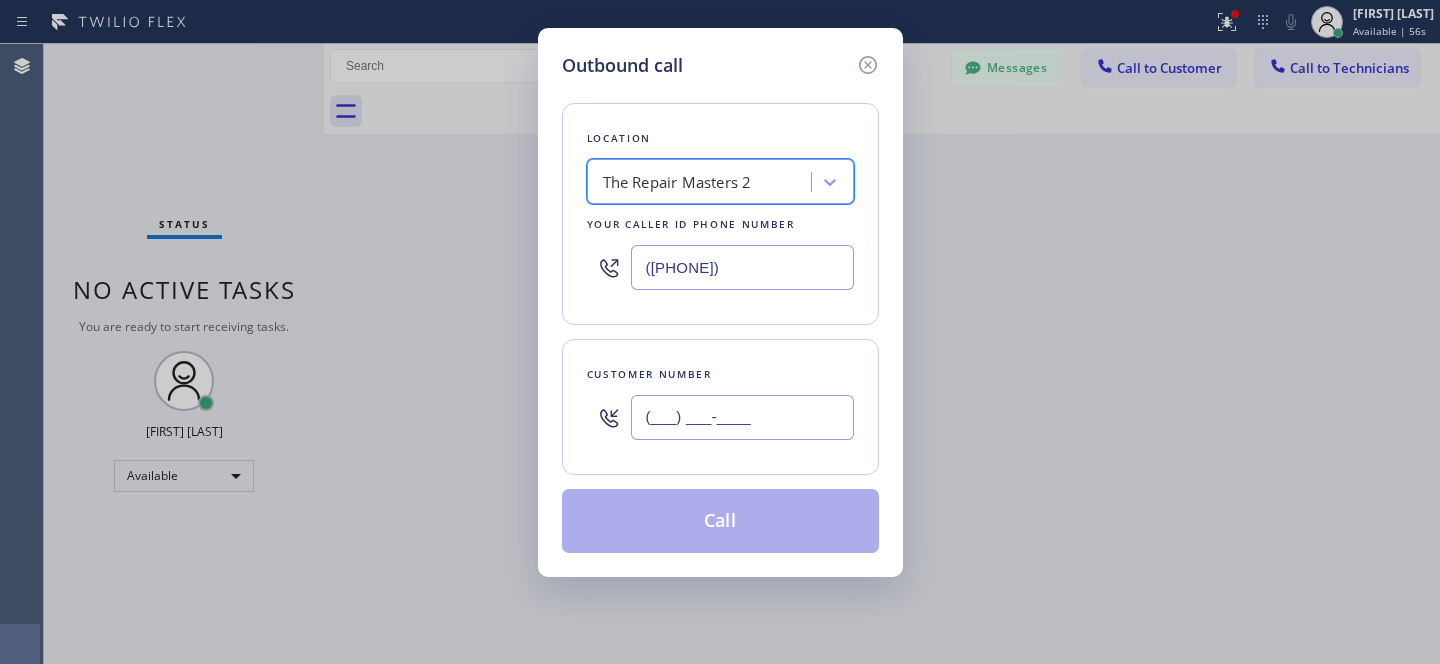 click on "(___) ___-____" at bounding box center (742, 417) 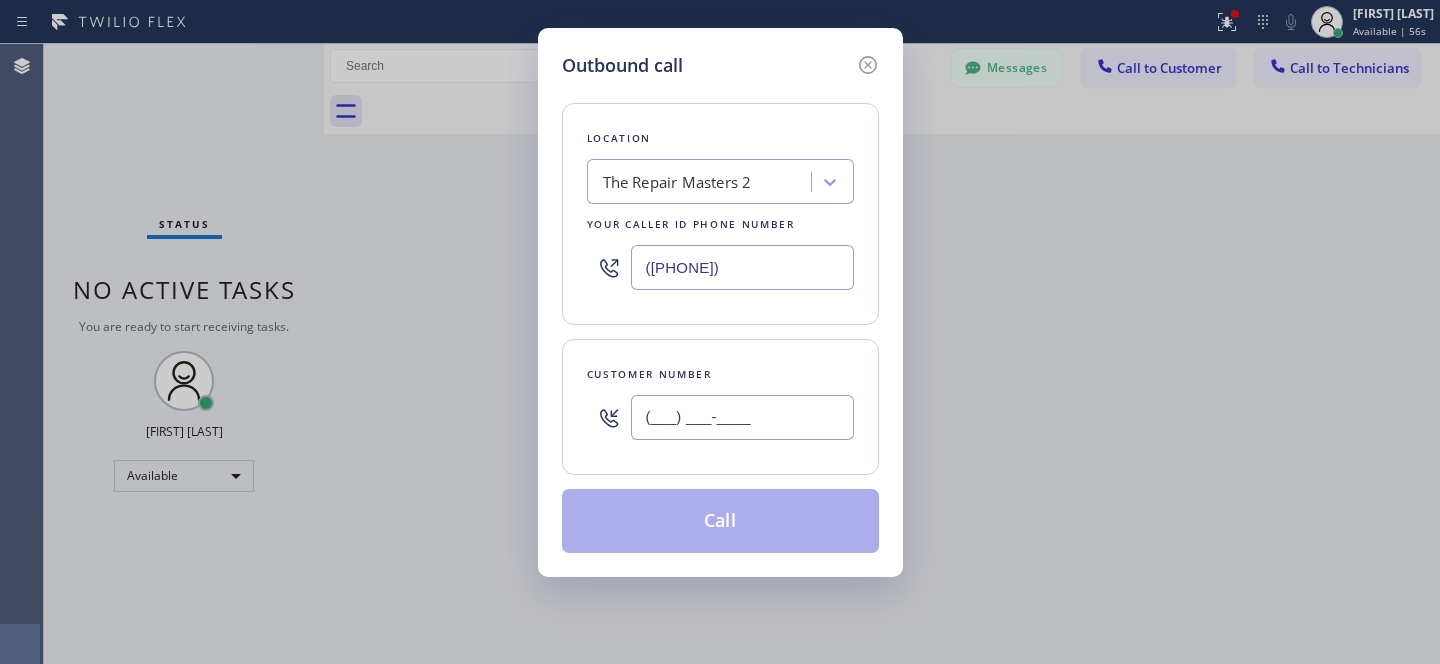 paste on "([AREA]) [PREFIX]-[LINE]" 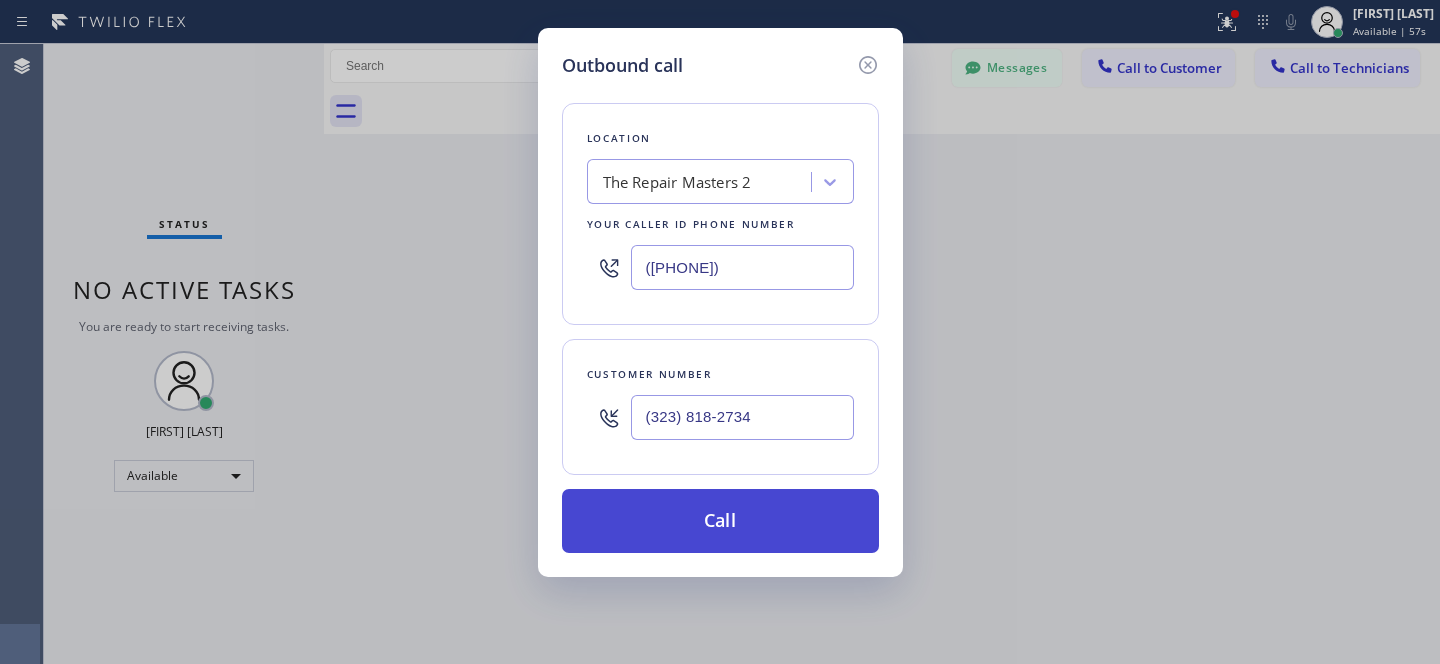 type on "(323) 818-2734" 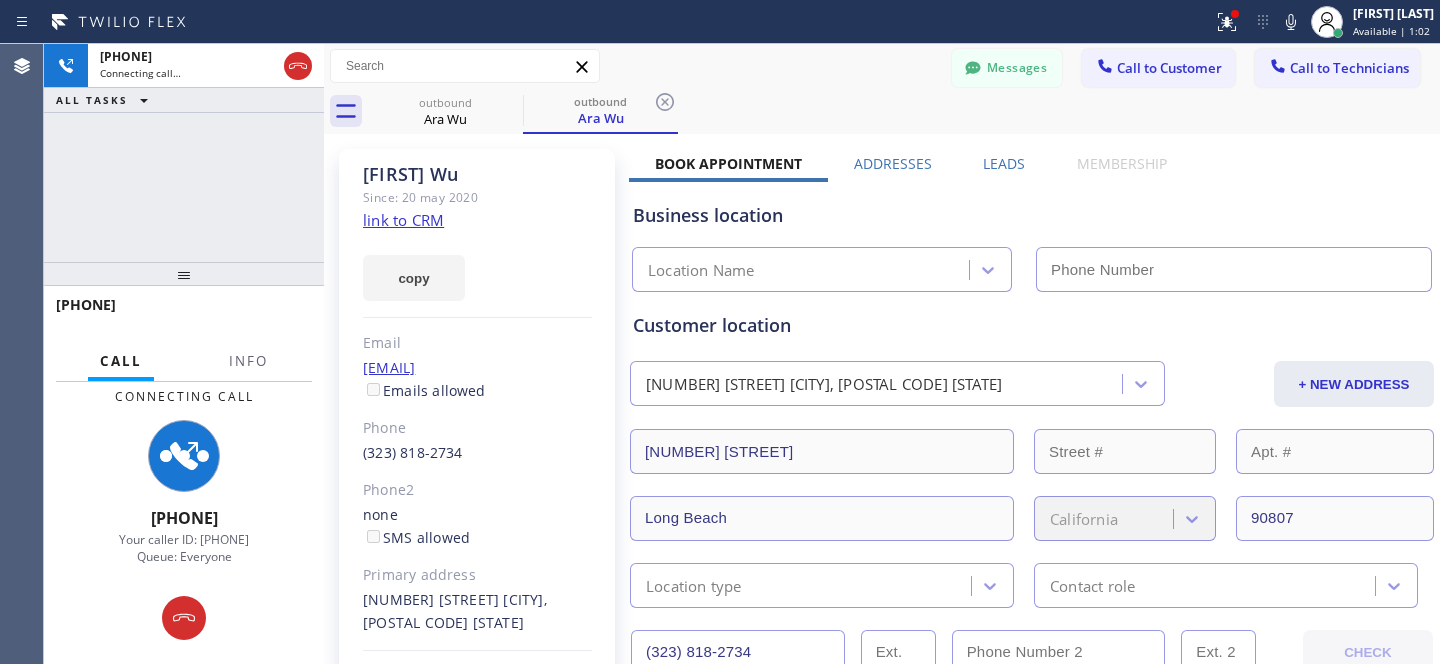 type on "([PHONE])" 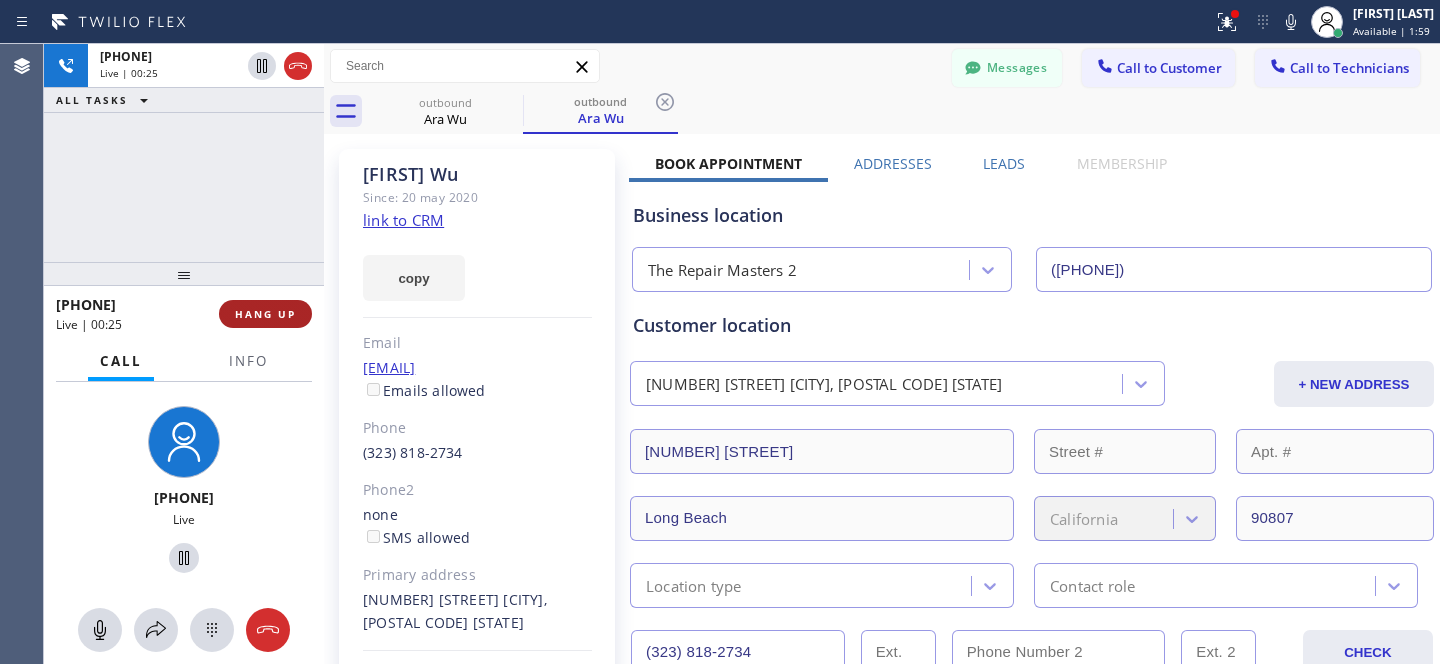 click on "HANG UP" at bounding box center (265, 314) 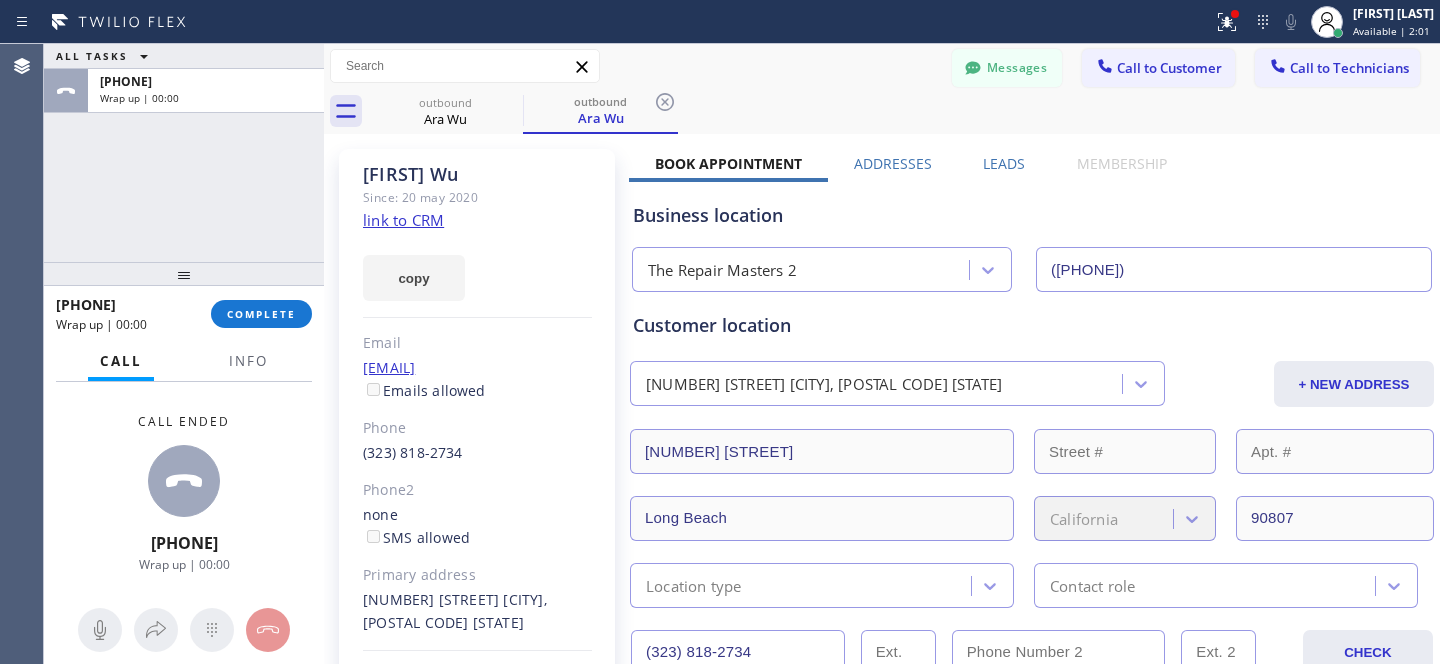 drag, startPoint x: 667, startPoint y: 104, endPoint x: 575, endPoint y: 126, distance: 94.59387 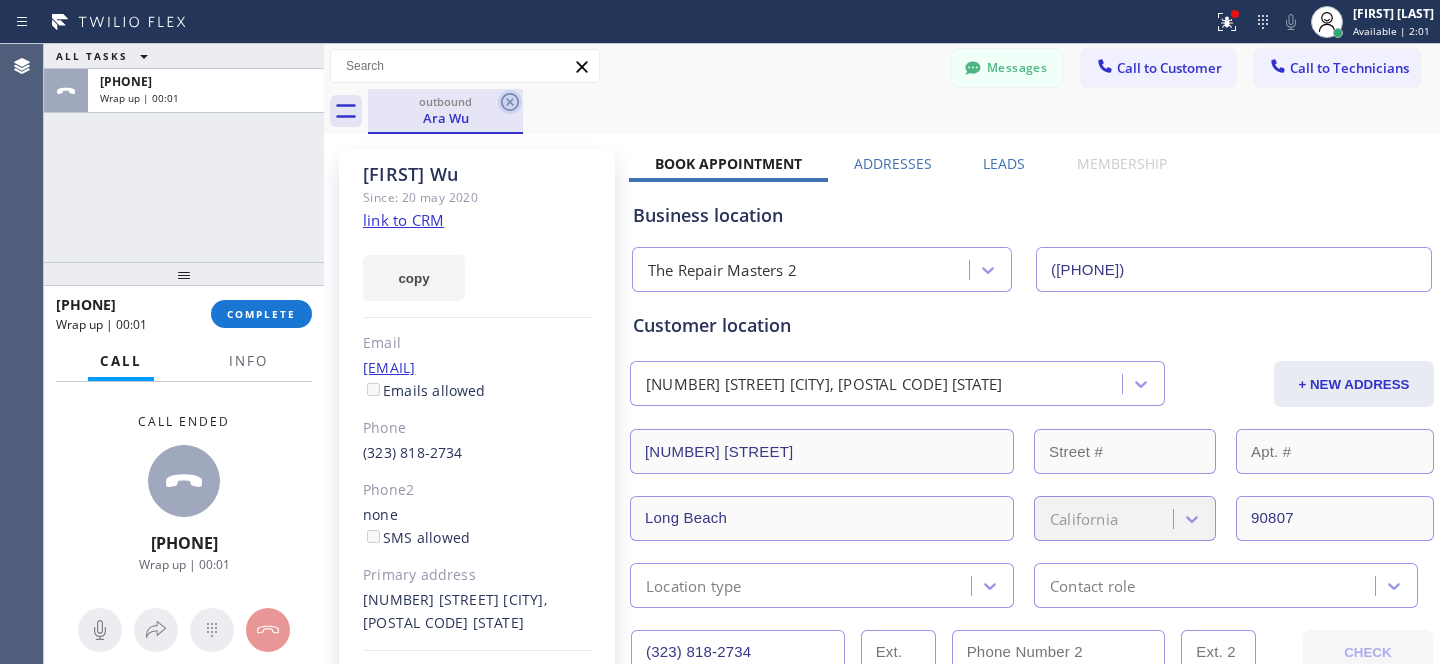 click 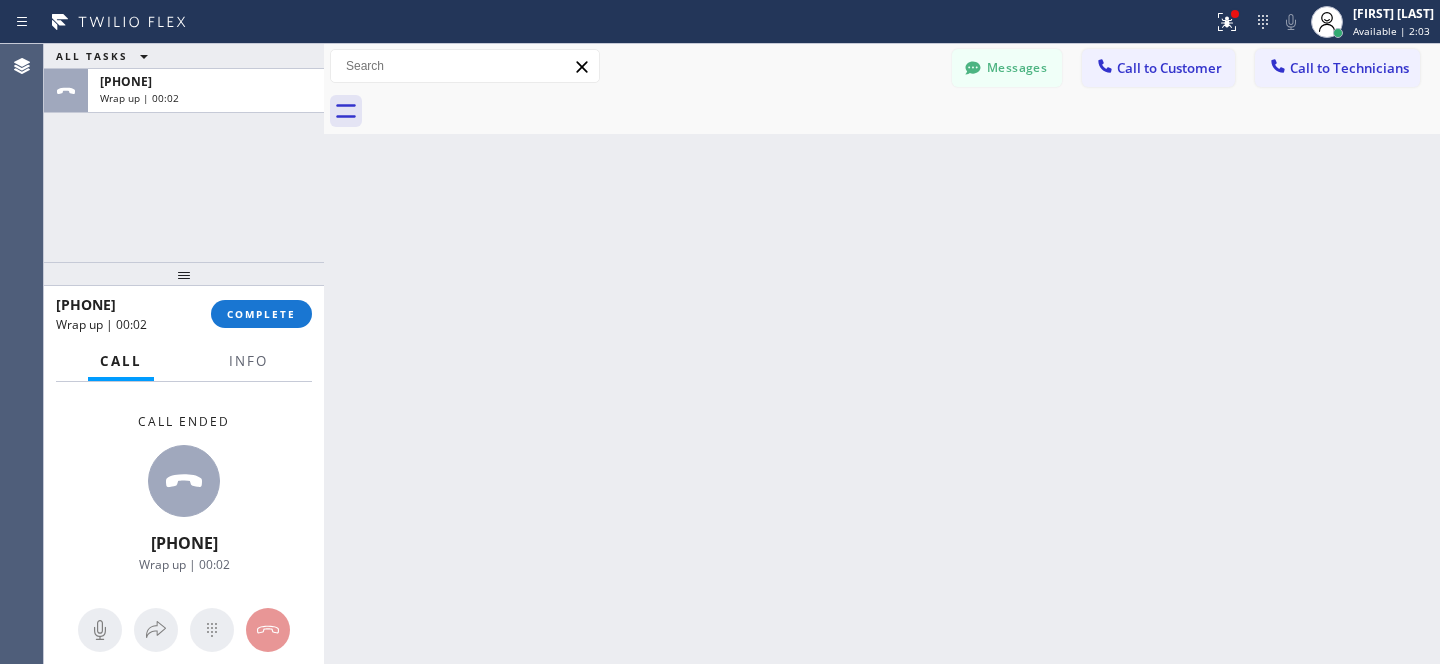 click on "COMPLETE" at bounding box center [261, 314] 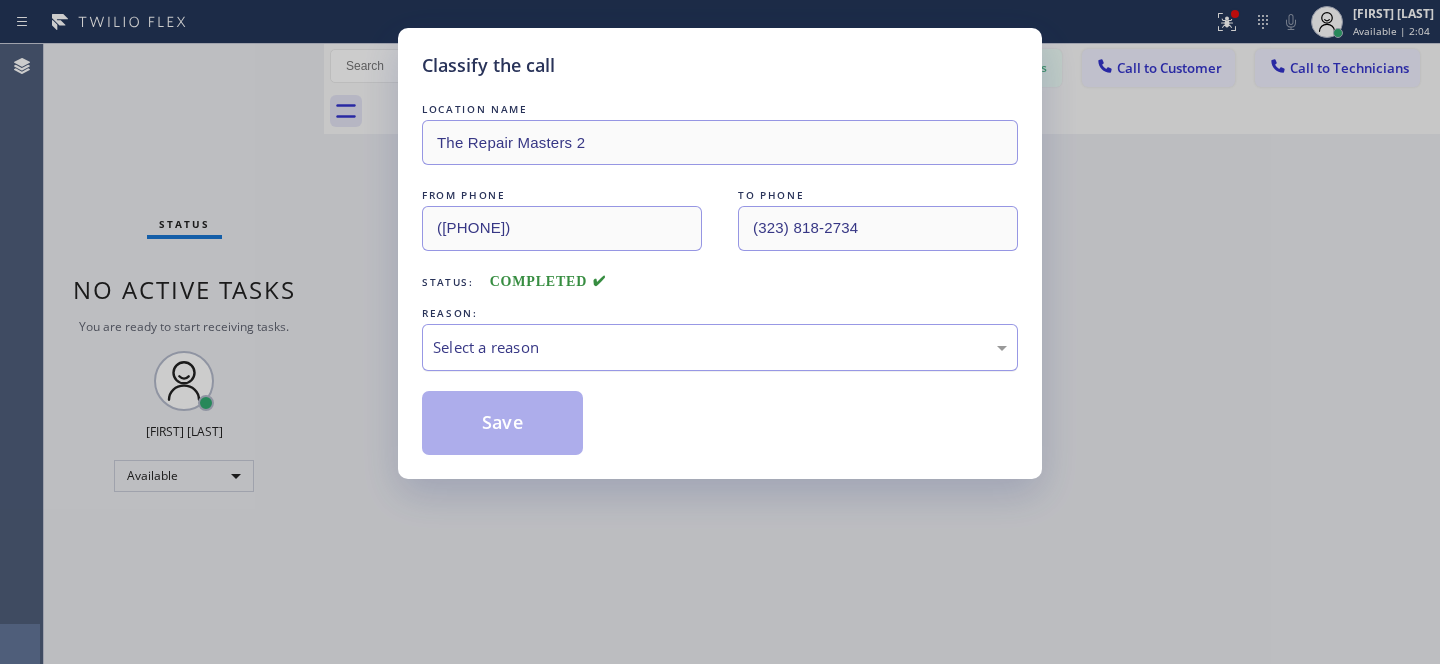 click on "Select a reason" at bounding box center [720, 347] 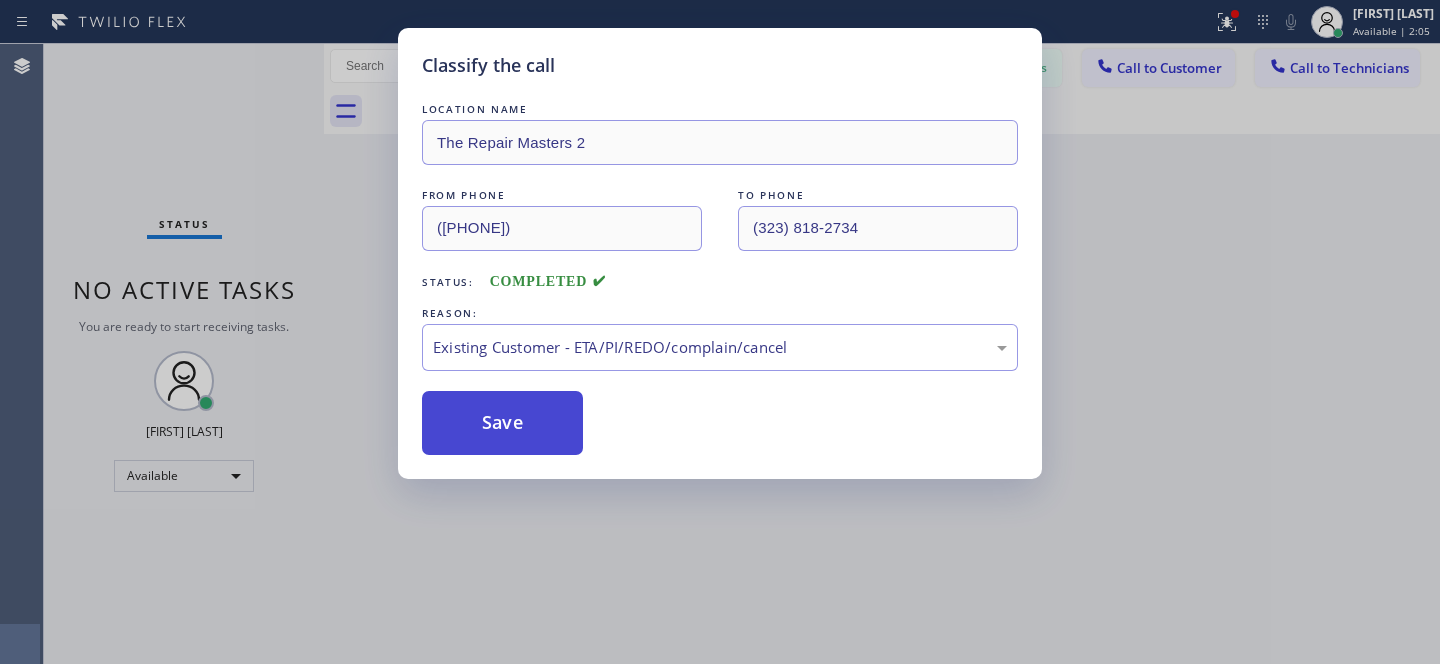 click on "Save" at bounding box center (502, 423) 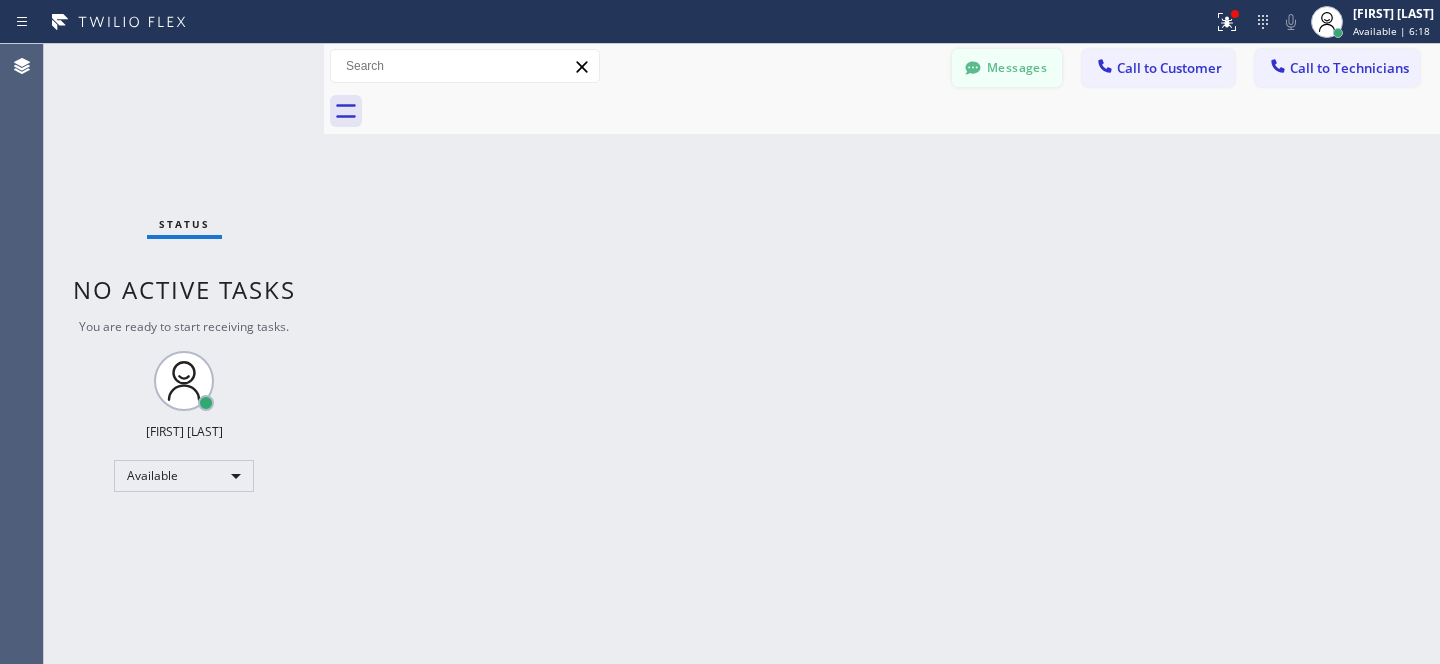 click on "Messages" at bounding box center [1007, 68] 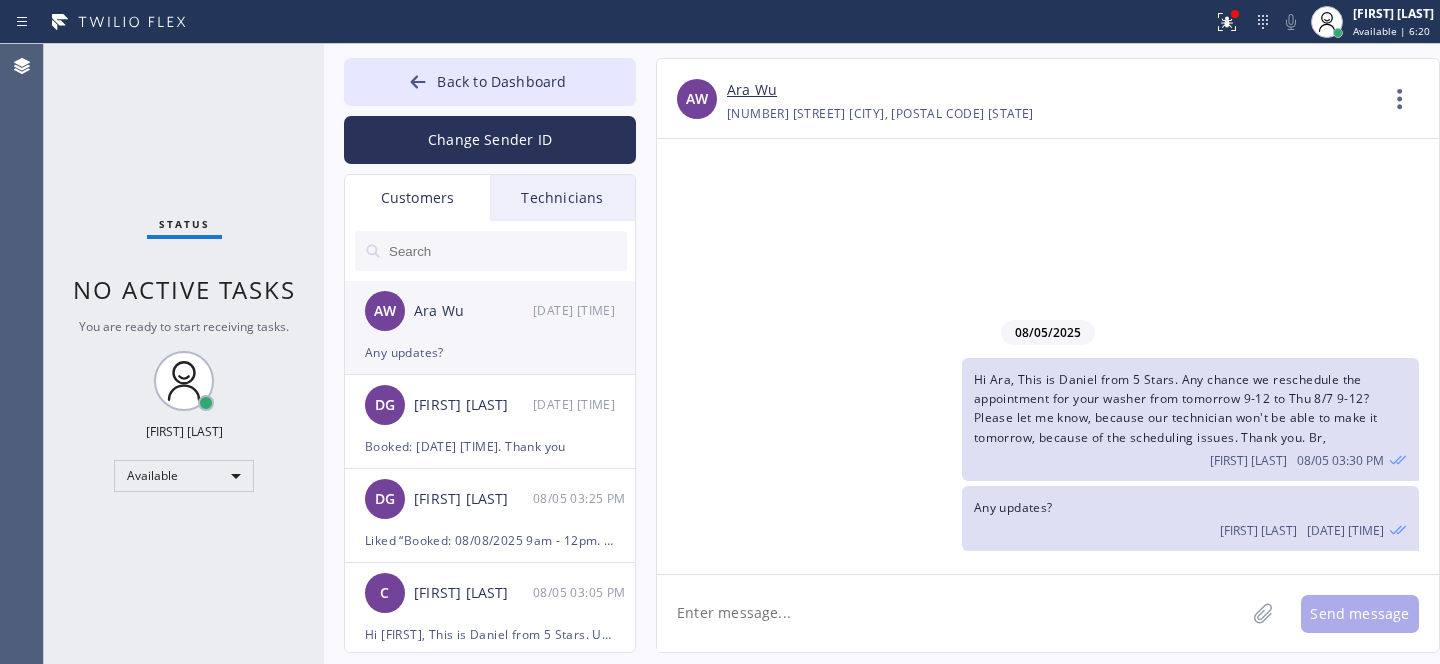 click on "Ara Wu" at bounding box center (473, 311) 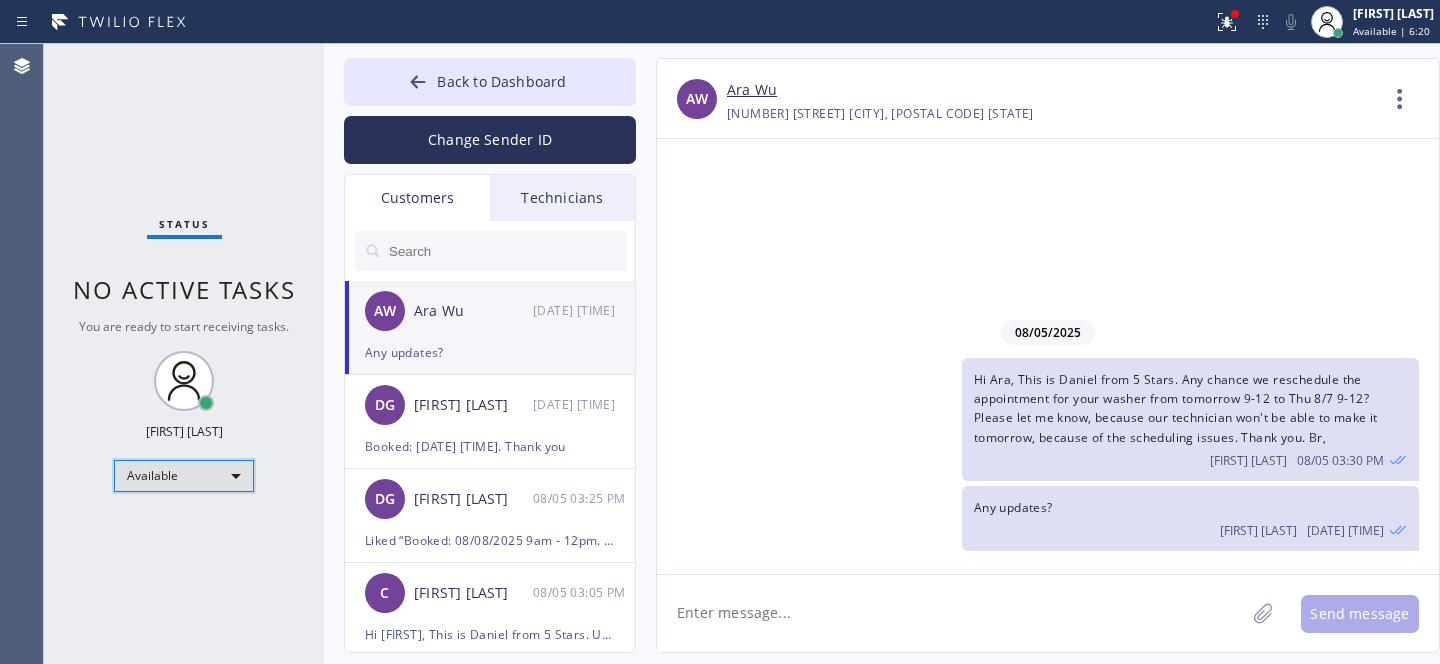 click on "Available" at bounding box center [184, 476] 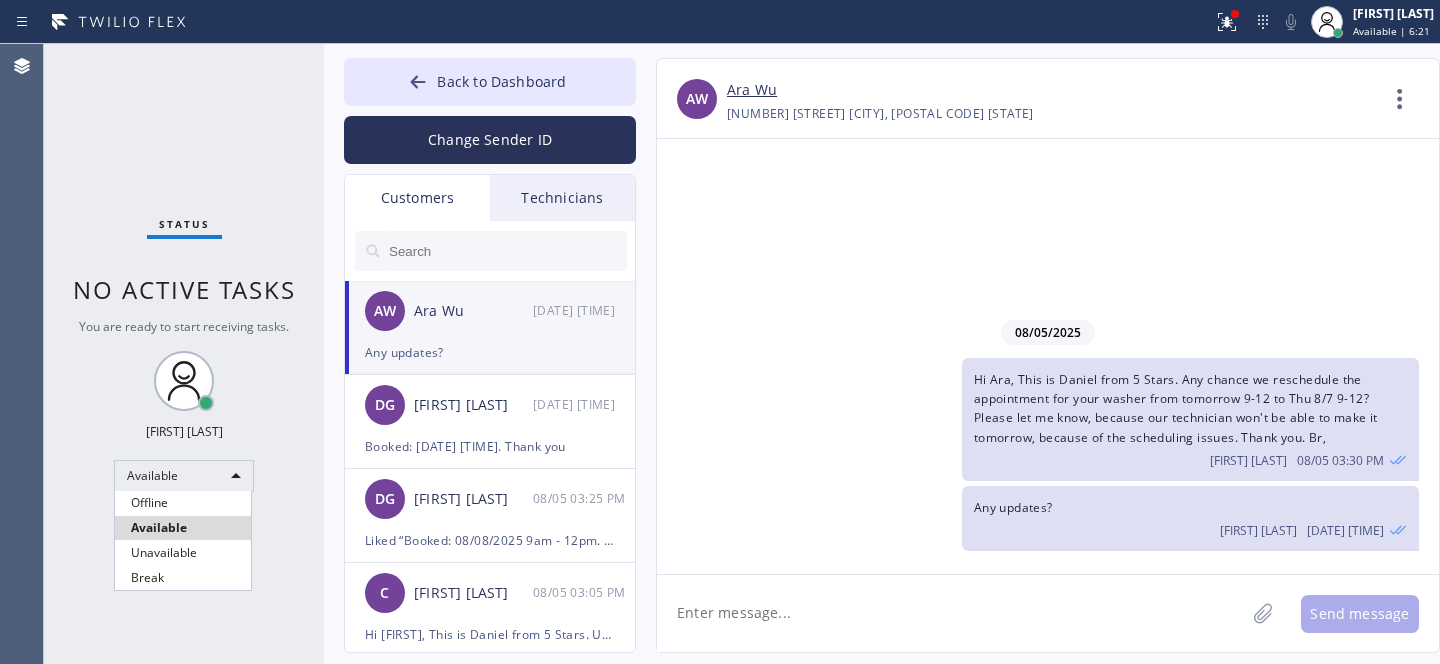 drag, startPoint x: 155, startPoint y: 499, endPoint x: 334, endPoint y: 359, distance: 227.24657 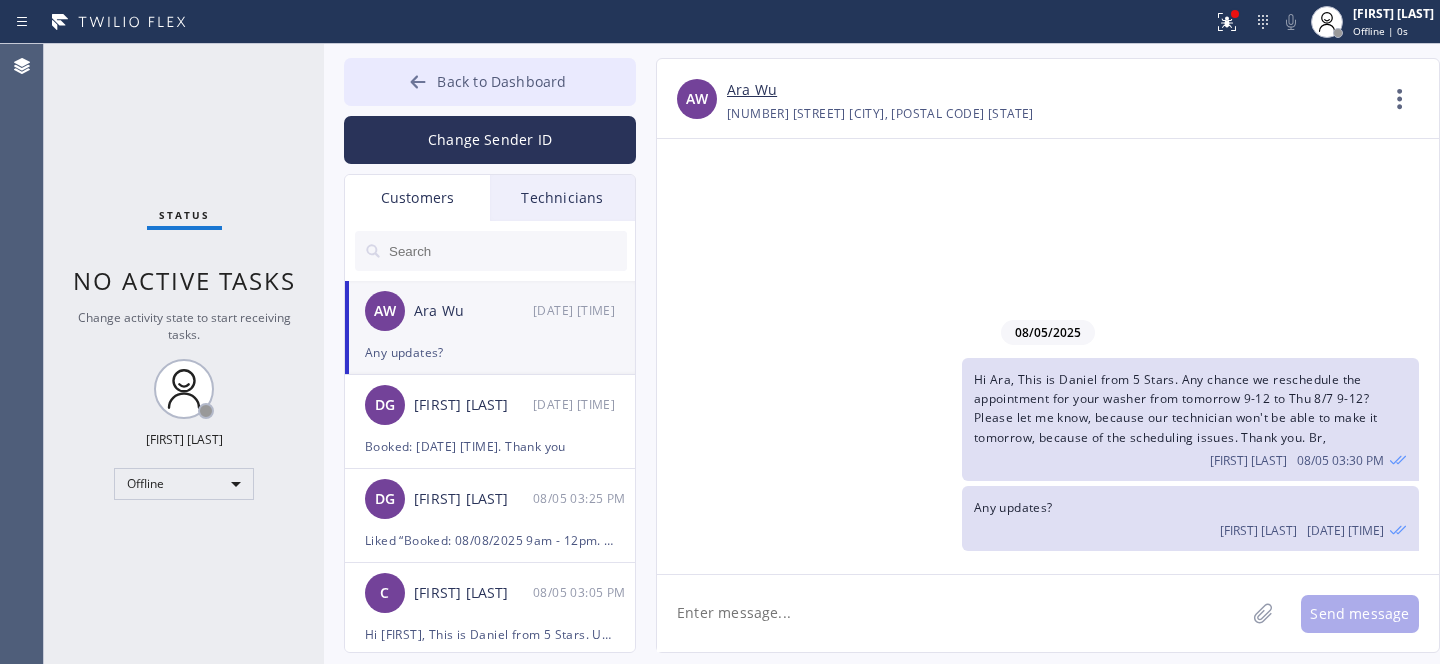 click on "Back to Dashboard" at bounding box center [501, 81] 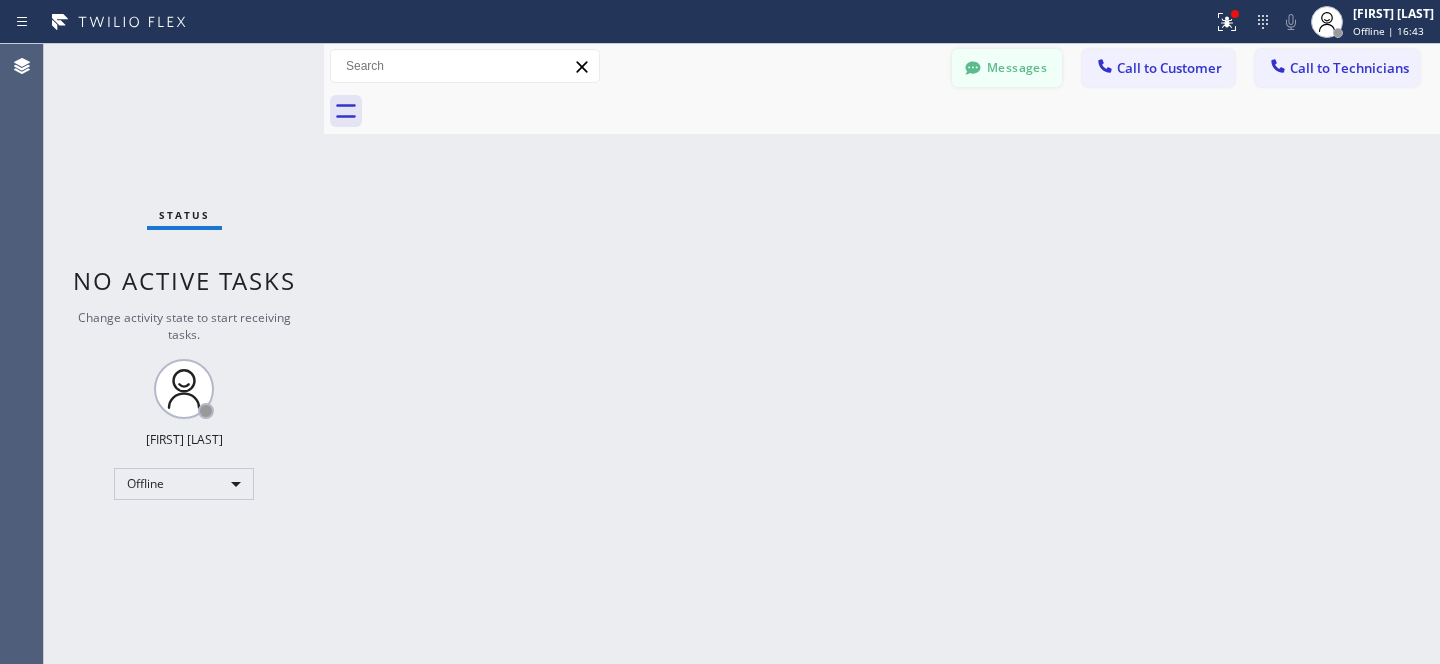 click at bounding box center [973, 70] 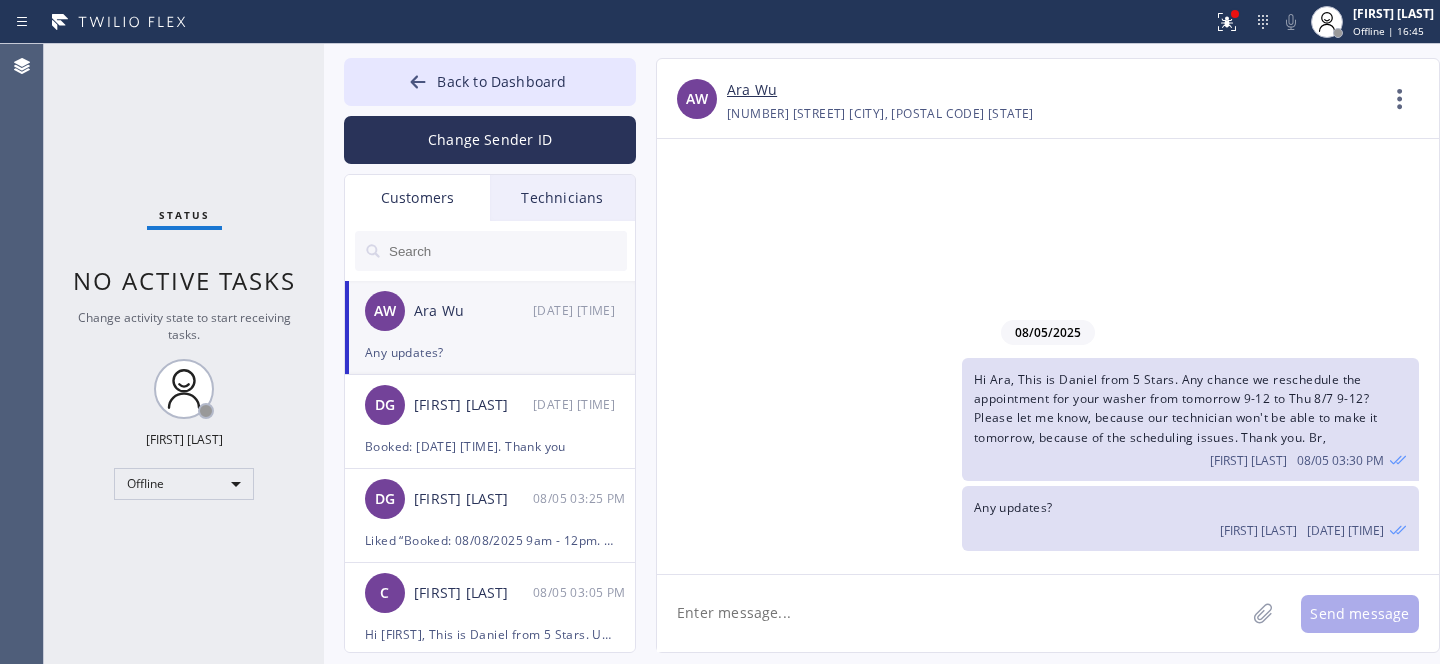 click on "Ara Wu" at bounding box center (473, 311) 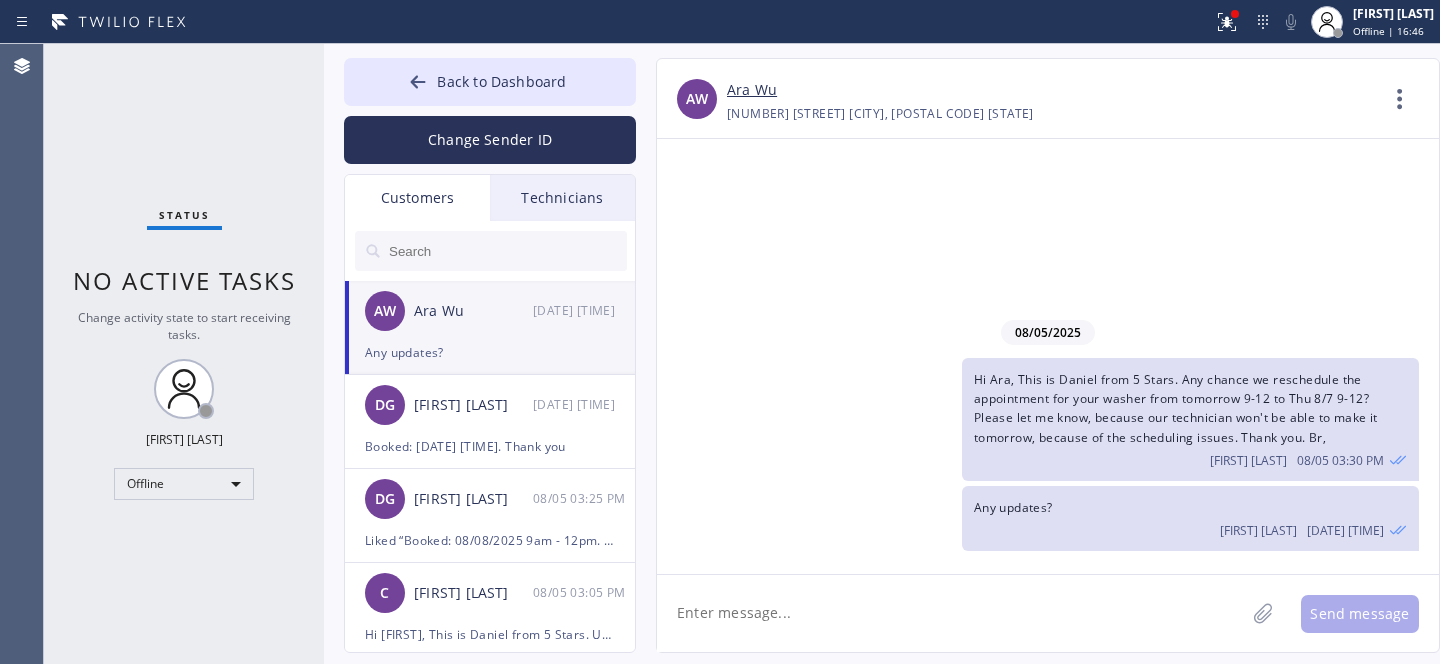 click 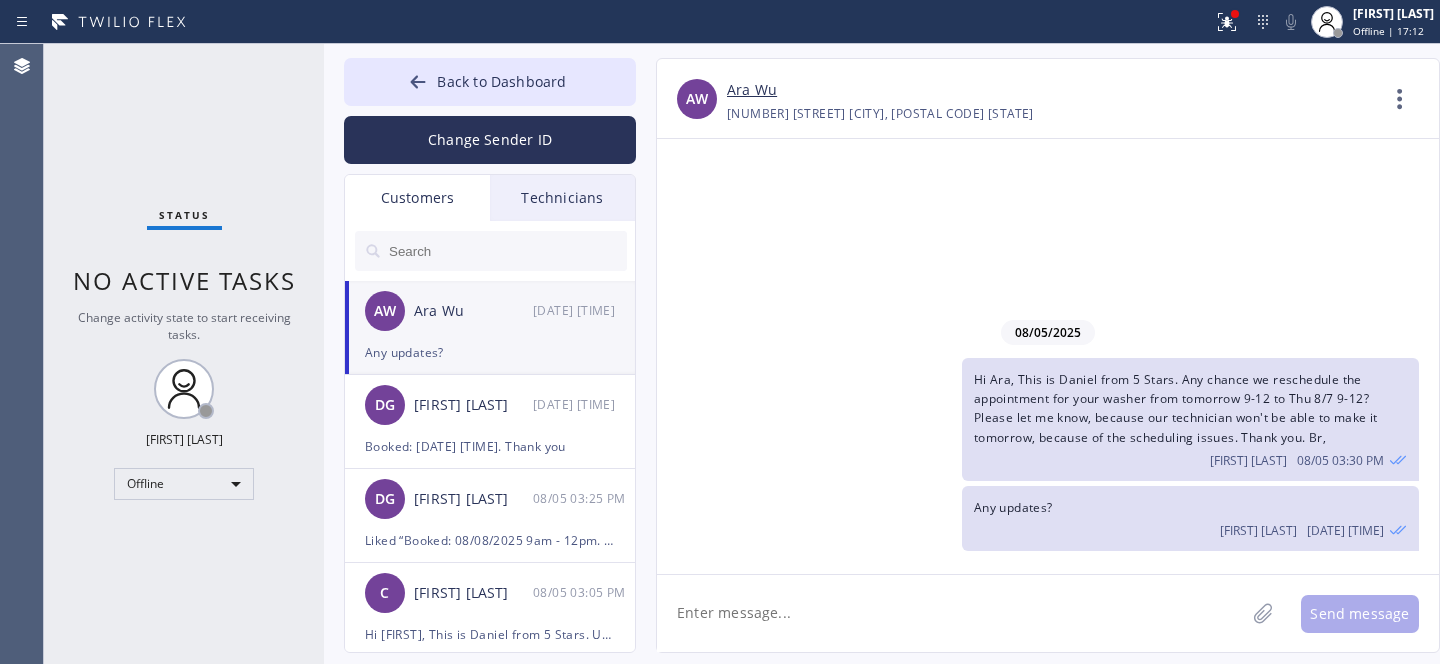 click on "Back to Dashboard" at bounding box center (490, 82) 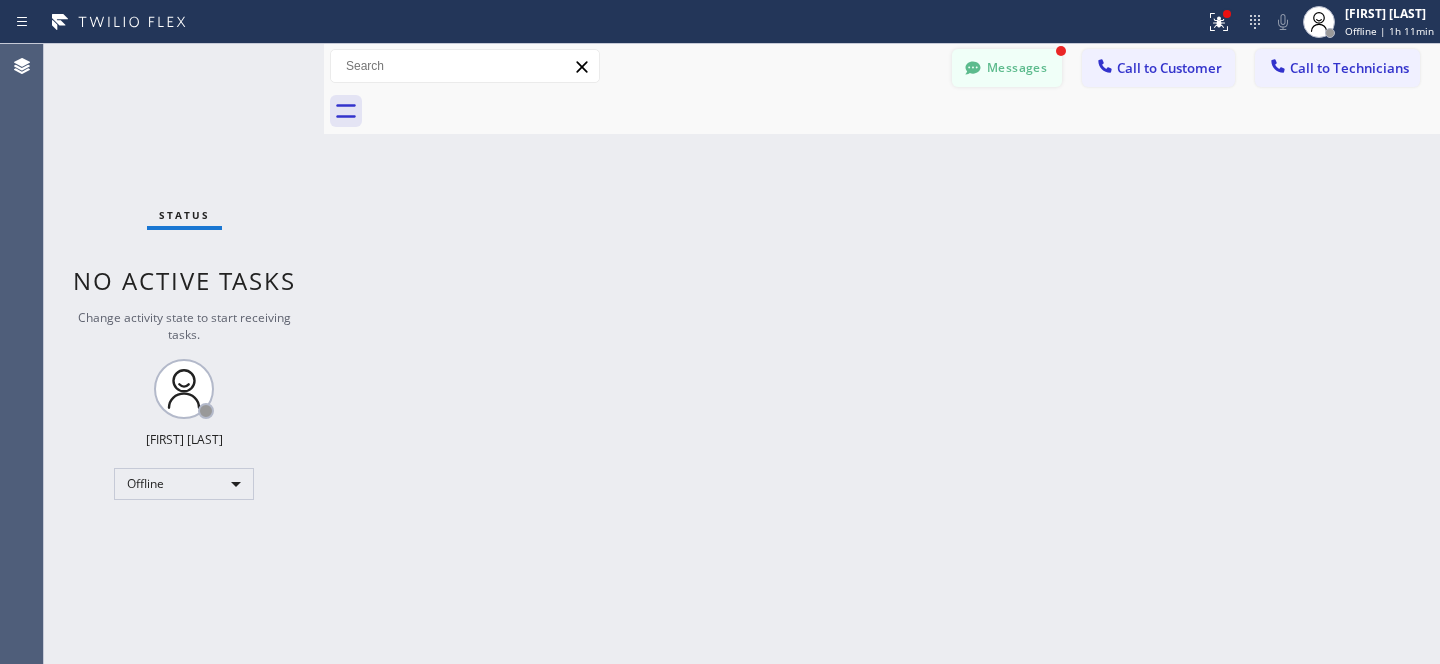 click 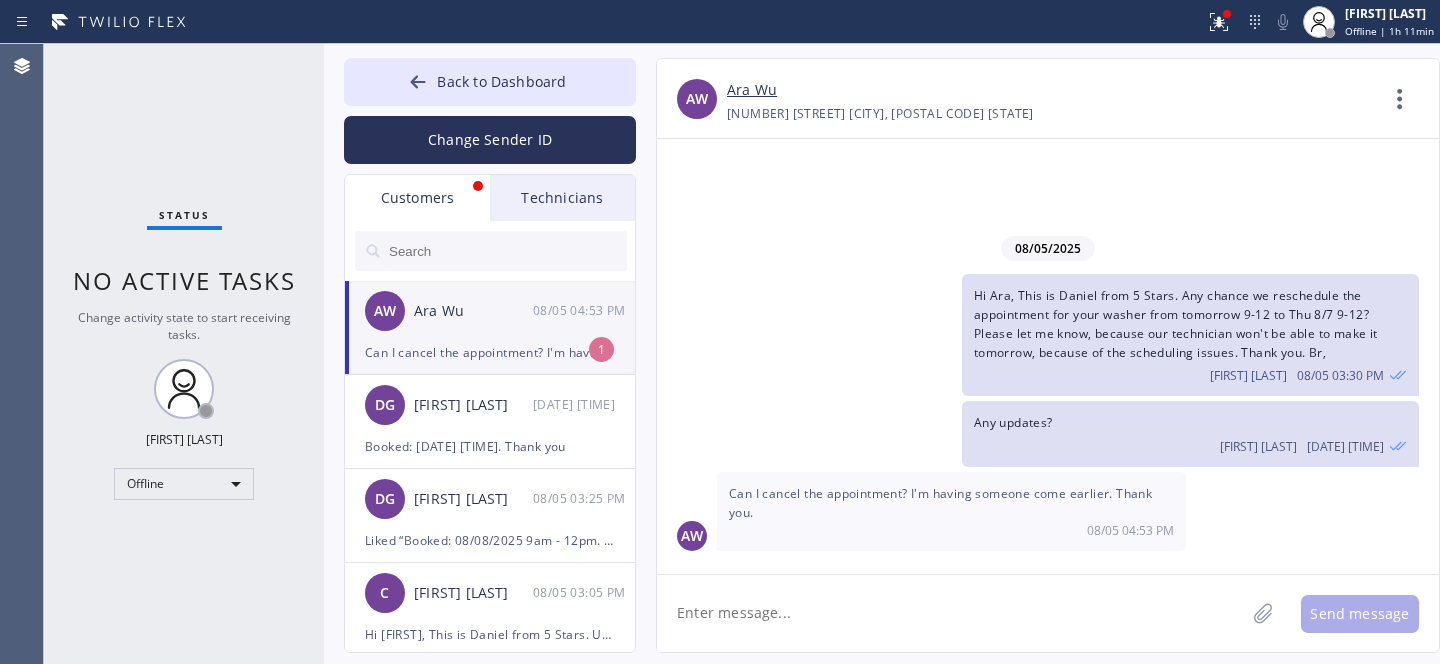 click on "Can I cancel the appointment? I'm having someone come earlier. Thank you." at bounding box center [490, 352] 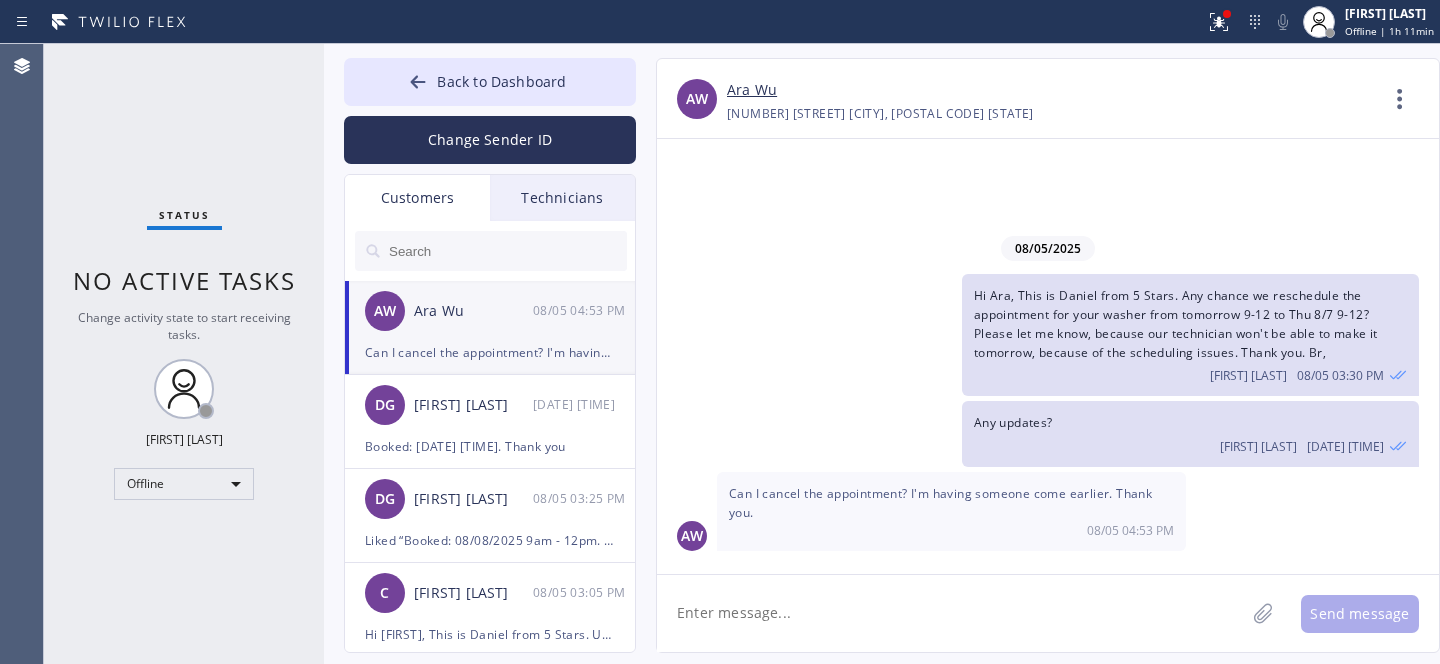 click on "Ara Wu" at bounding box center [752, 90] 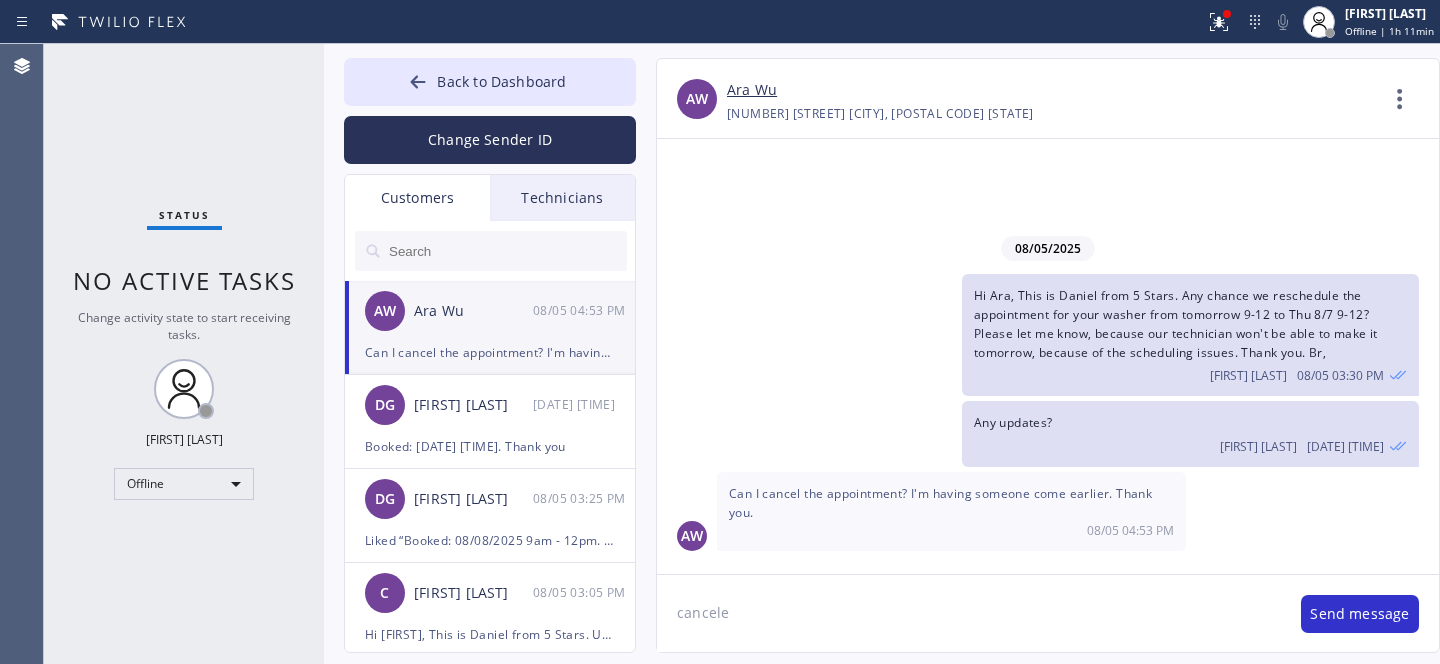 type on "canceled" 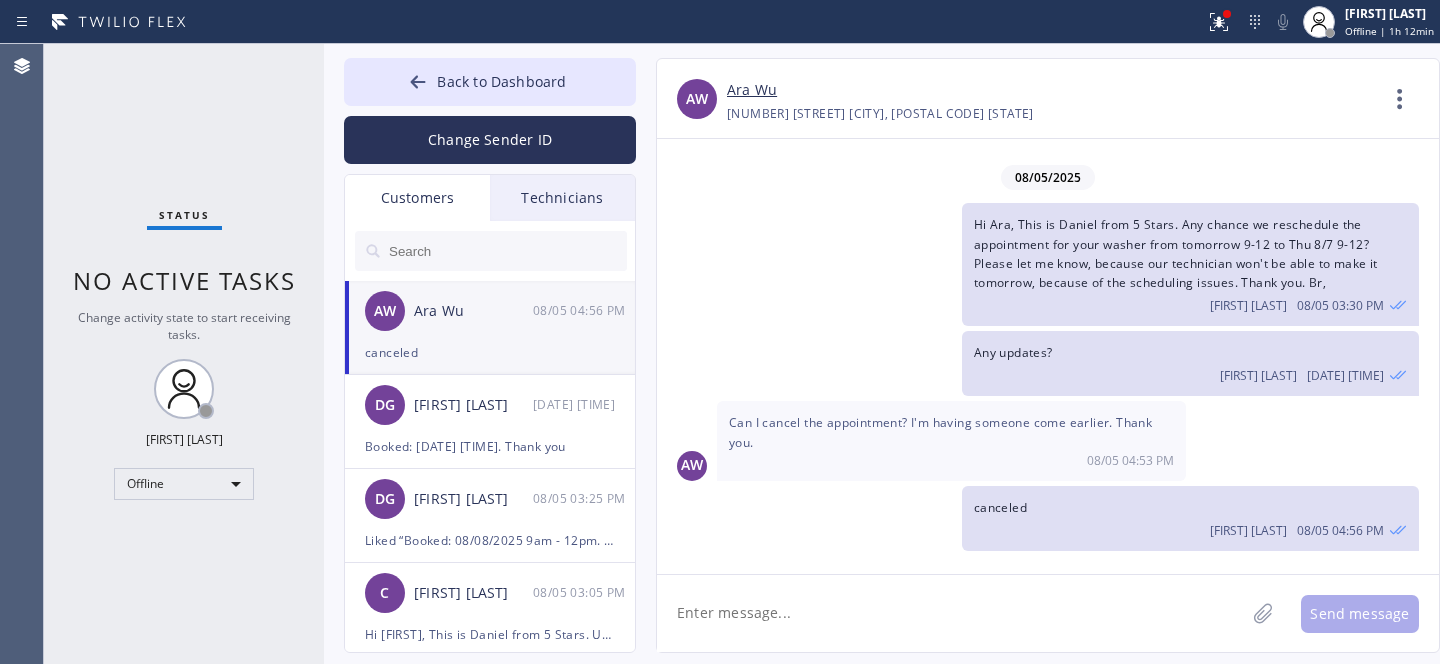 click at bounding box center [507, 251] 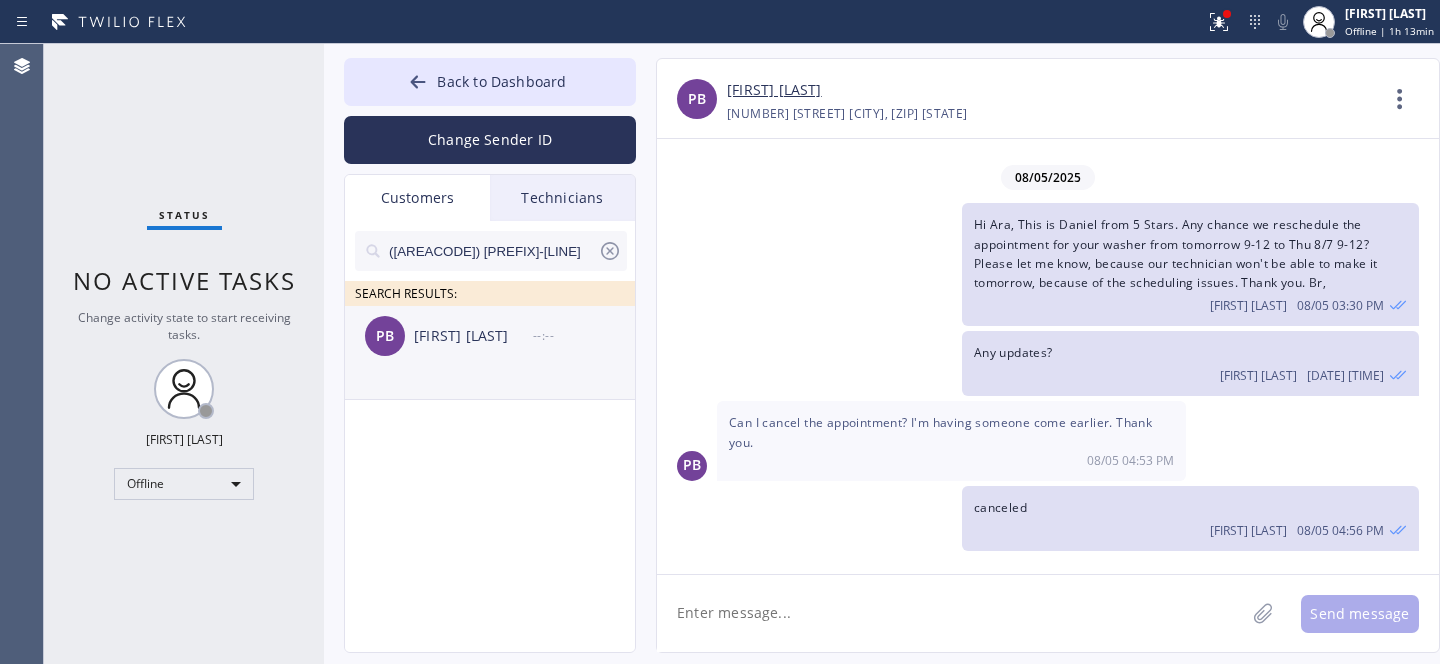 click on "[INITIALS] [LAST] --:--" at bounding box center [491, 336] 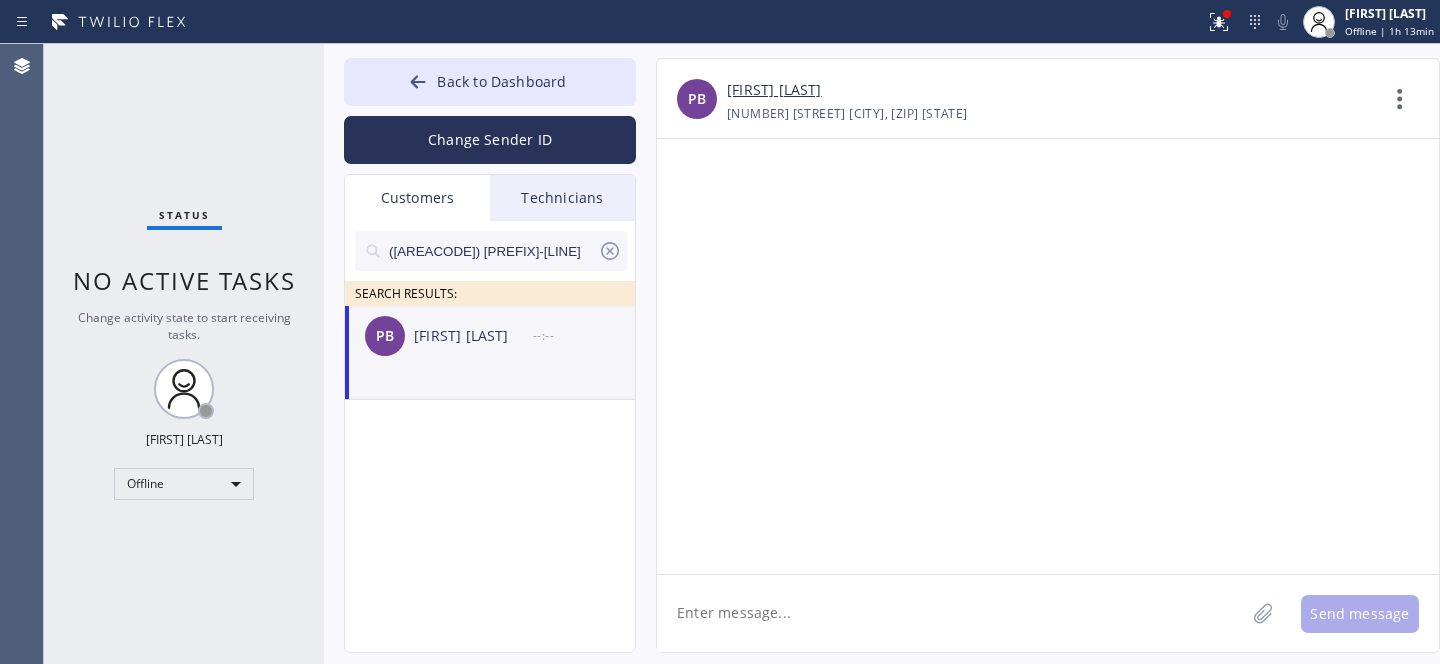 click 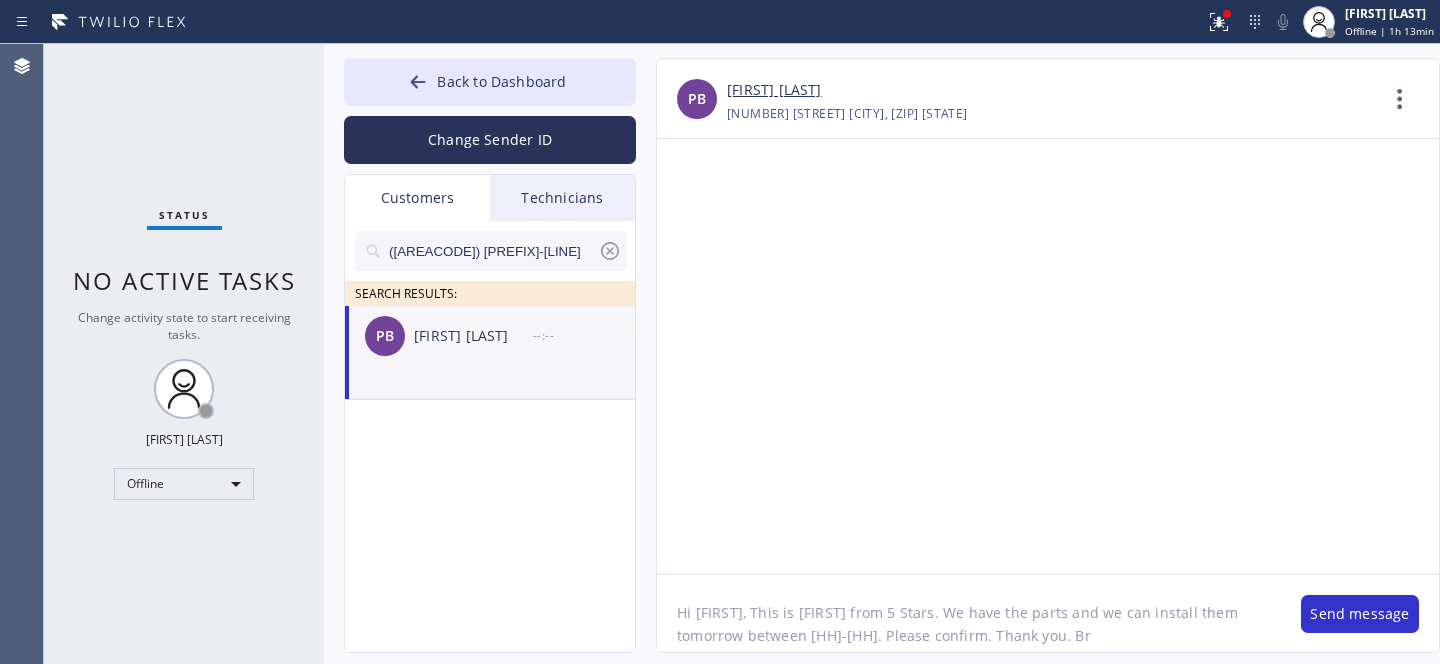 type on "Hi [FIRST], This is Daniel from 5 Stars. We have the parts and we can install them tomorrow between 1-4. Please confirm. Thank you. Br," 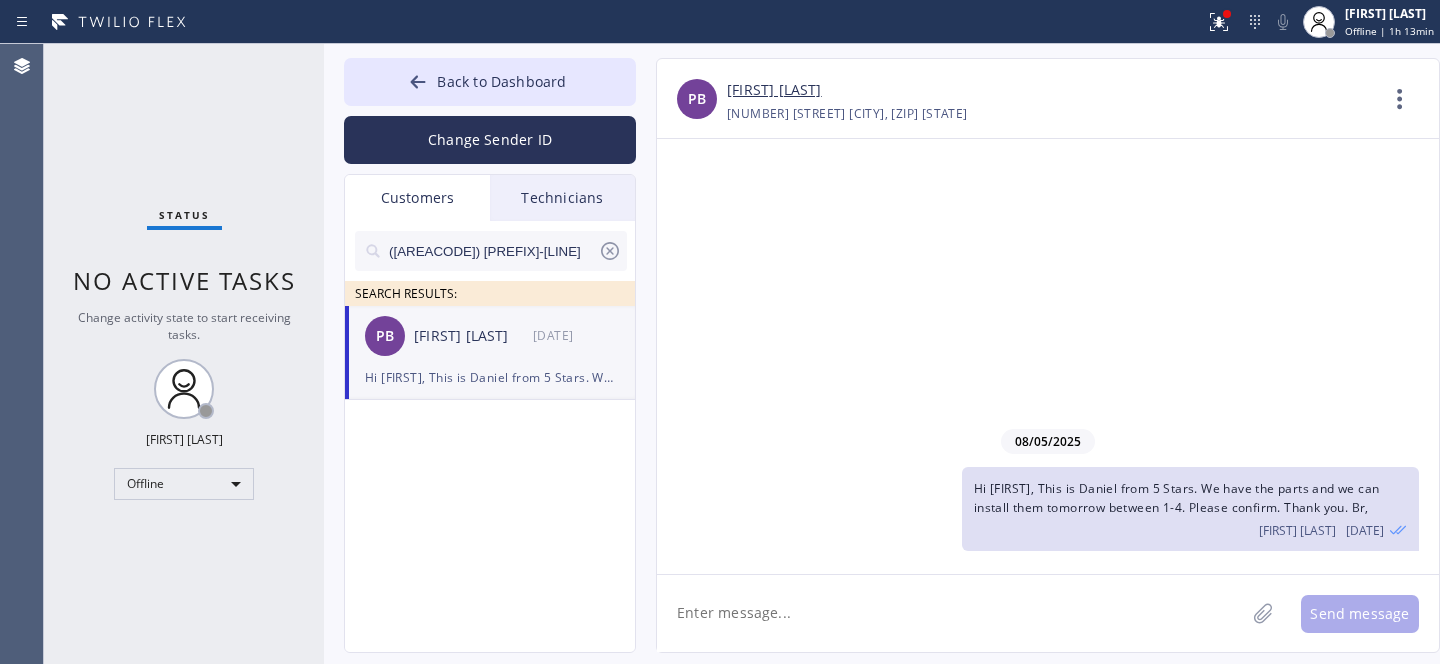 type 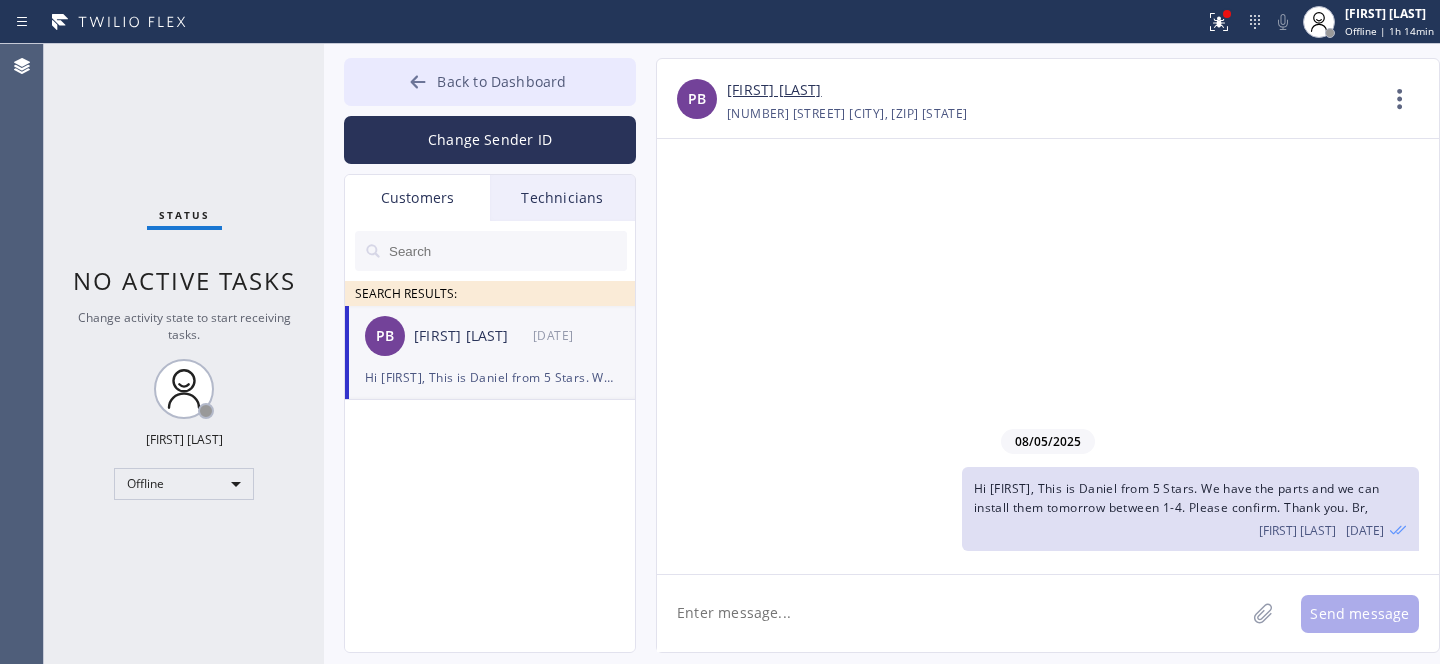 click on "Back to Dashboard" at bounding box center [501, 81] 